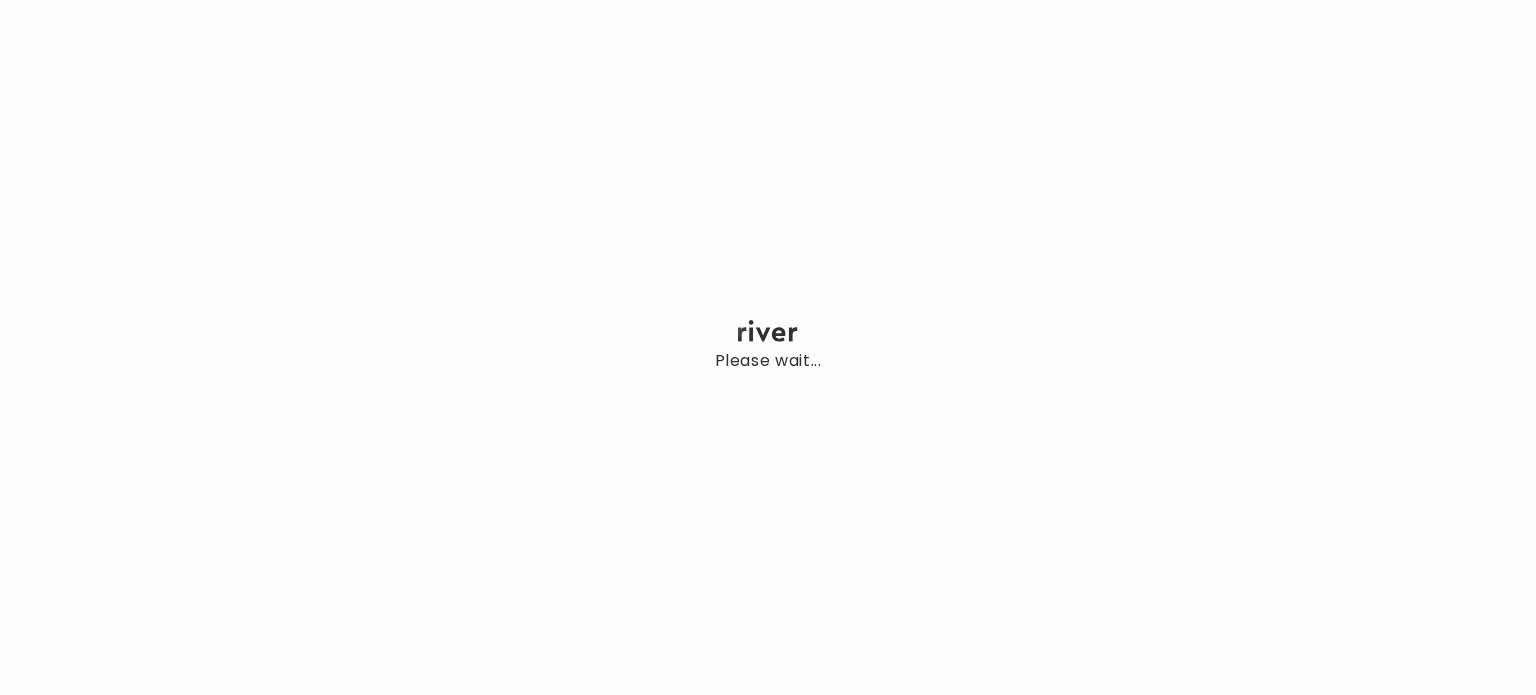 scroll, scrollTop: 0, scrollLeft: 0, axis: both 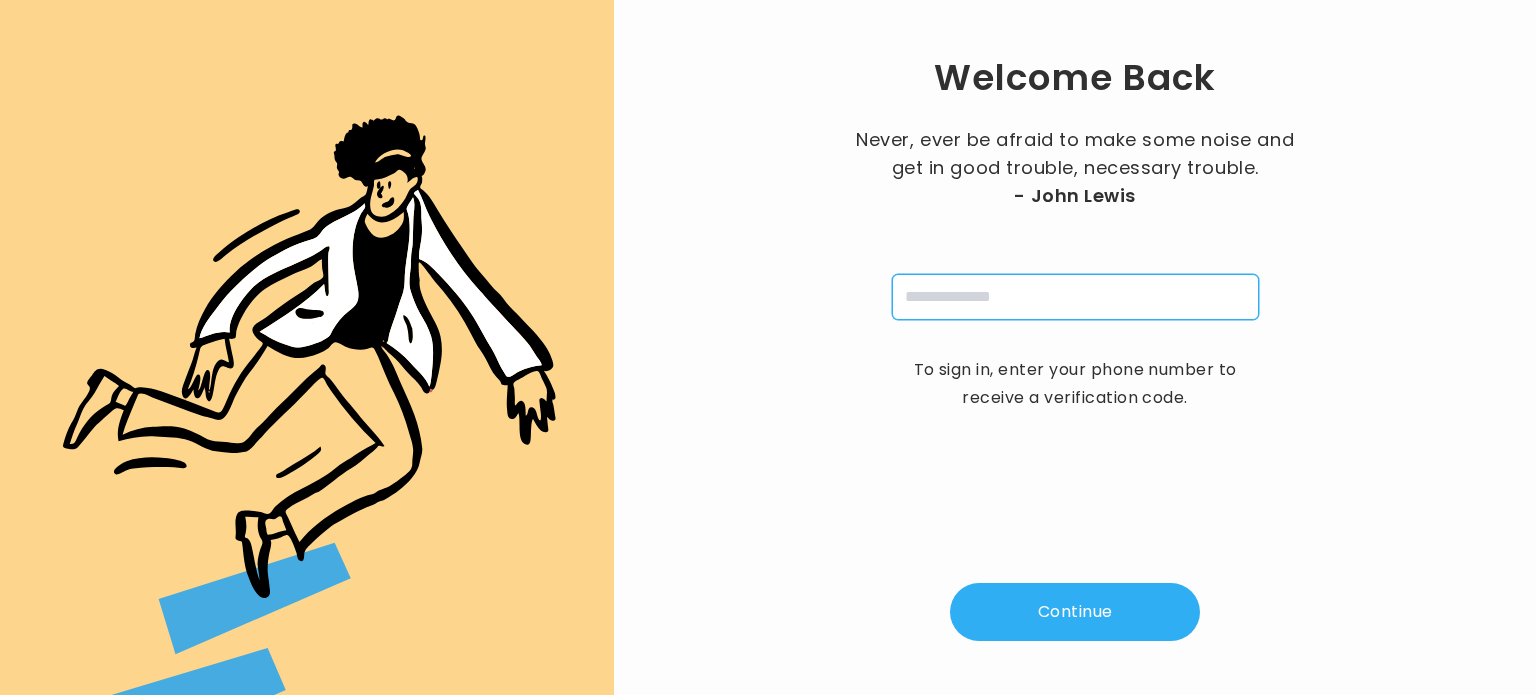 click at bounding box center (1075, 297) 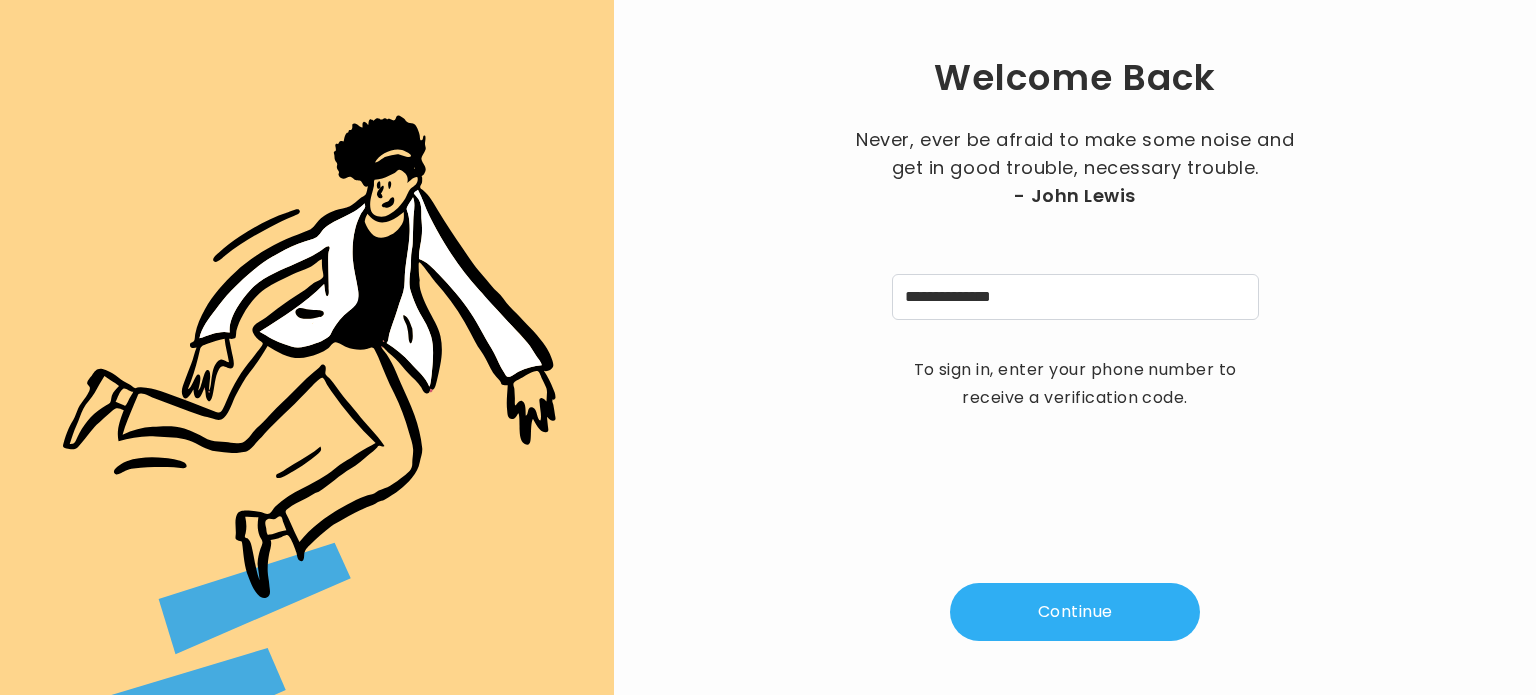 click on "Continue" at bounding box center (1075, 612) 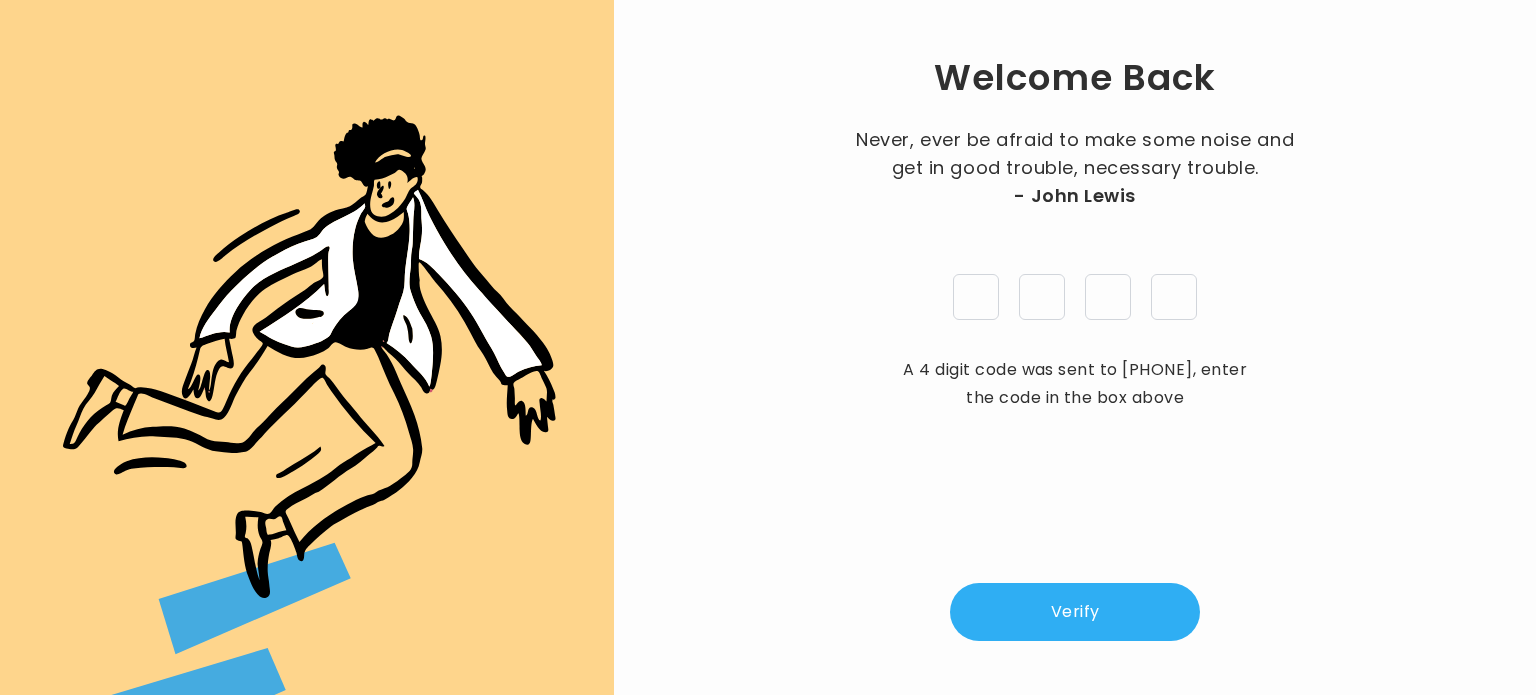 type on "*" 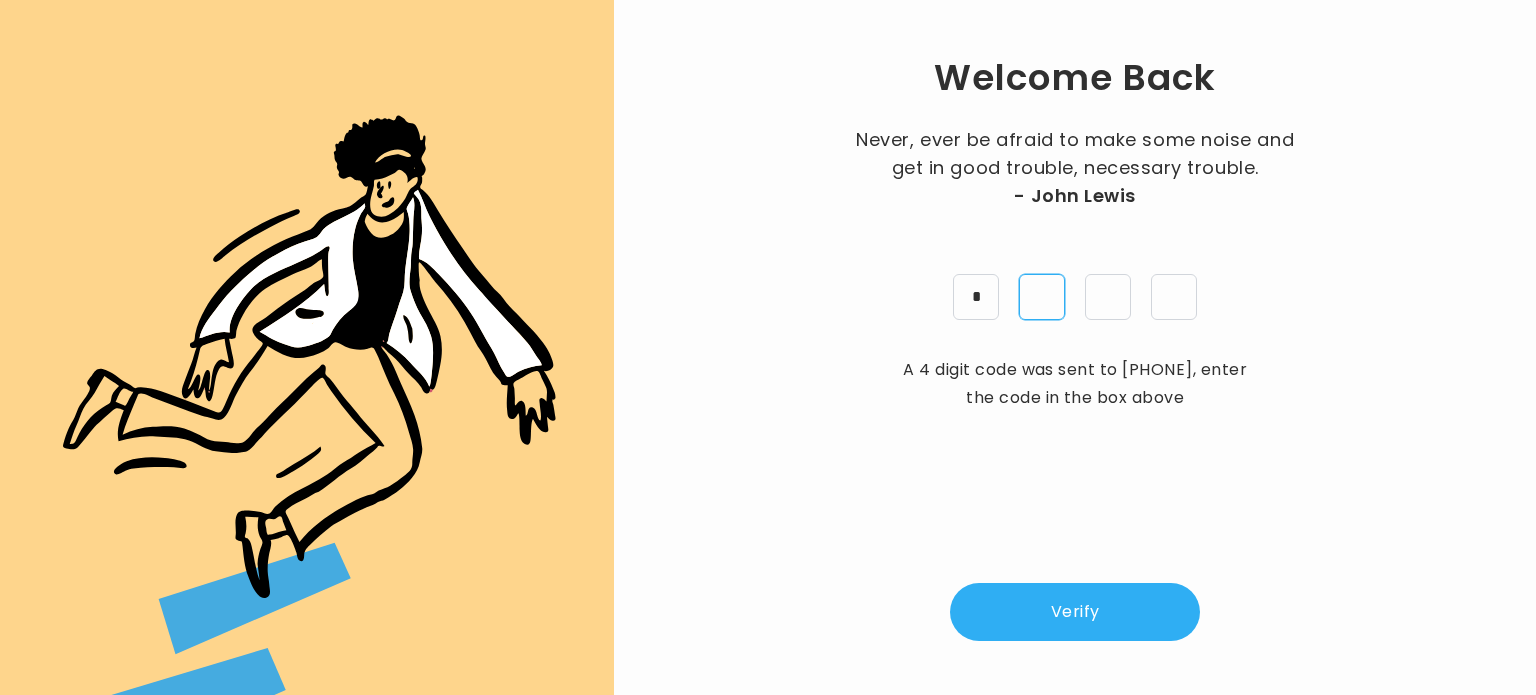 type on "*" 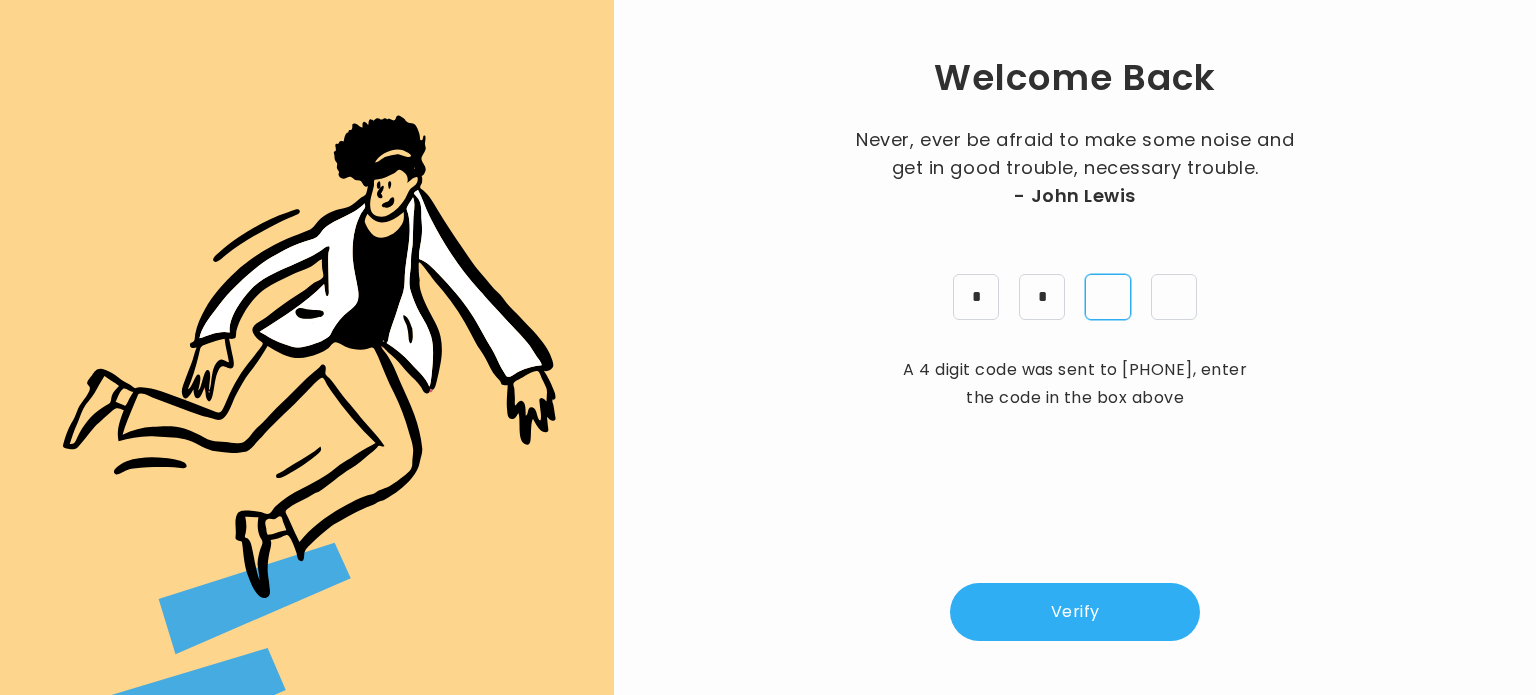 type on "*" 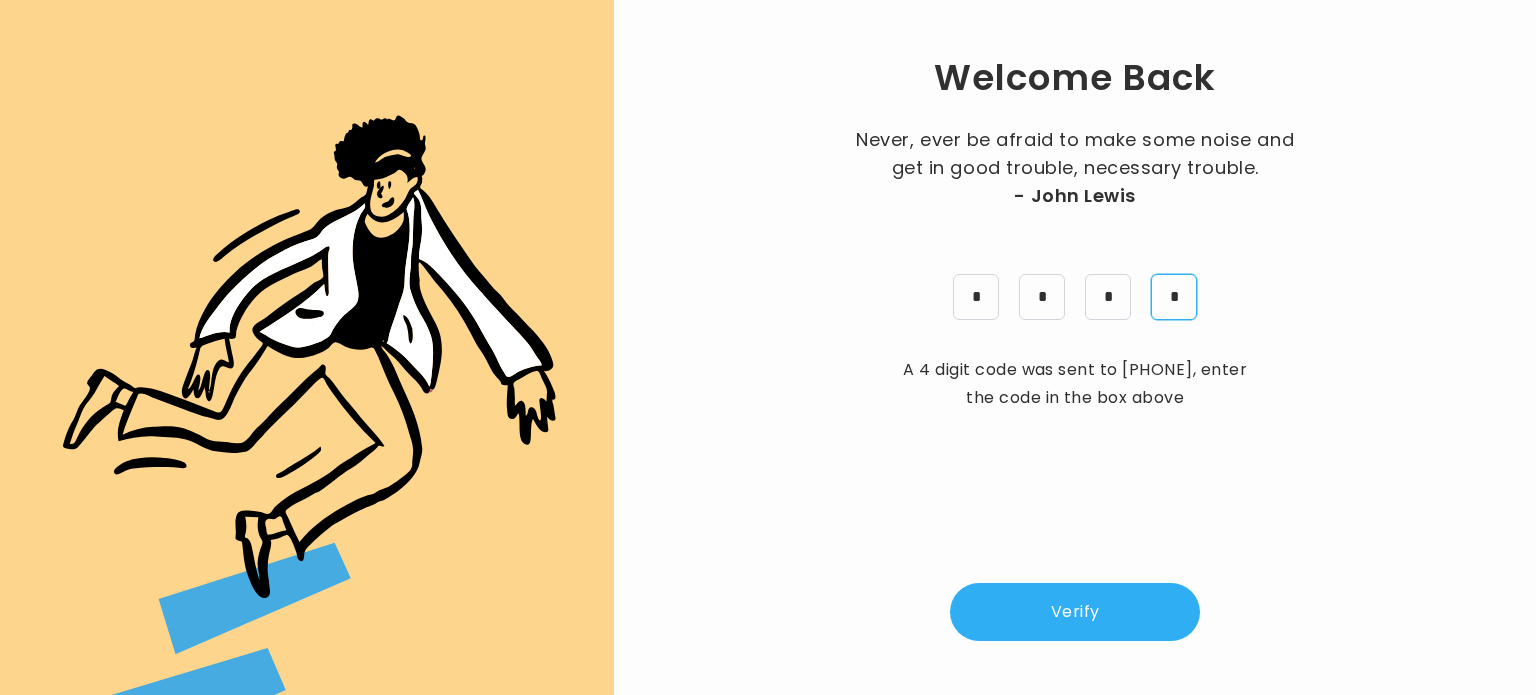 type on "*" 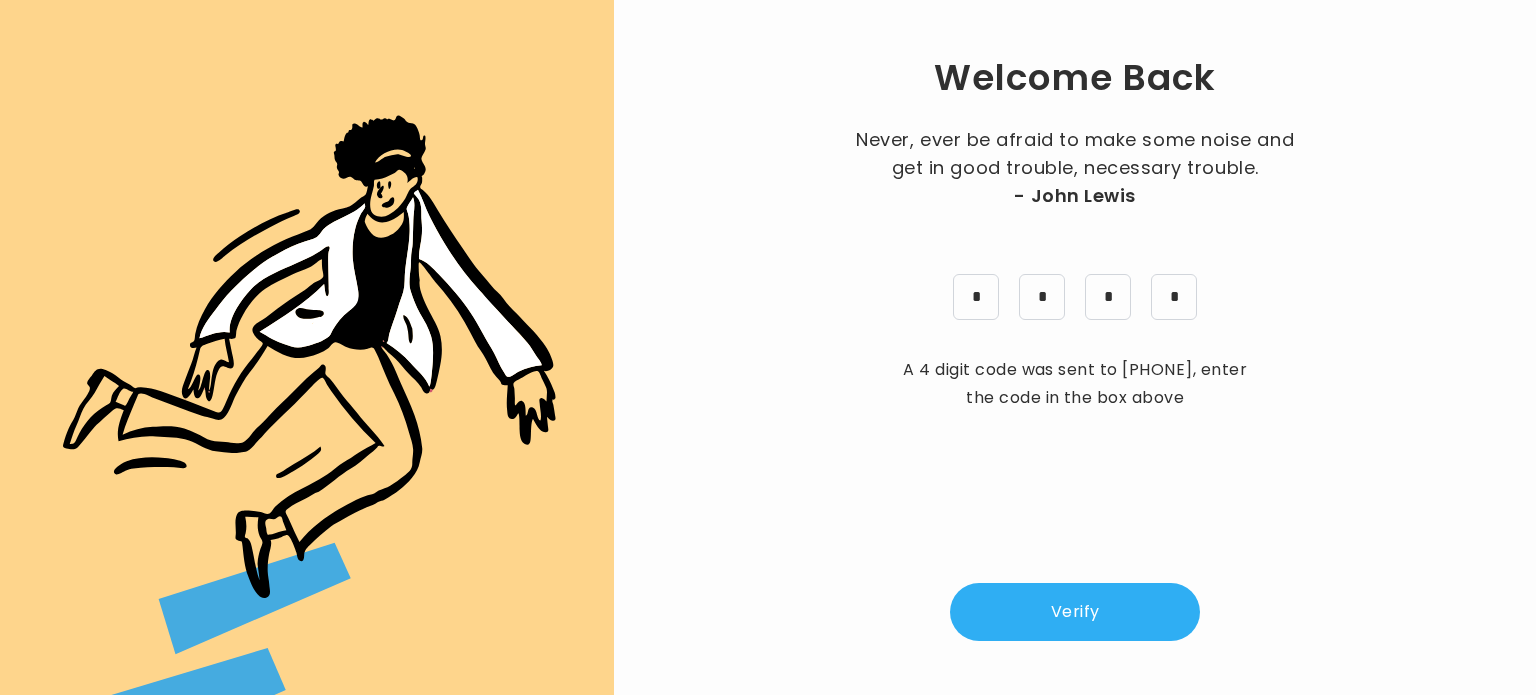 click on "Verify" at bounding box center (1075, 612) 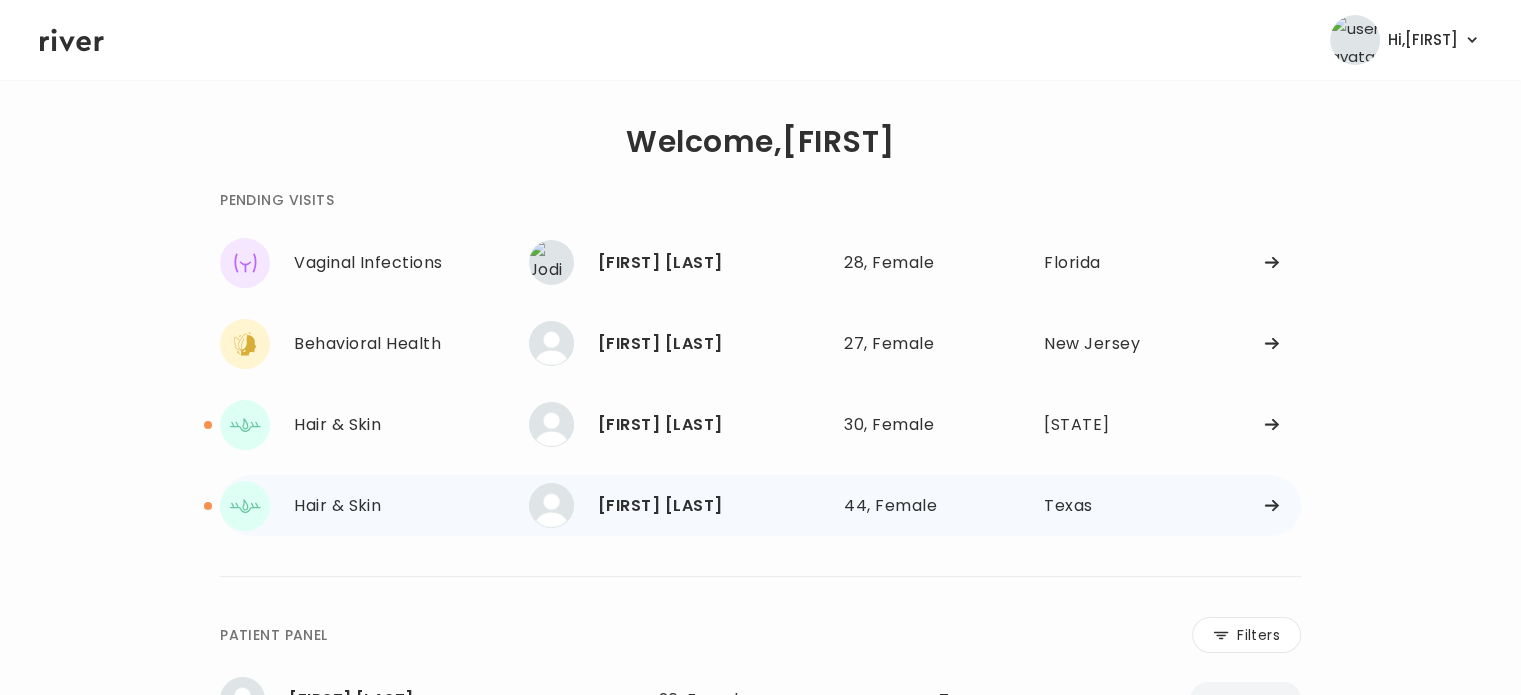 click on "[FIRST] [LAST]" at bounding box center [713, 506] 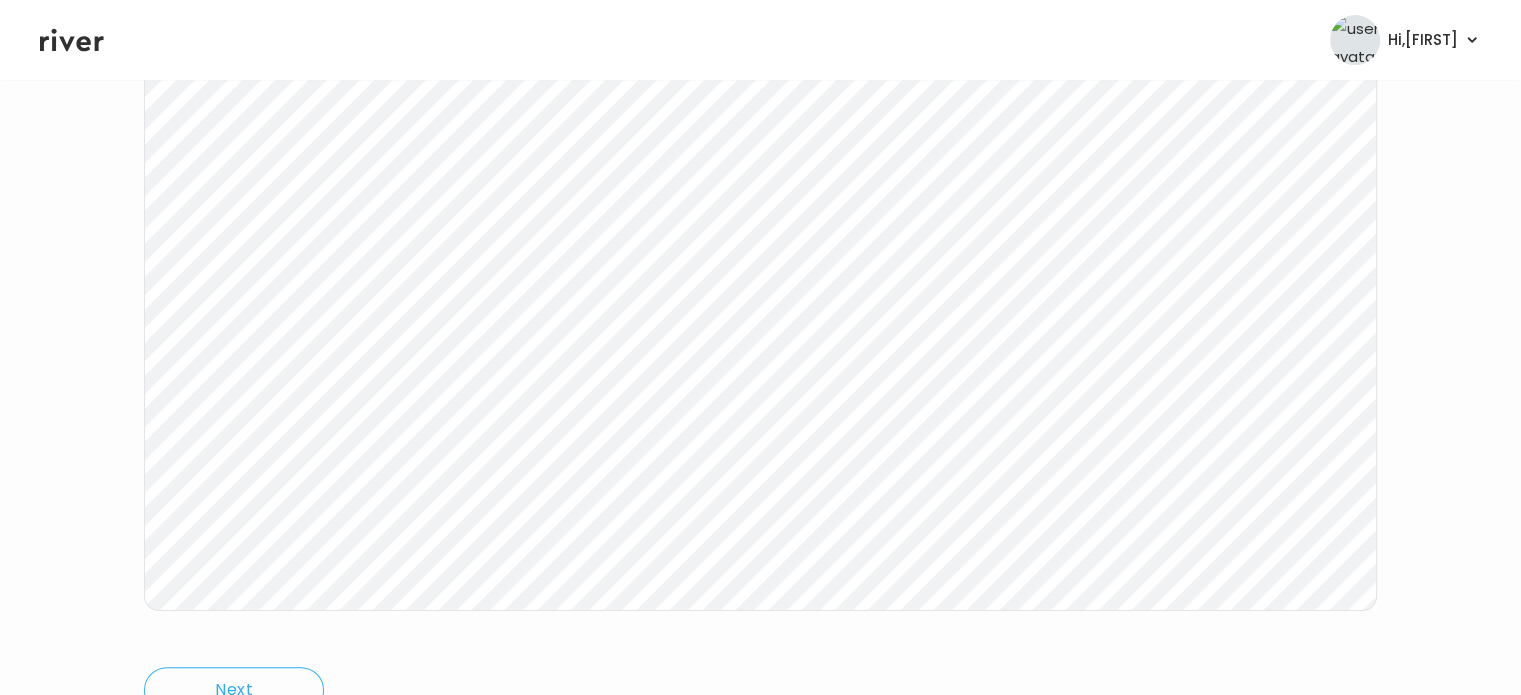 scroll, scrollTop: 348, scrollLeft: 0, axis: vertical 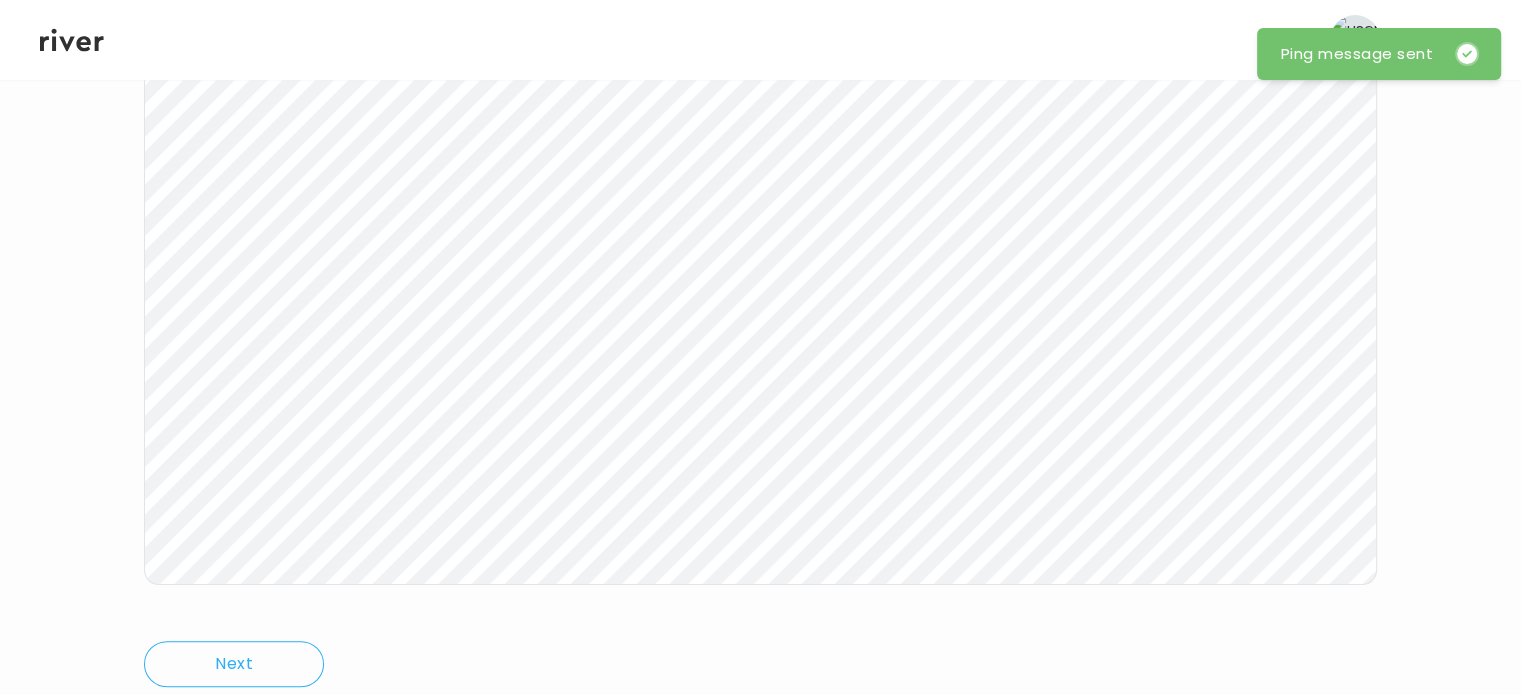 click 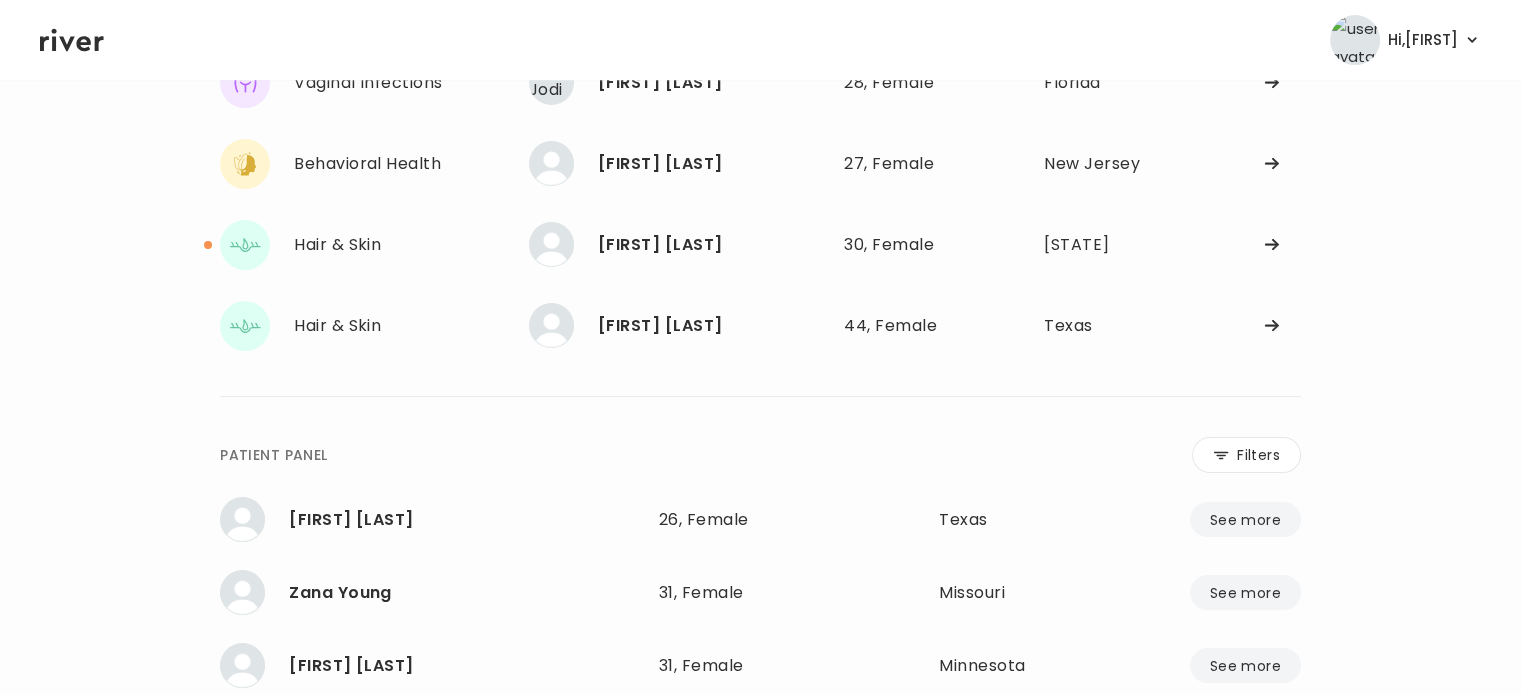 scroll, scrollTop: 144, scrollLeft: 0, axis: vertical 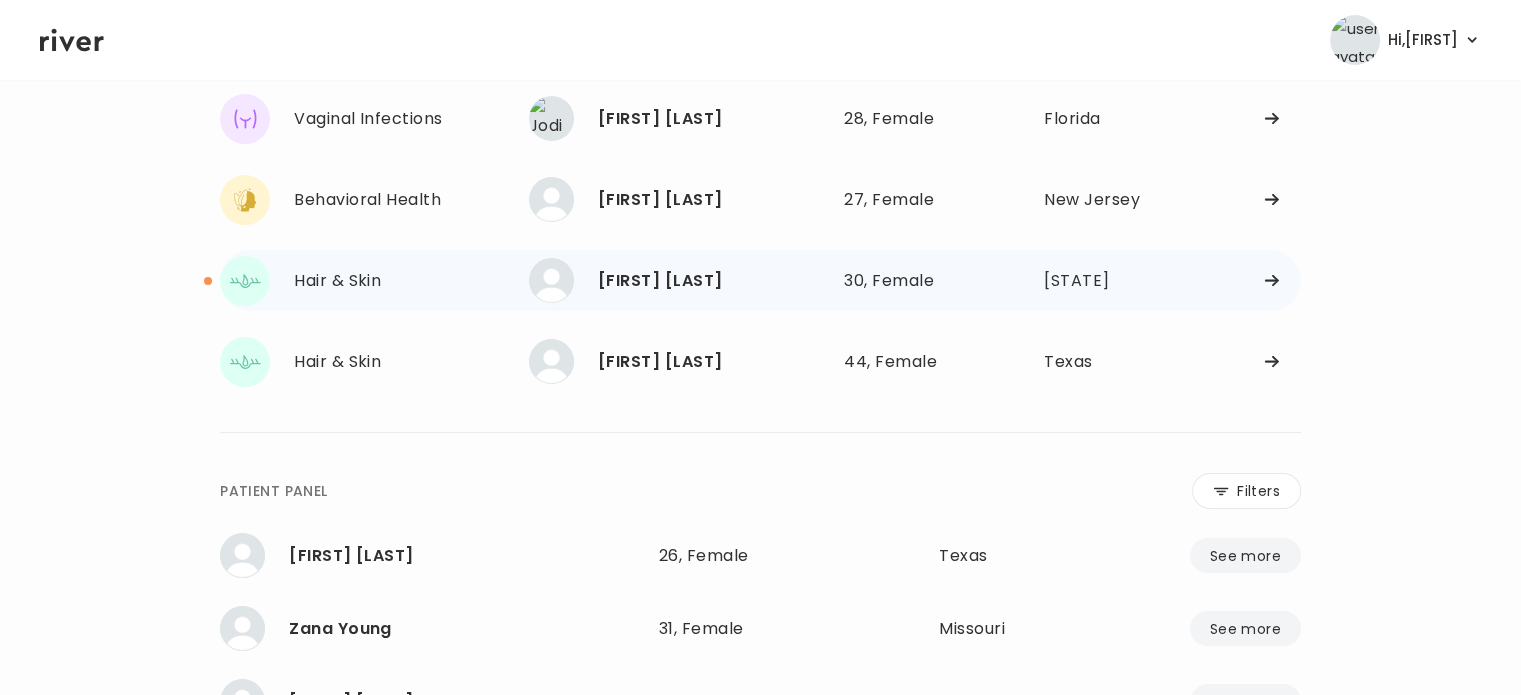 click on "[FIRST] [LAST]" at bounding box center (713, 281) 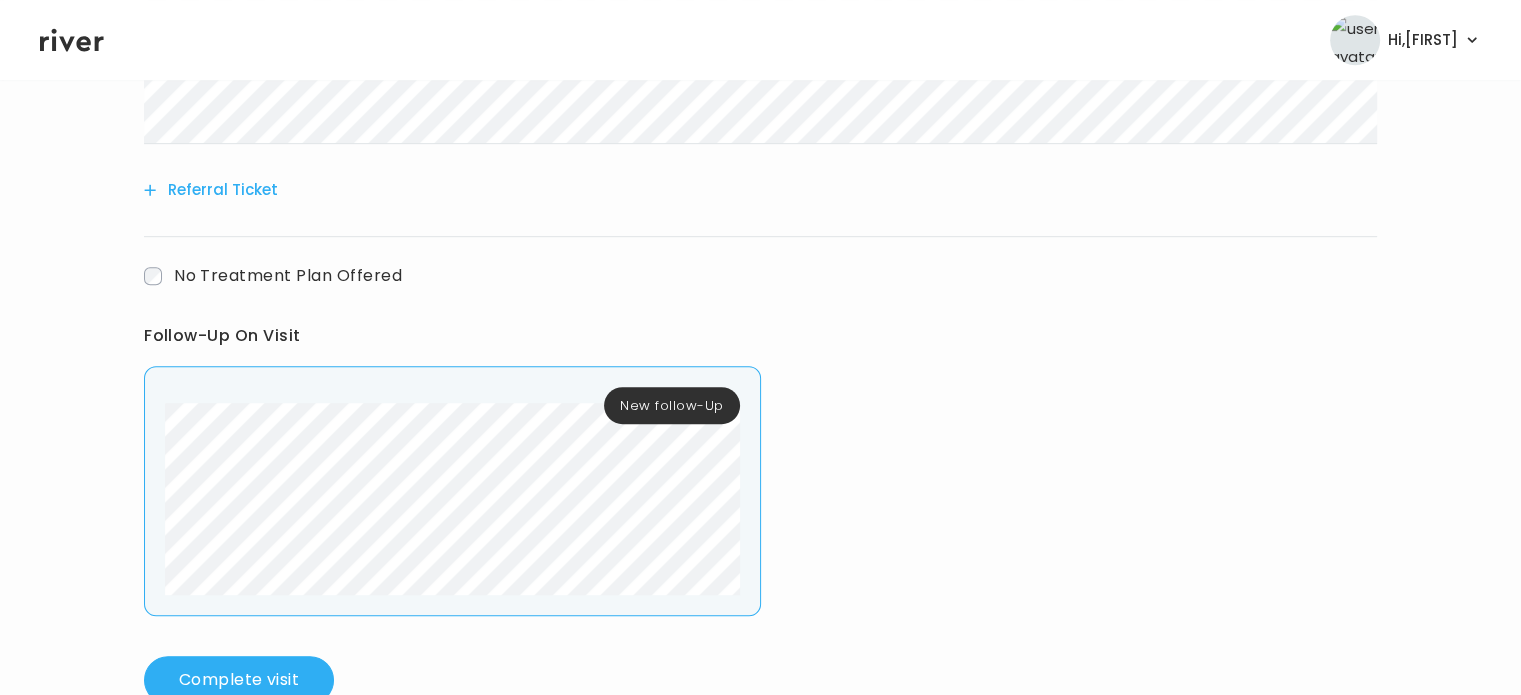 scroll, scrollTop: 974, scrollLeft: 0, axis: vertical 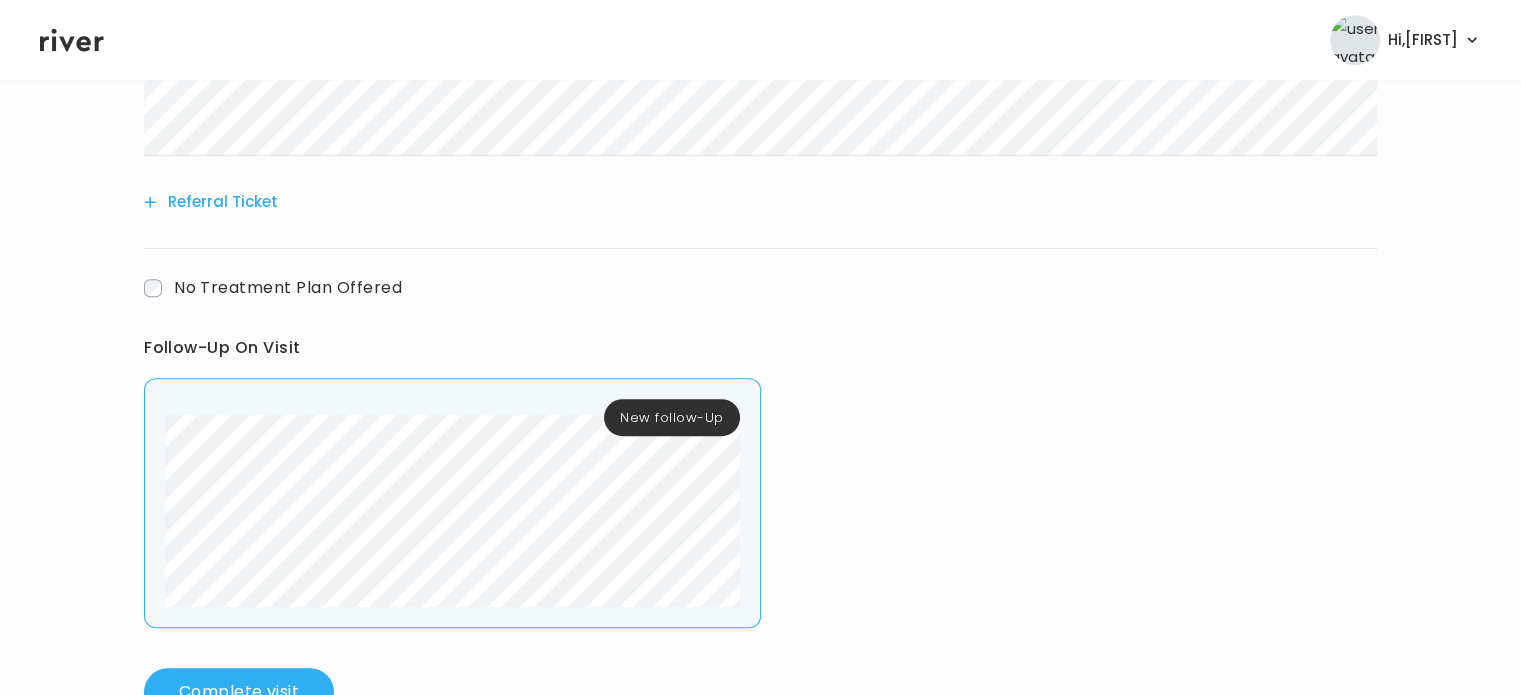 click on "New follow-Up" at bounding box center [452, 503] 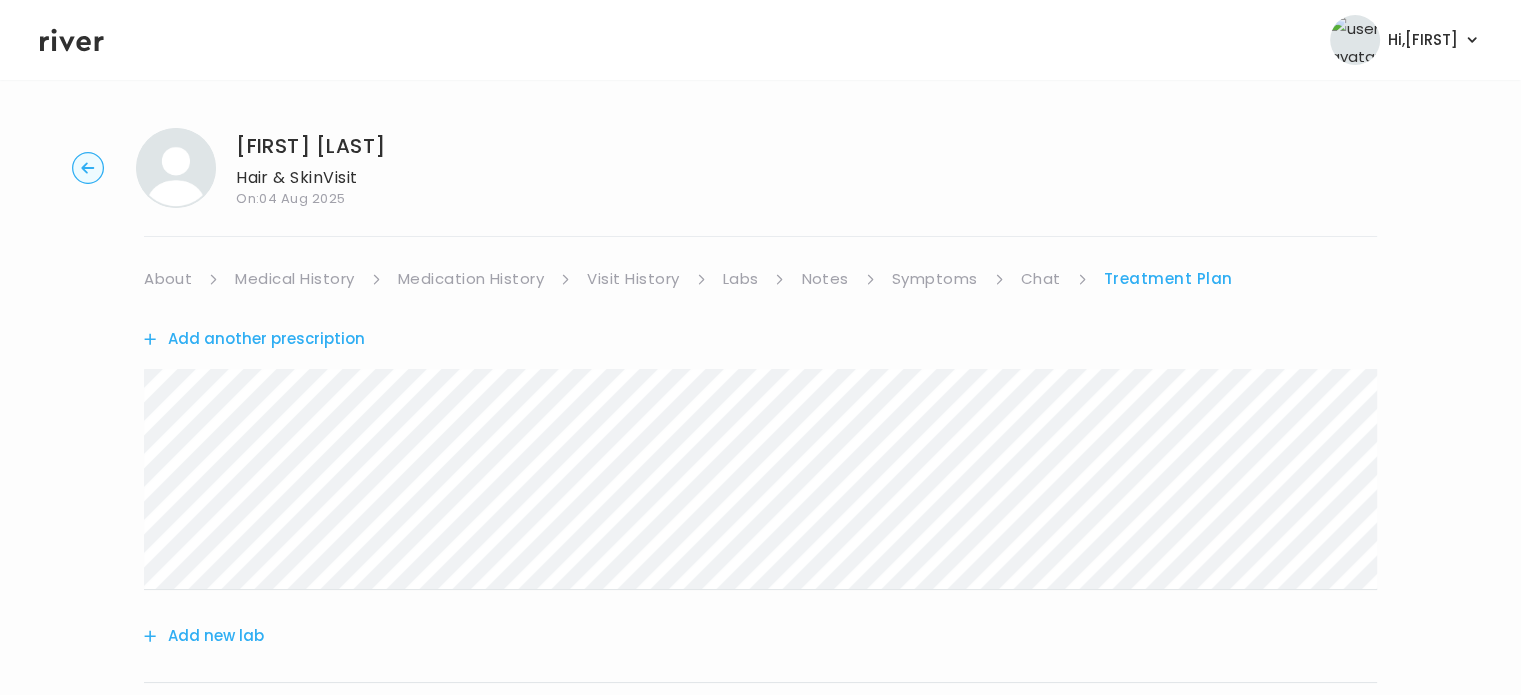 scroll, scrollTop: 0, scrollLeft: 0, axis: both 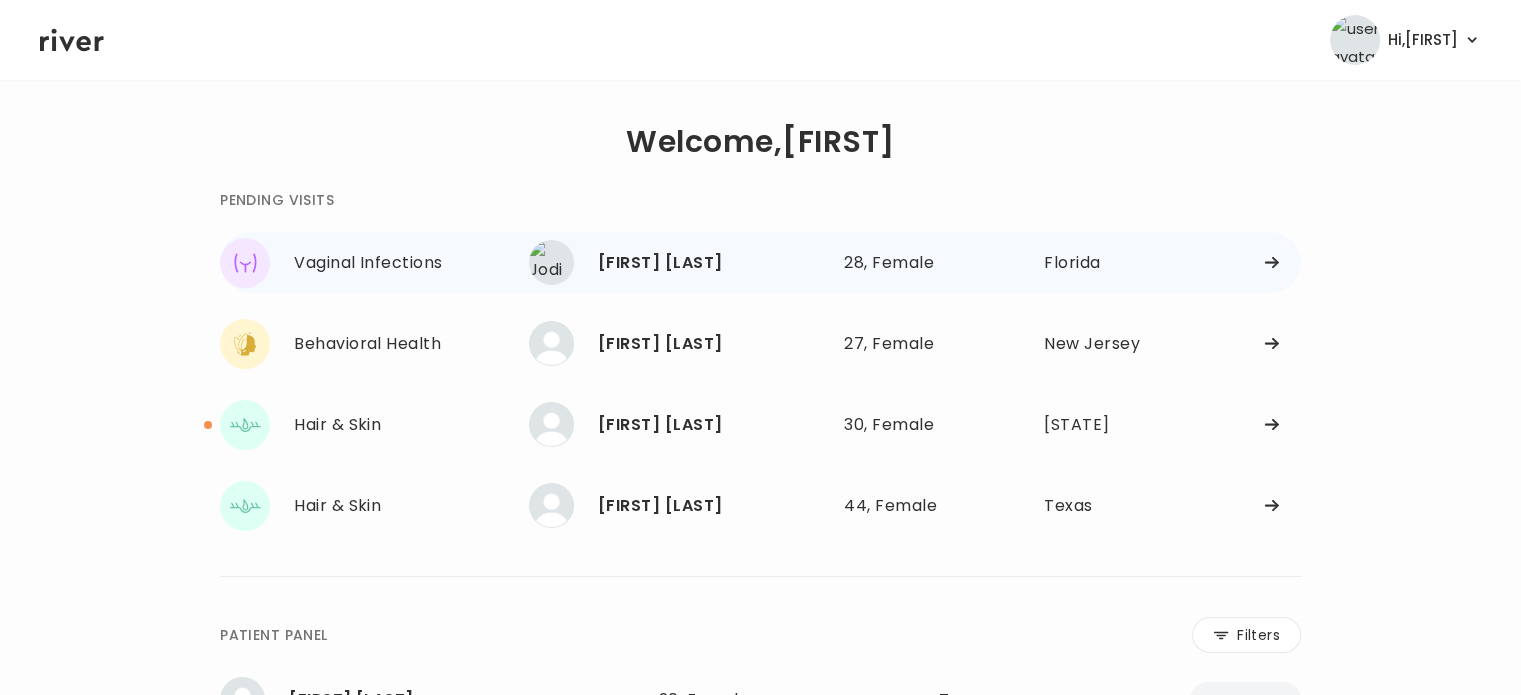 click on "Jodi Wood" at bounding box center [713, 263] 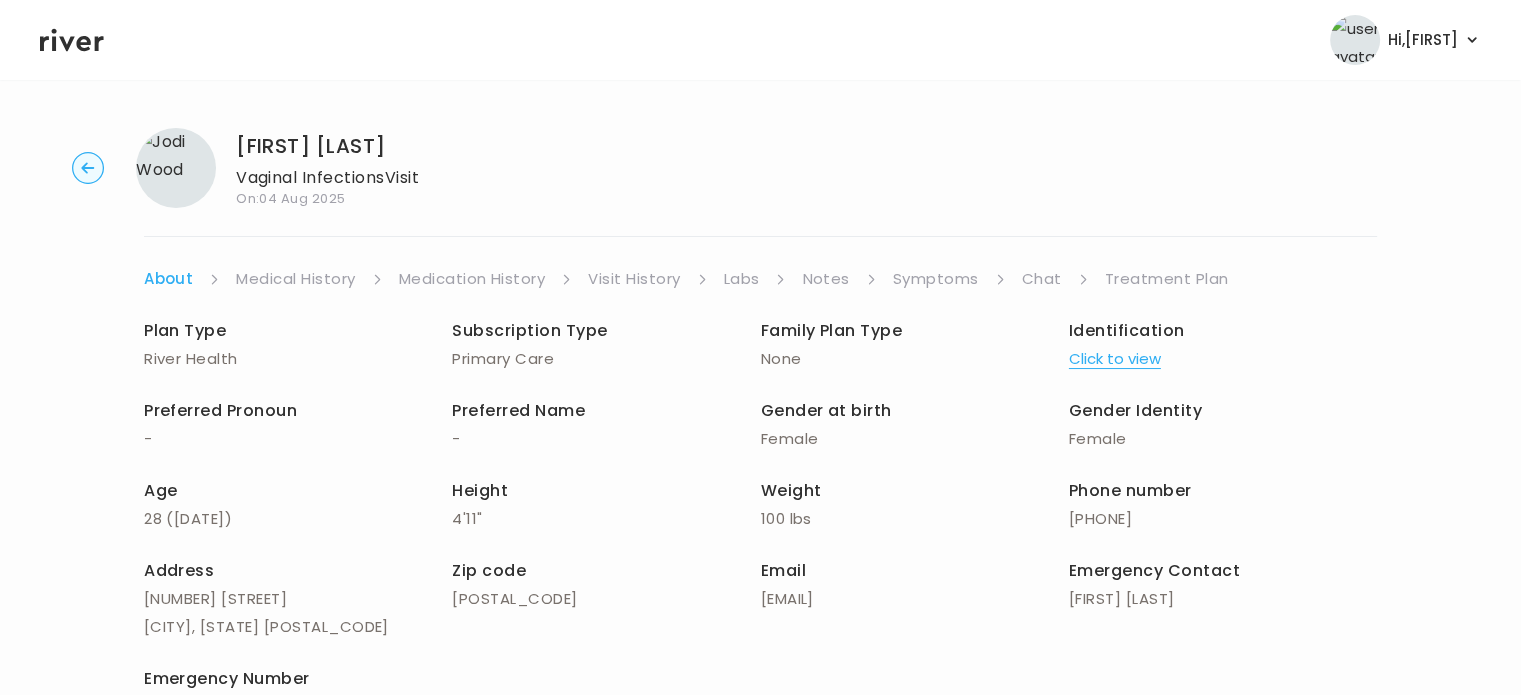 click on "Symptoms" at bounding box center (936, 279) 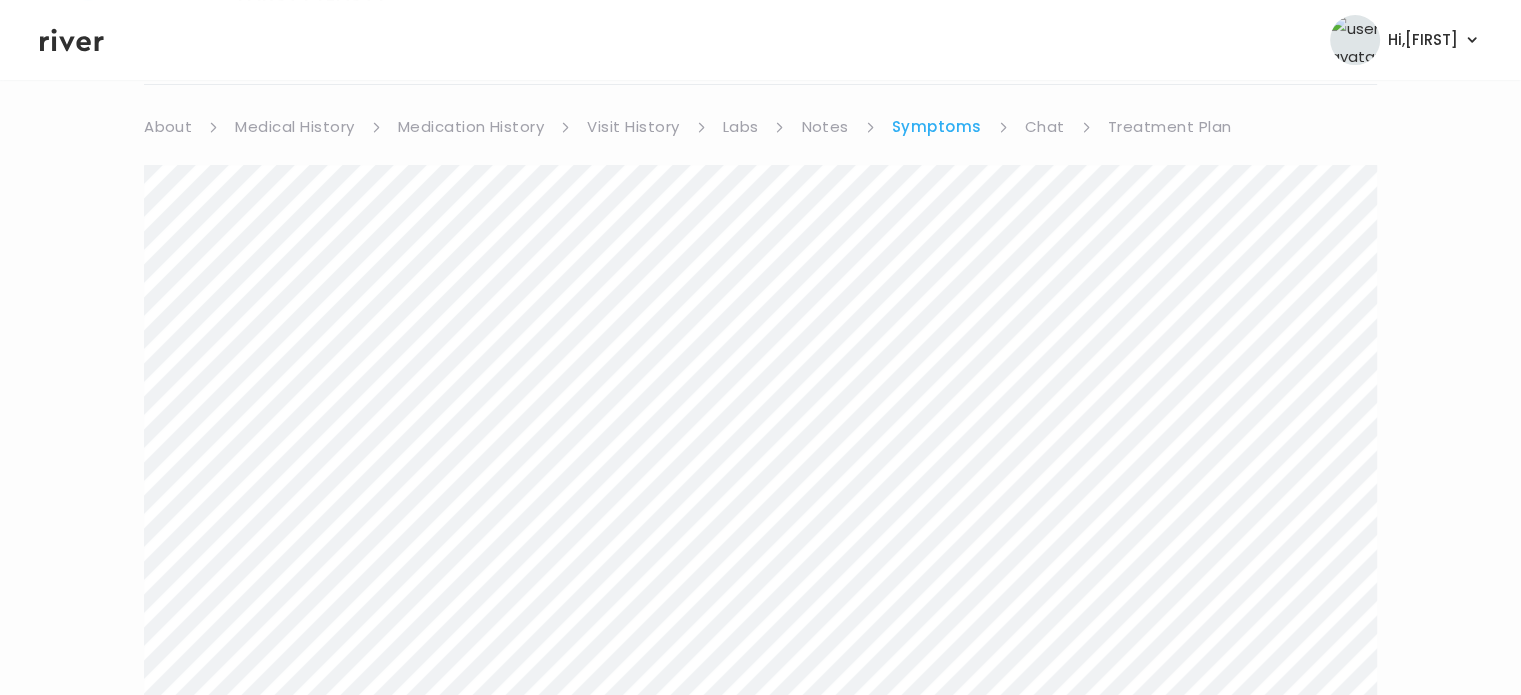 scroll, scrollTop: 143, scrollLeft: 0, axis: vertical 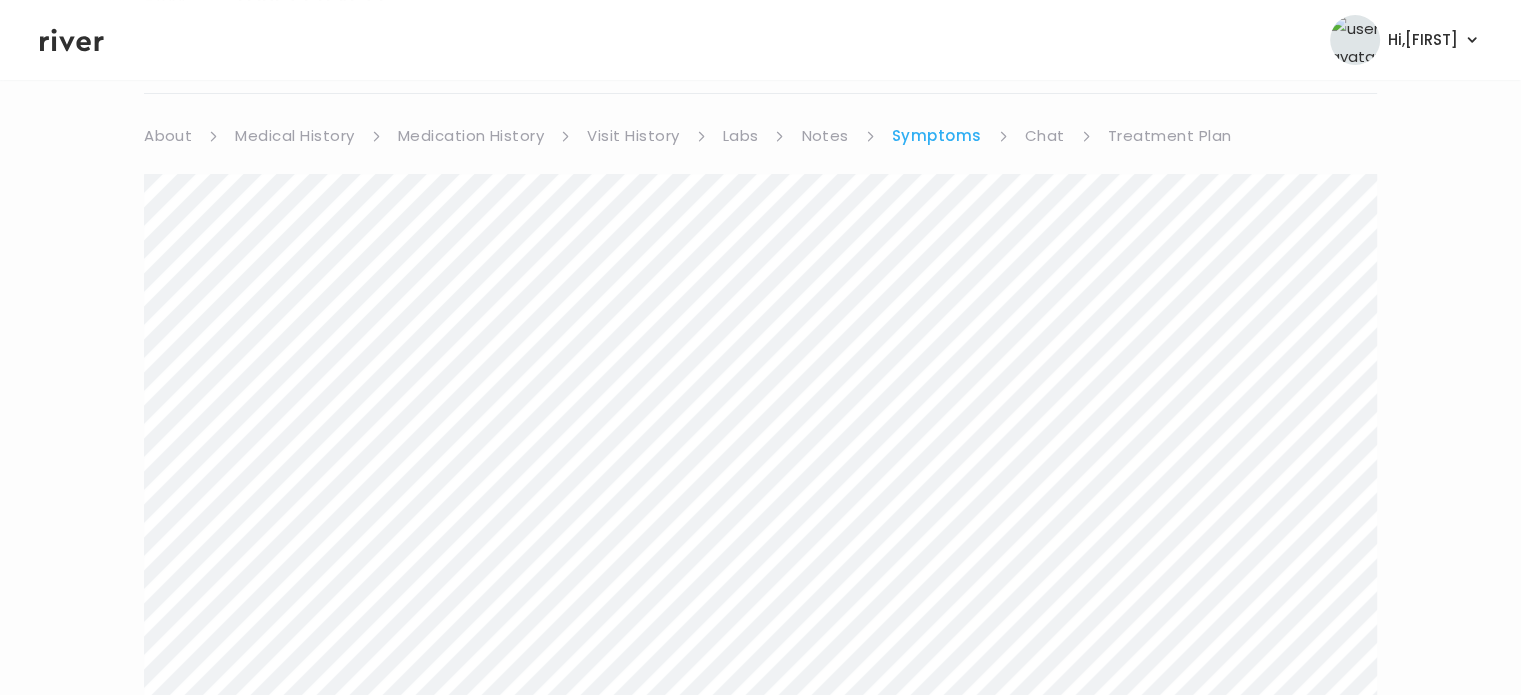 click on "Treatment Plan" at bounding box center (1170, 136) 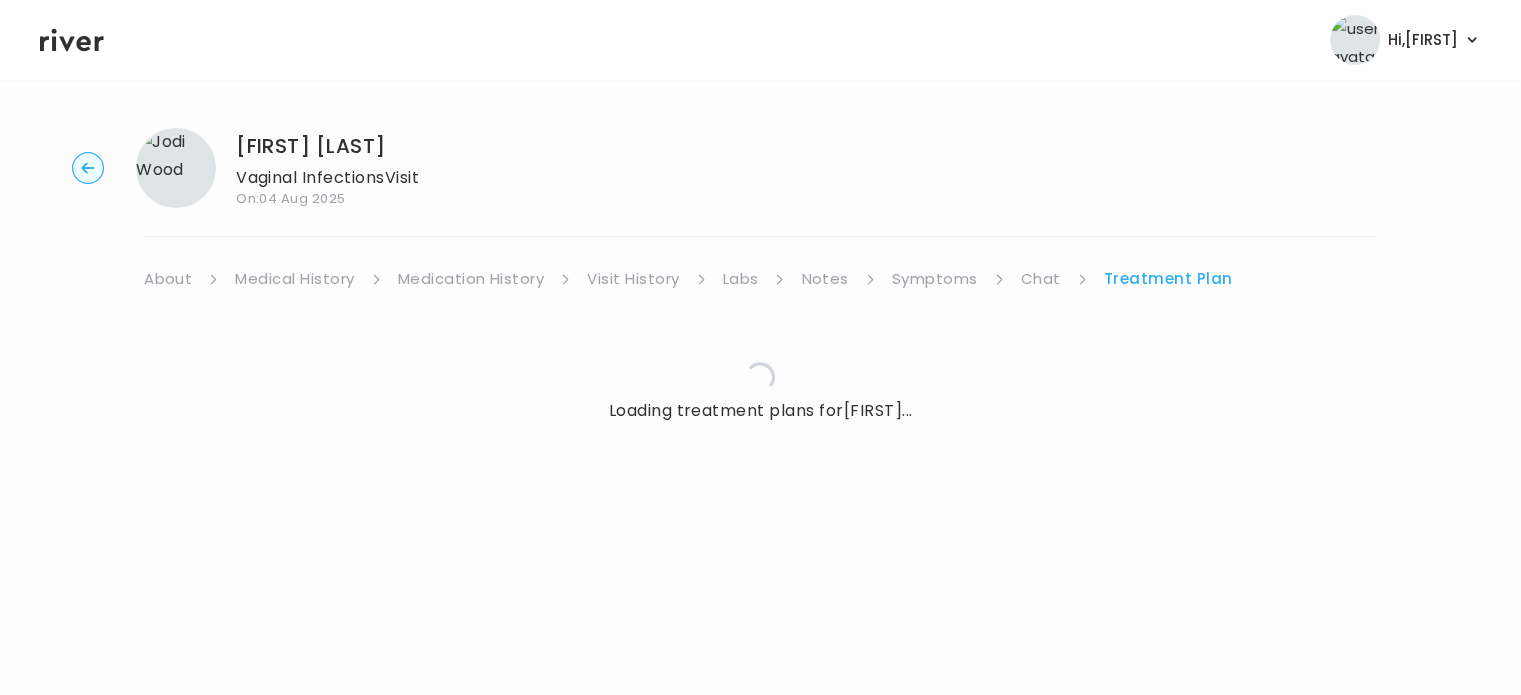 scroll, scrollTop: 0, scrollLeft: 0, axis: both 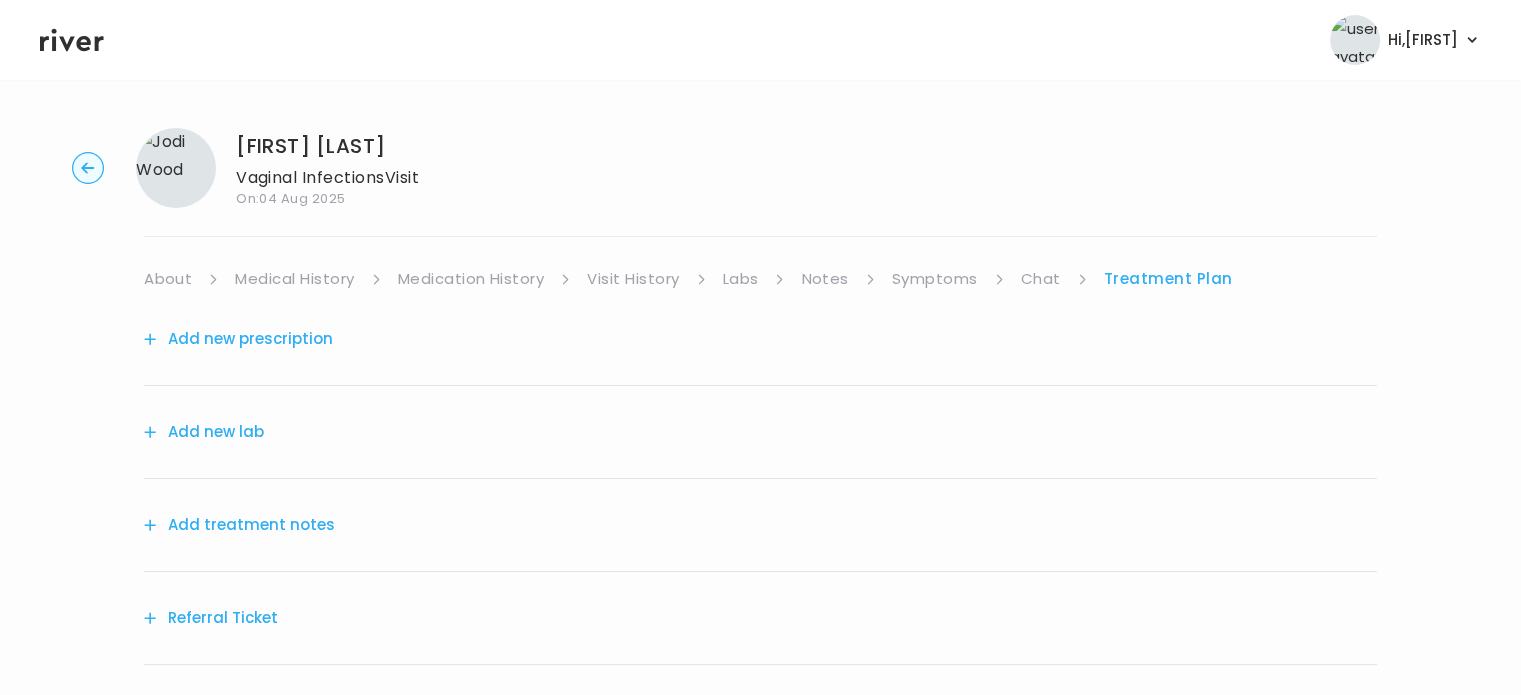click on "Add treatment notes" at bounding box center (239, 525) 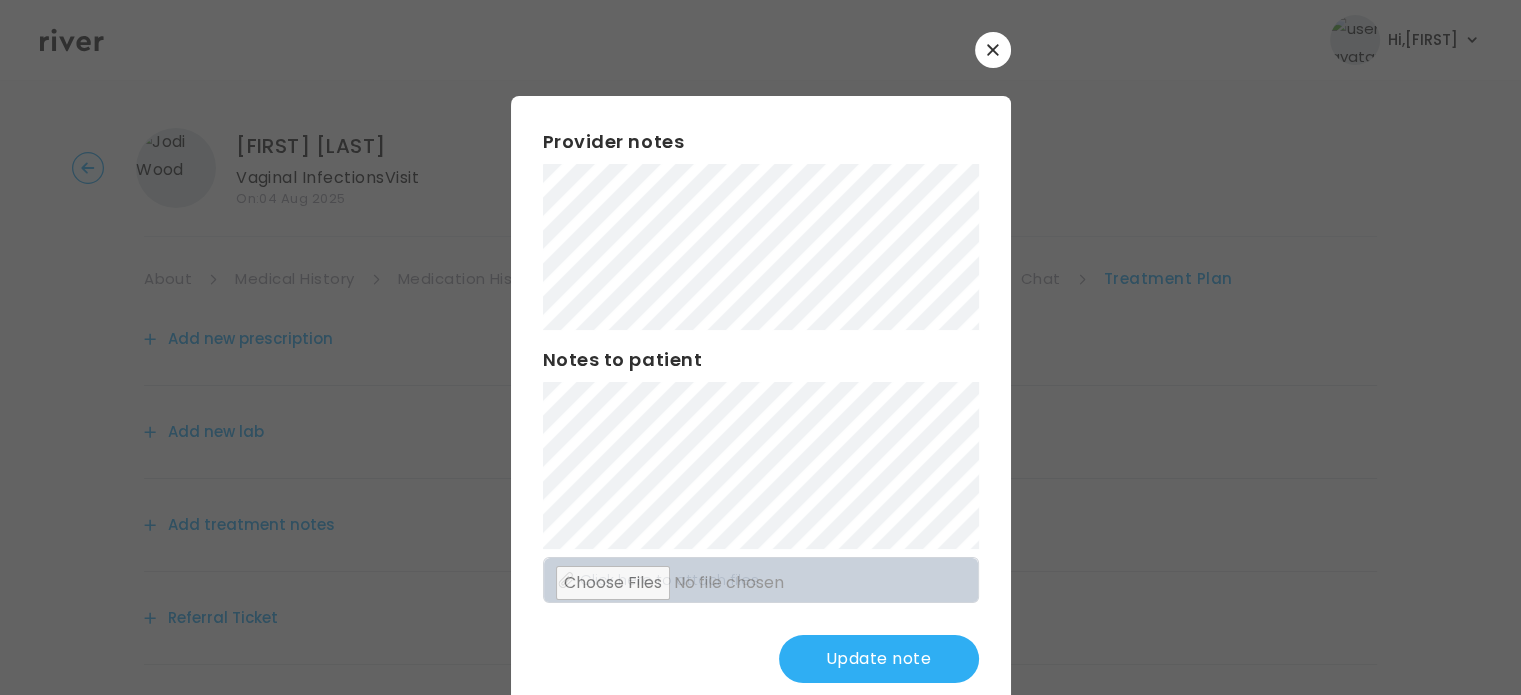 click on "Update note" at bounding box center [879, 659] 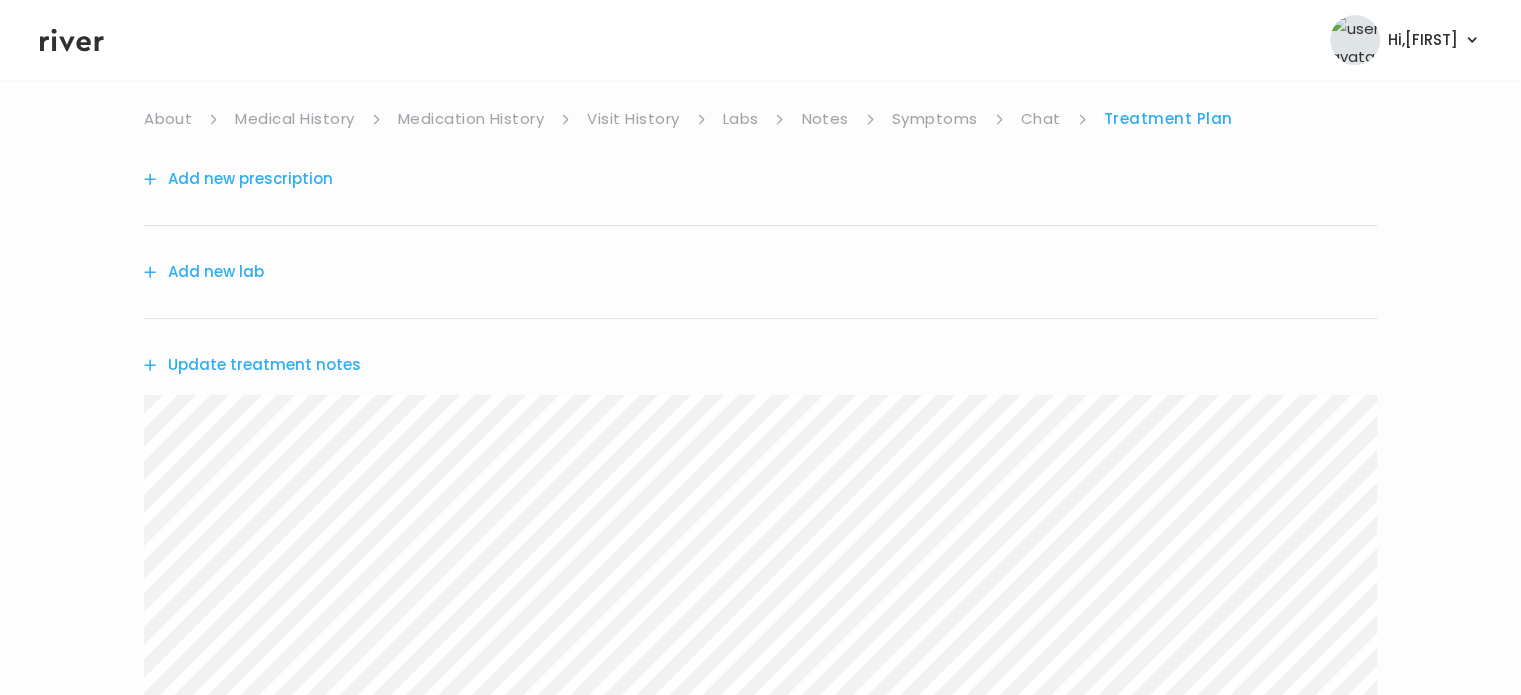 scroll, scrollTop: 190, scrollLeft: 0, axis: vertical 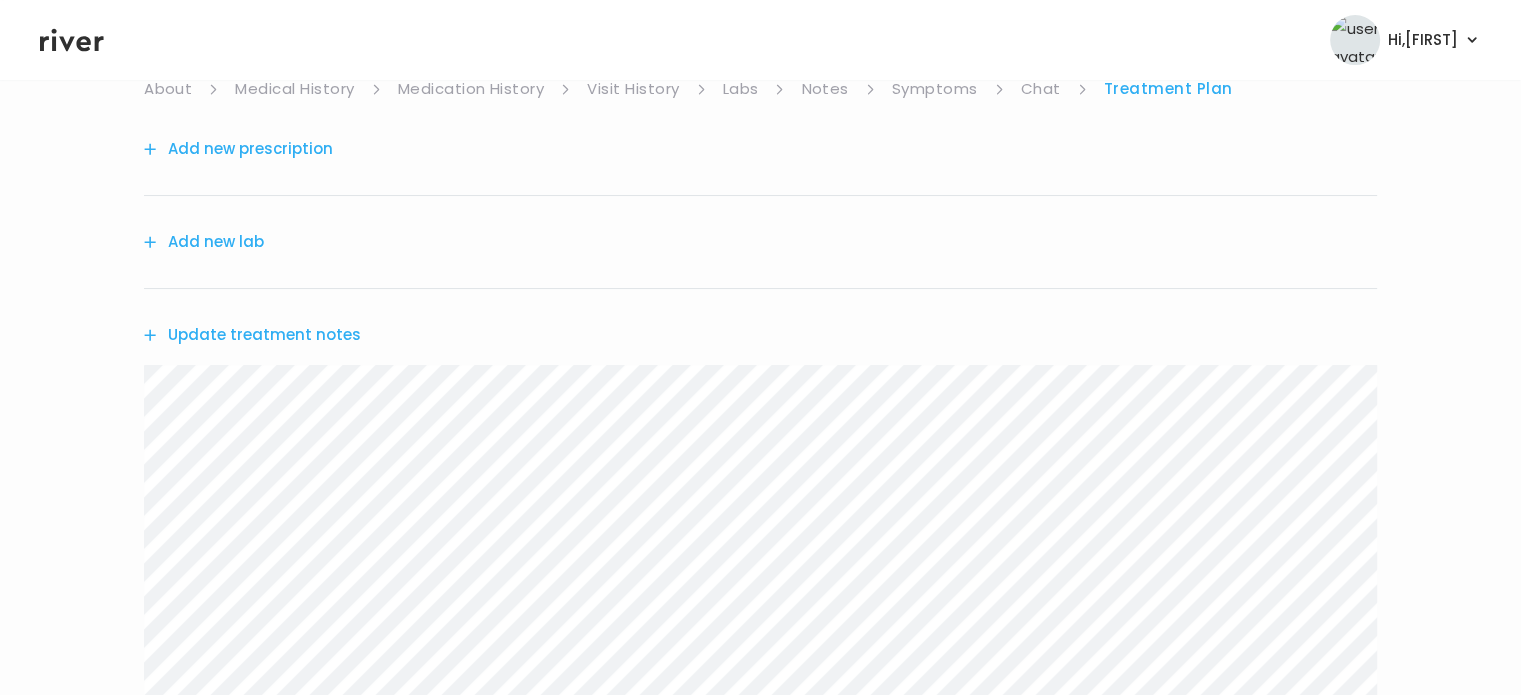 click on "Update treatment notes" at bounding box center [252, 335] 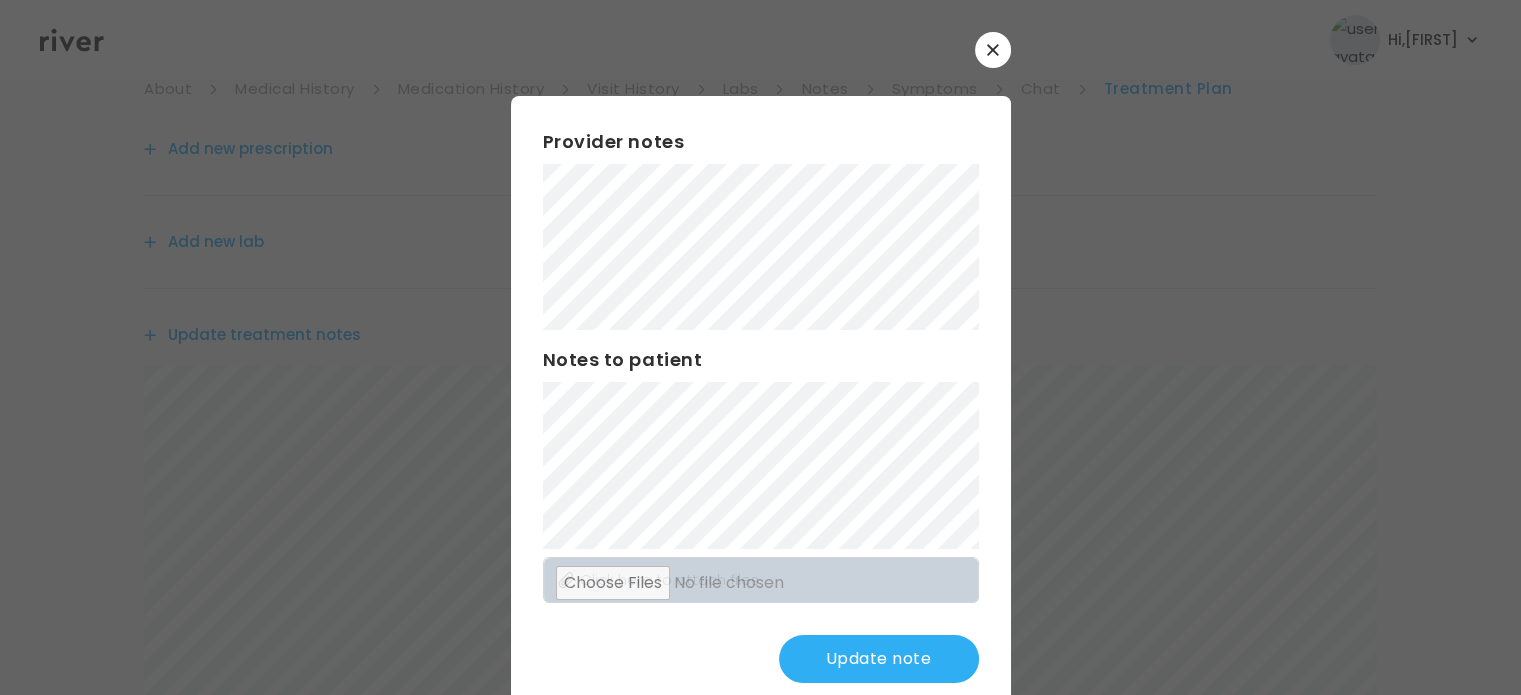 click on "Update note" at bounding box center (879, 659) 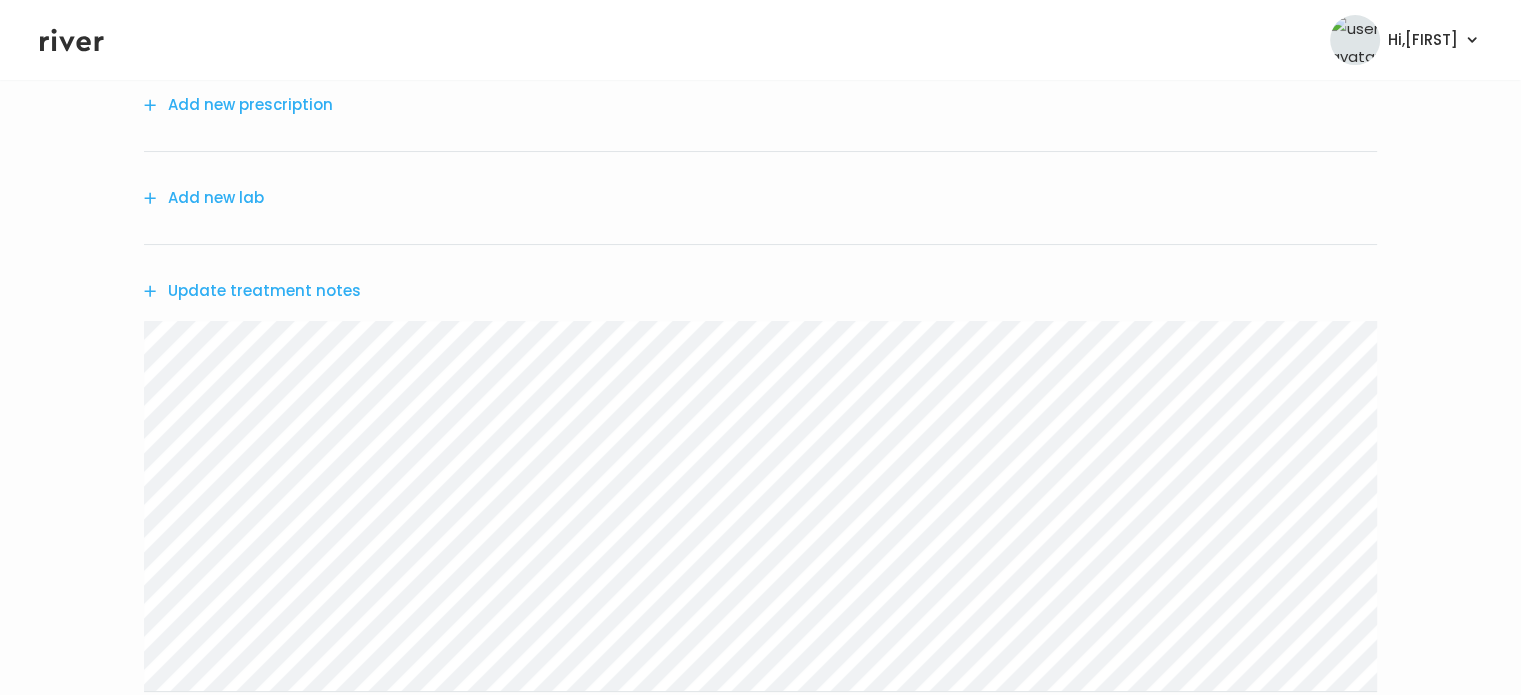 scroll, scrollTop: 236, scrollLeft: 0, axis: vertical 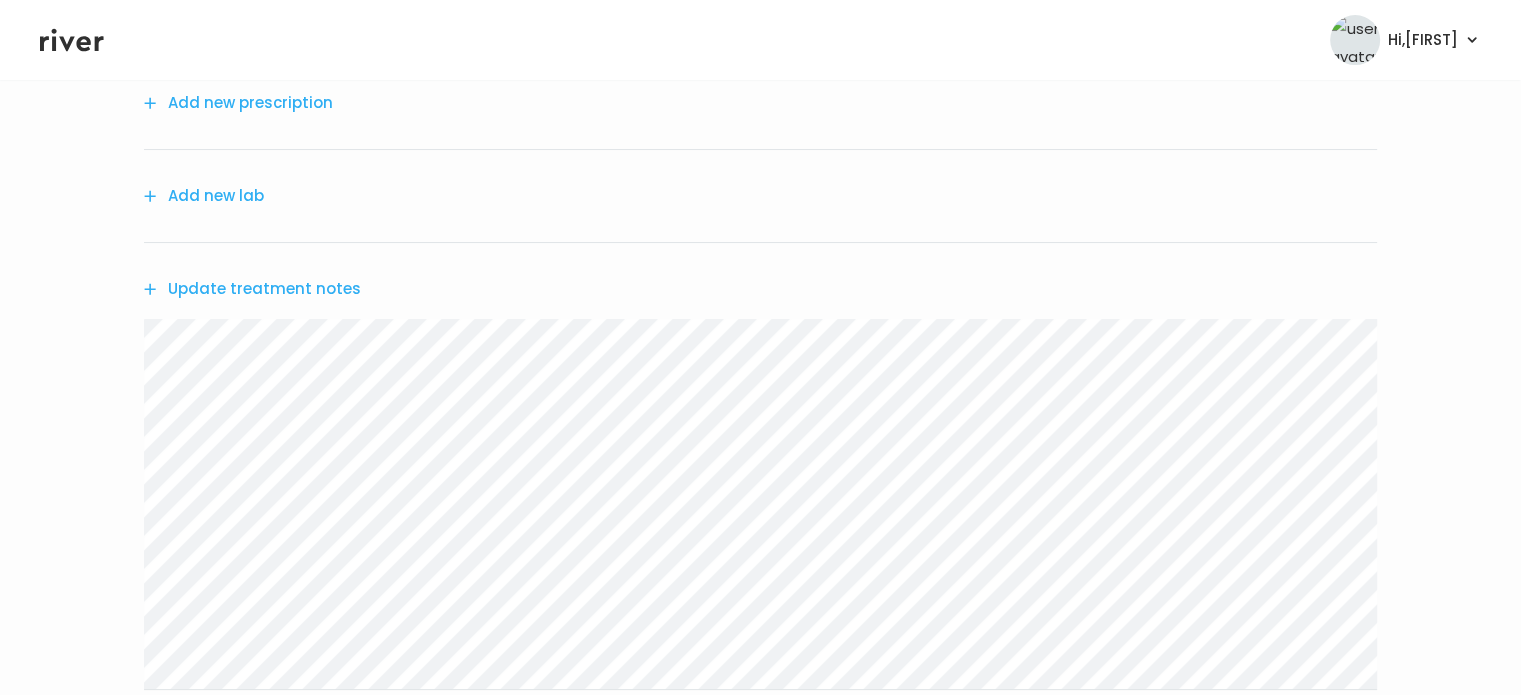 click on "Add new prescription" at bounding box center [238, 103] 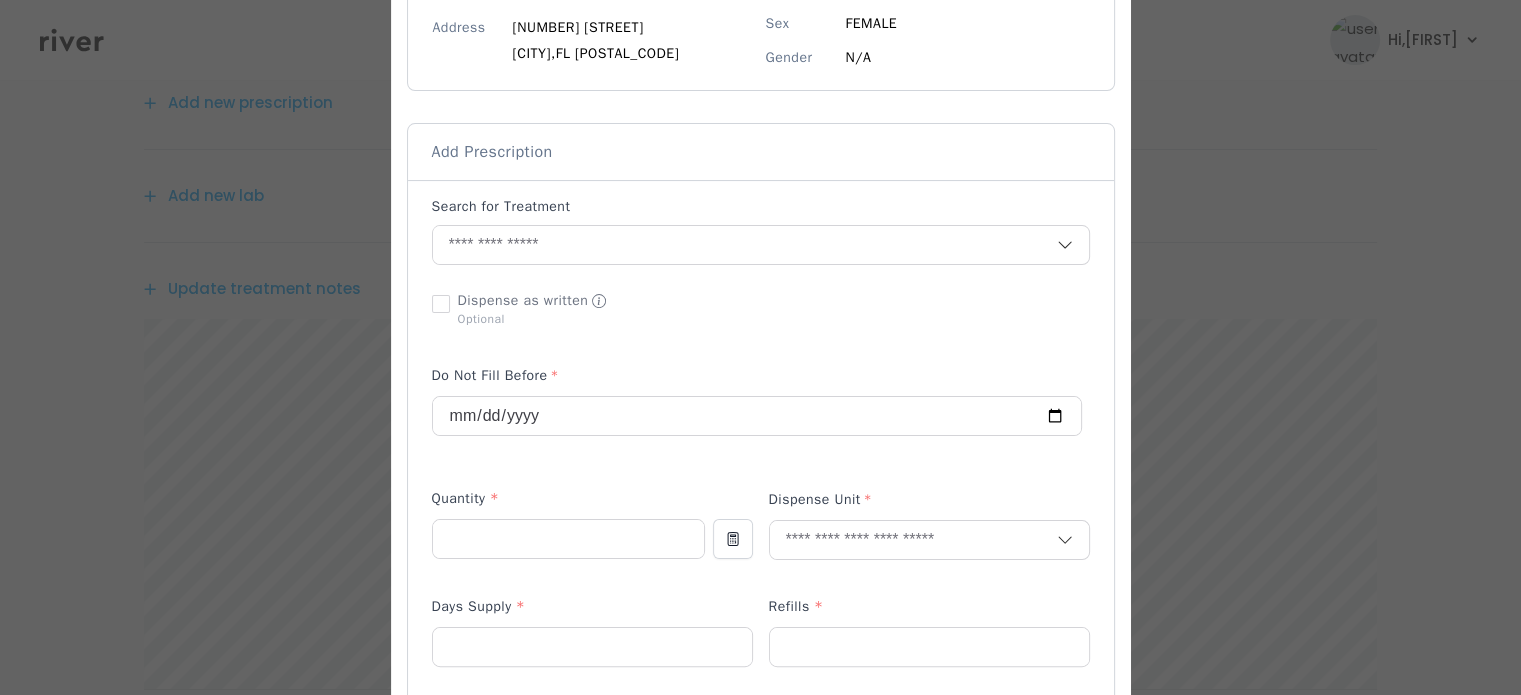 scroll, scrollTop: 406, scrollLeft: 0, axis: vertical 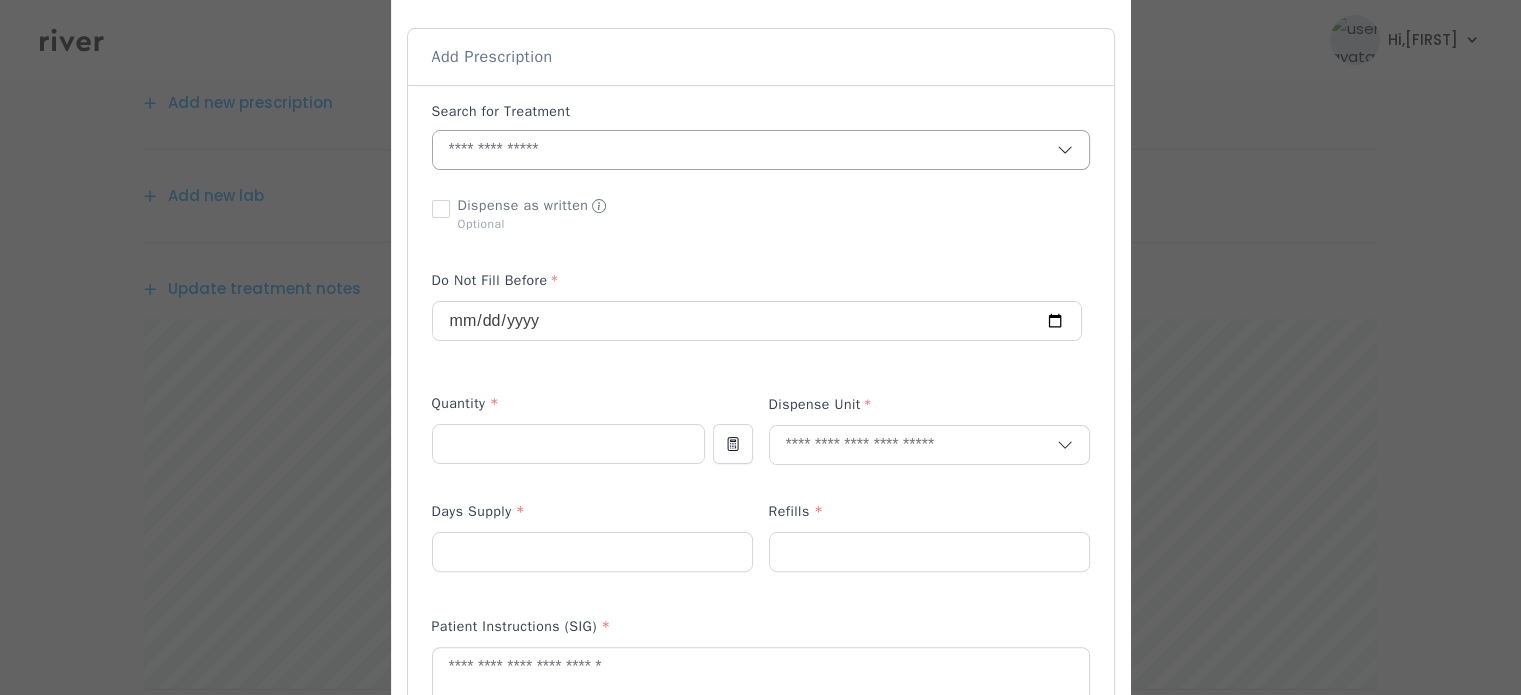 click at bounding box center [745, 150] 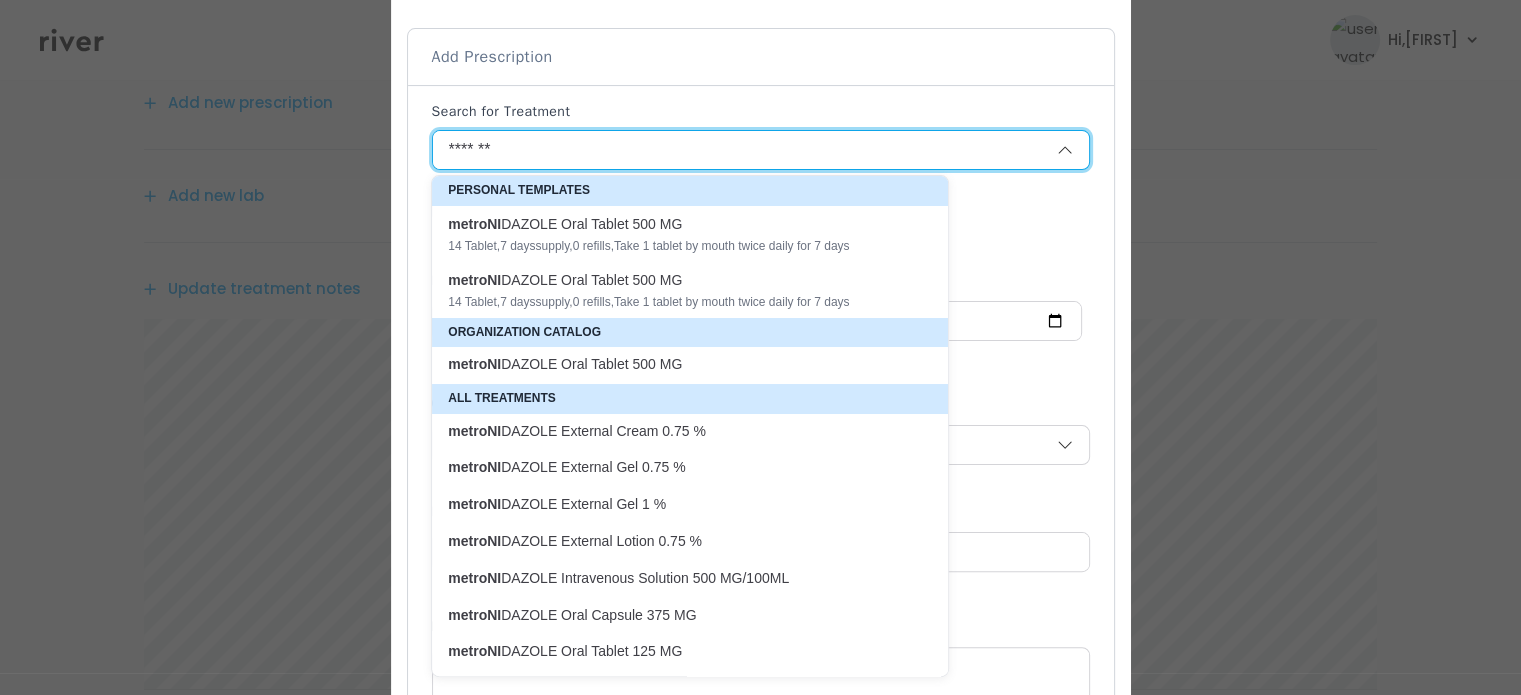click on "14   Tablet ,  7   days  supply,  0   refills ,  Take 1 tablet by mouth twice daily for 7 days" at bounding box center (678, 246) 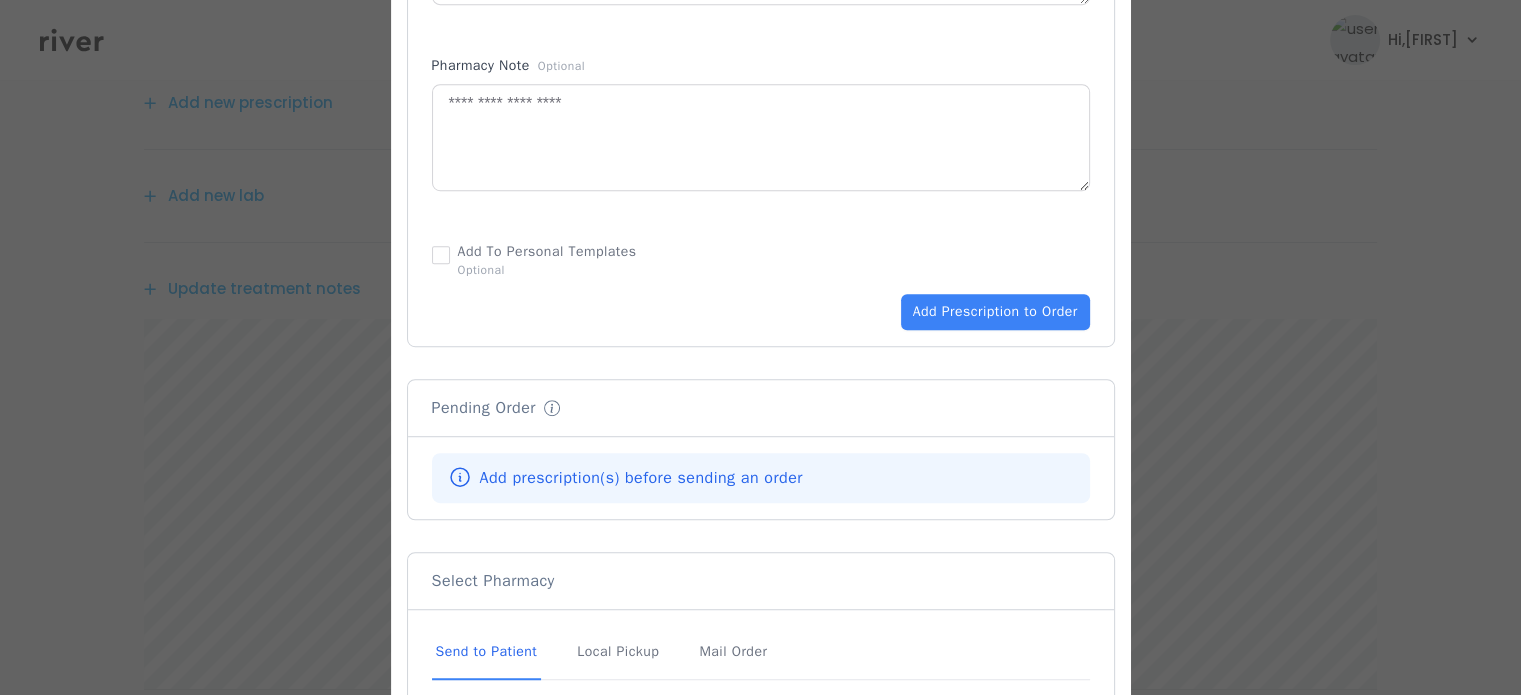 scroll, scrollTop: 1159, scrollLeft: 0, axis: vertical 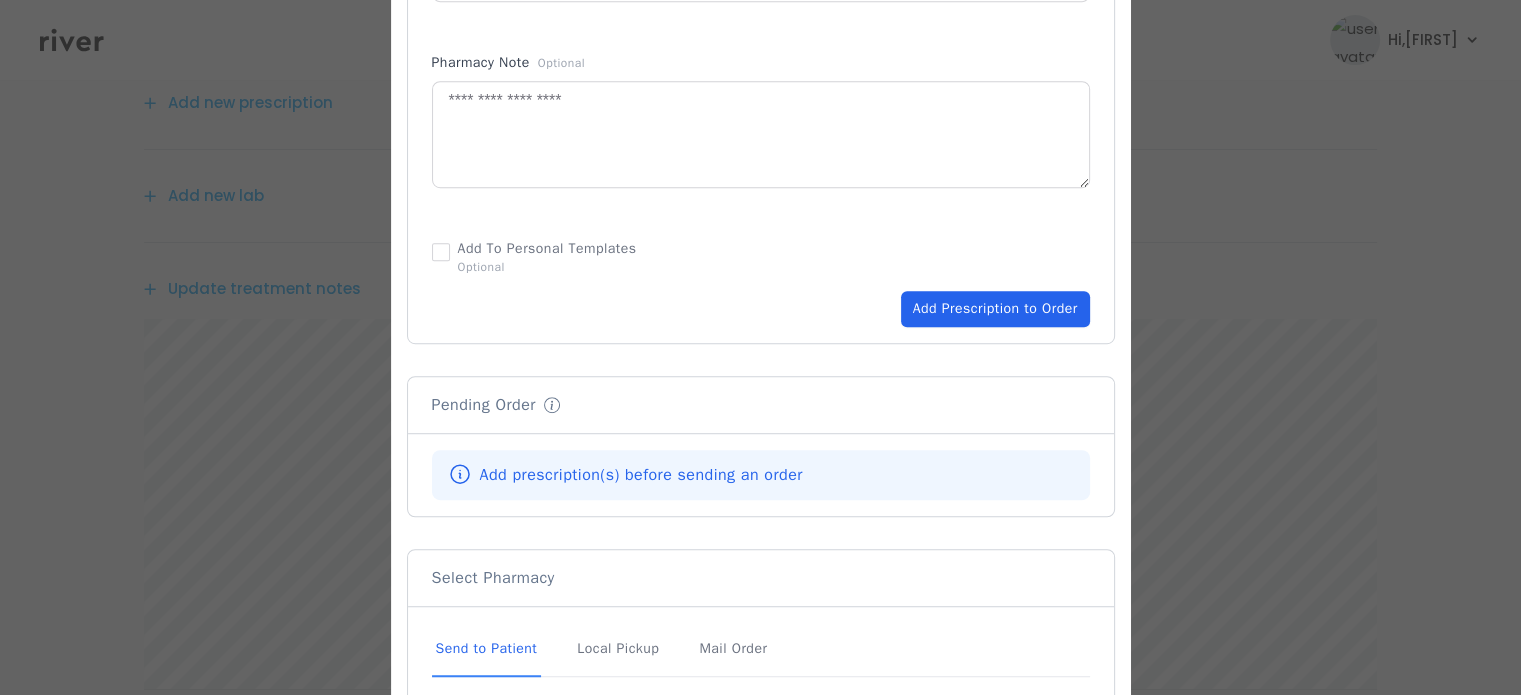 click on "Add Prescription to Order" at bounding box center (995, 309) 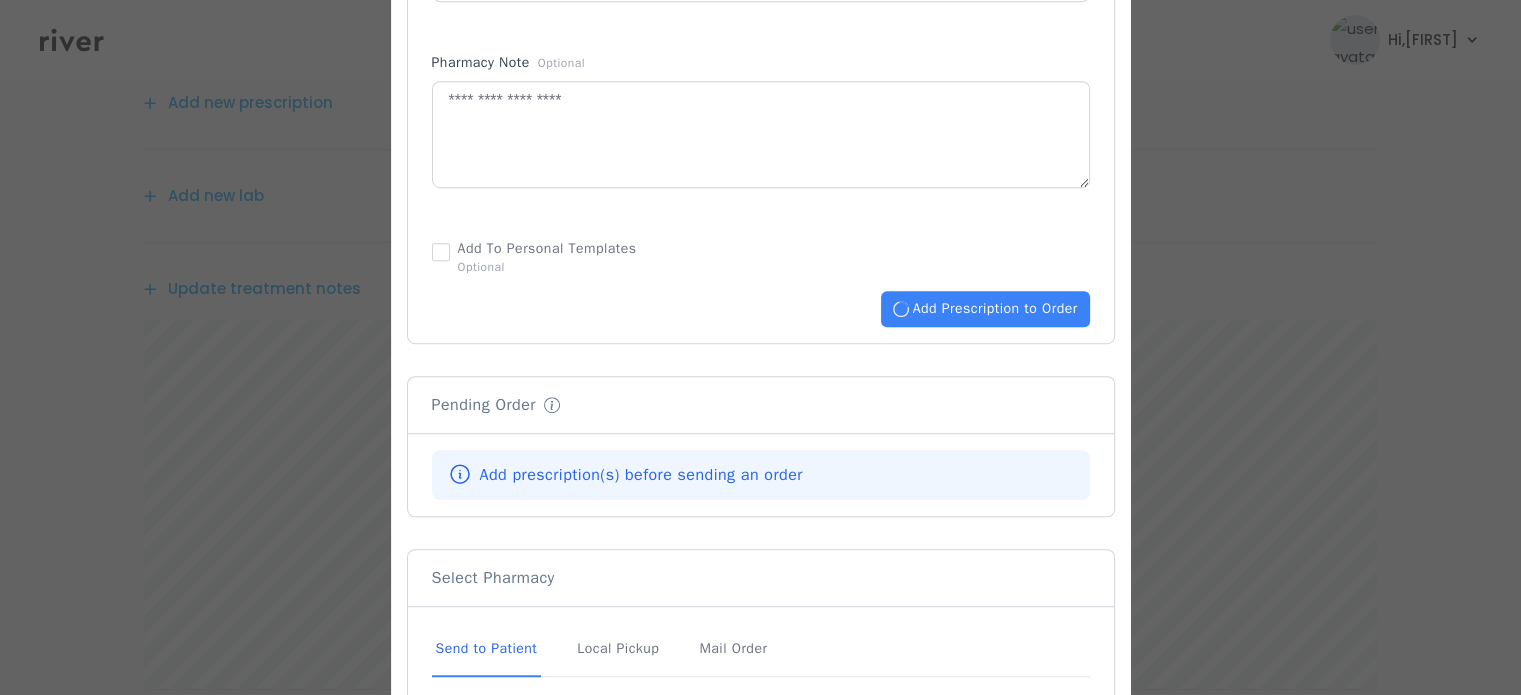 type 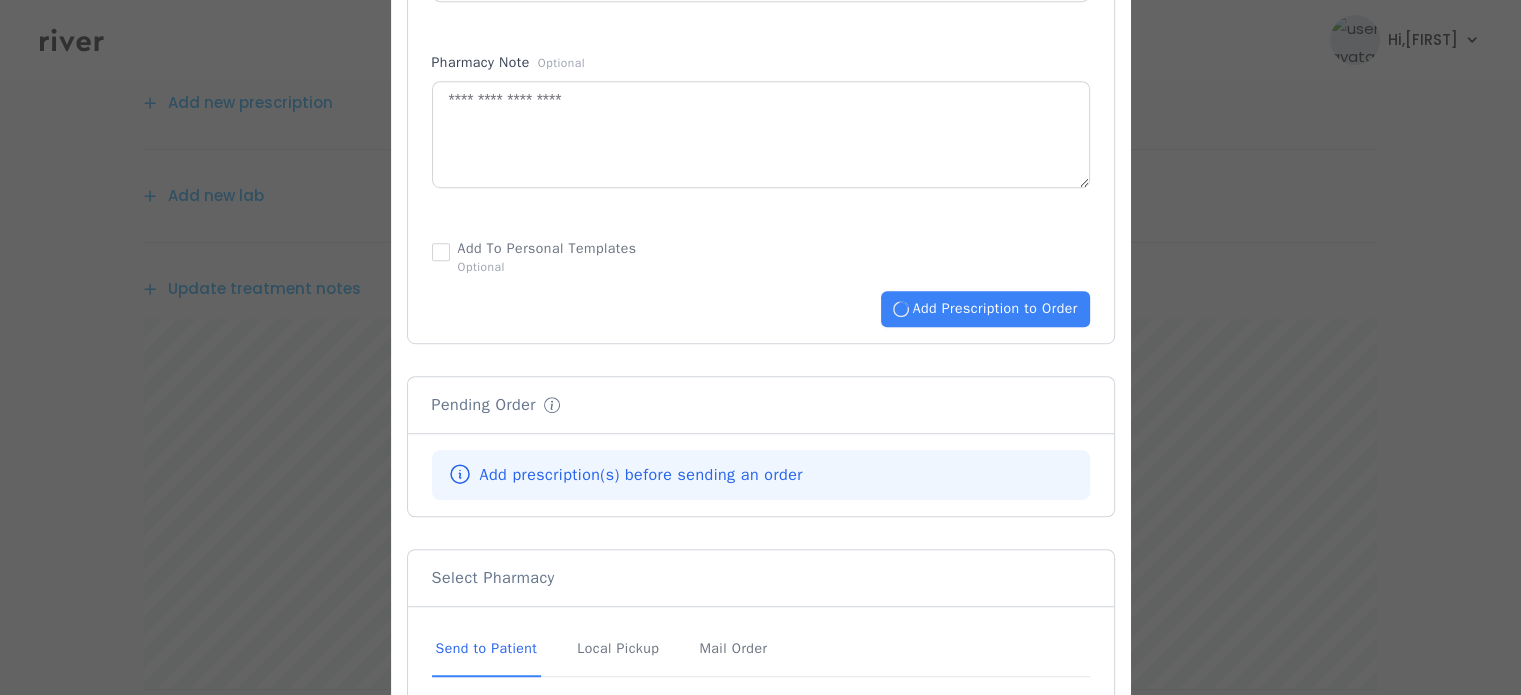 type 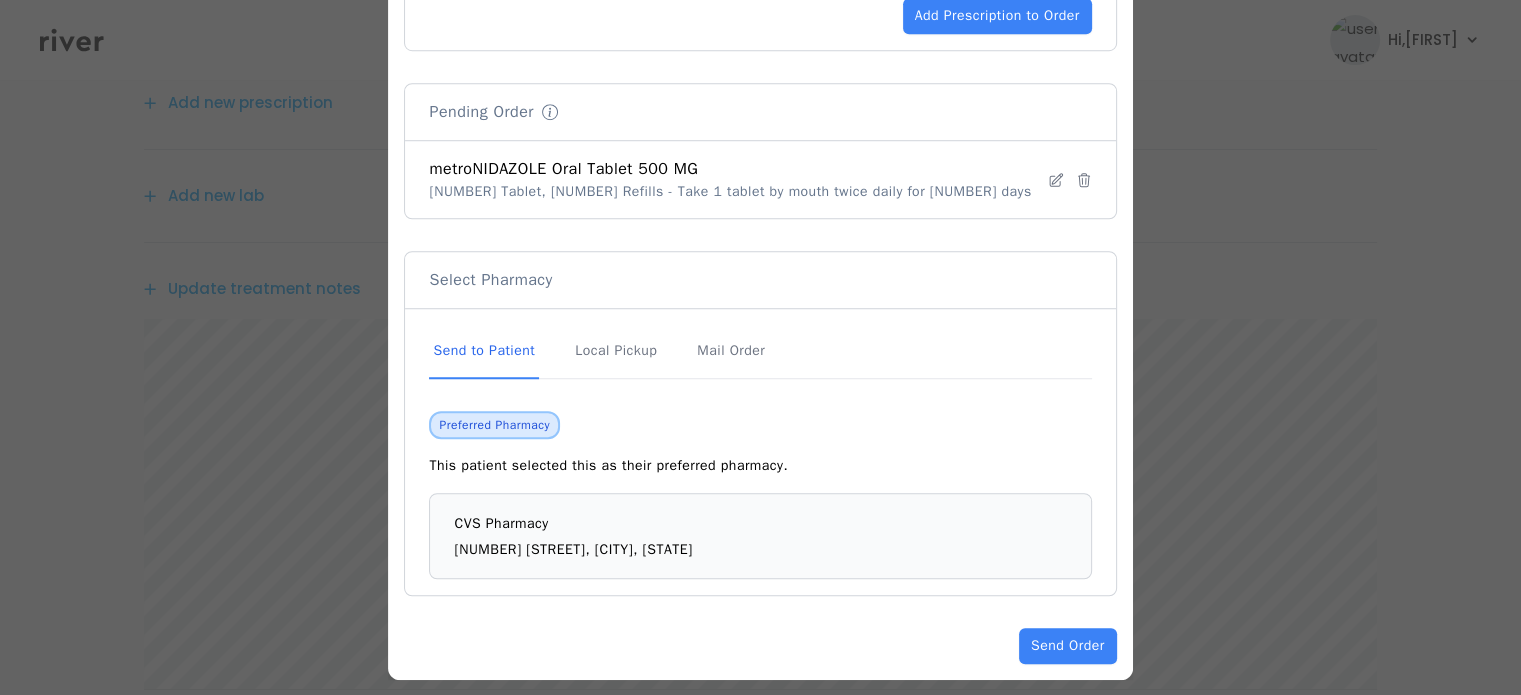 scroll, scrollTop: 1464, scrollLeft: 0, axis: vertical 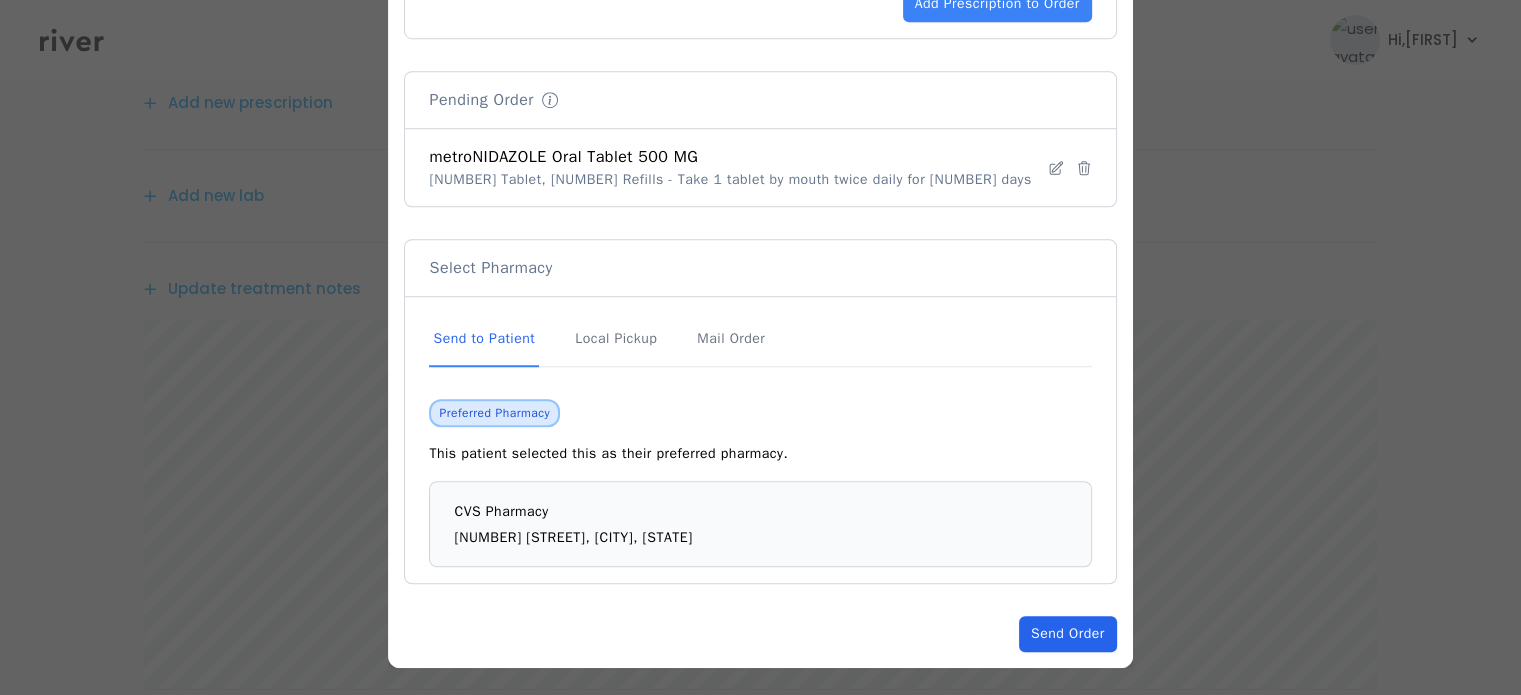 click on "Send Order" 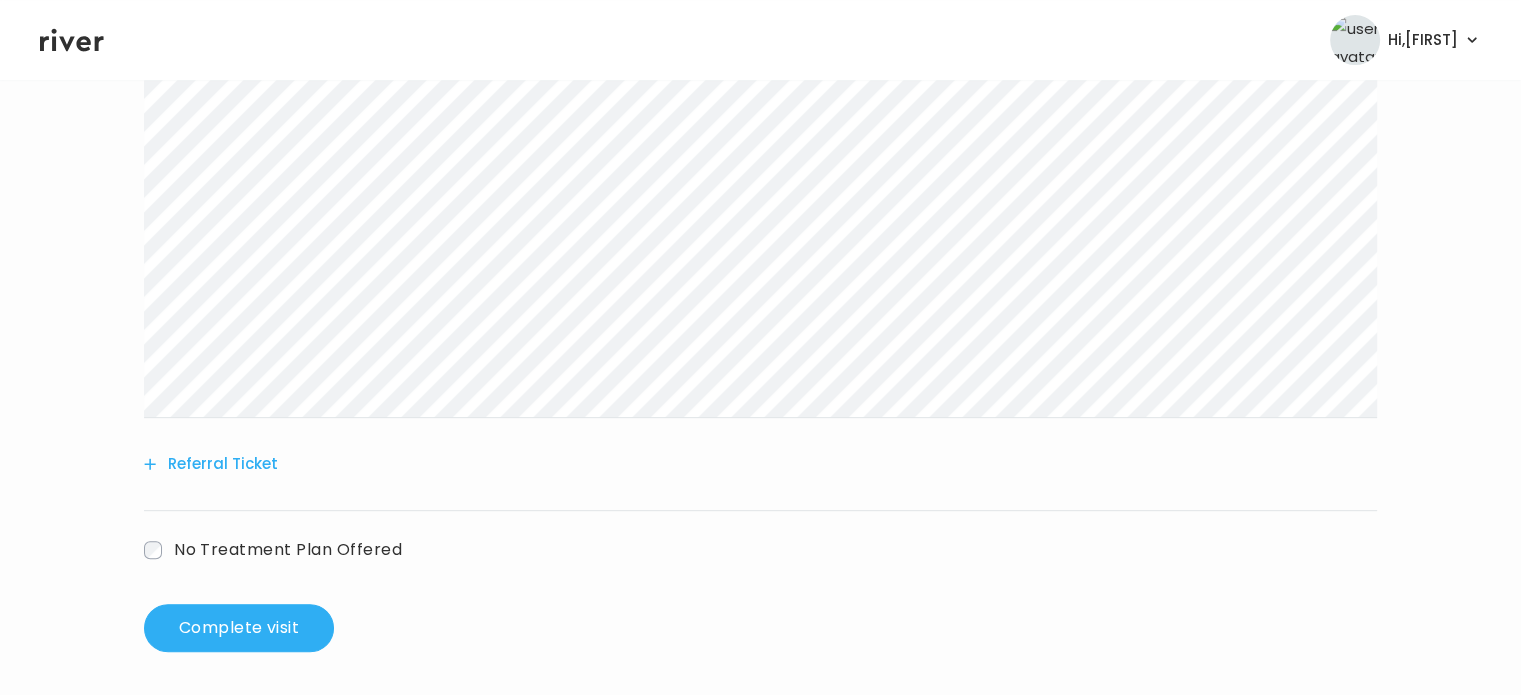 scroll, scrollTop: 716, scrollLeft: 0, axis: vertical 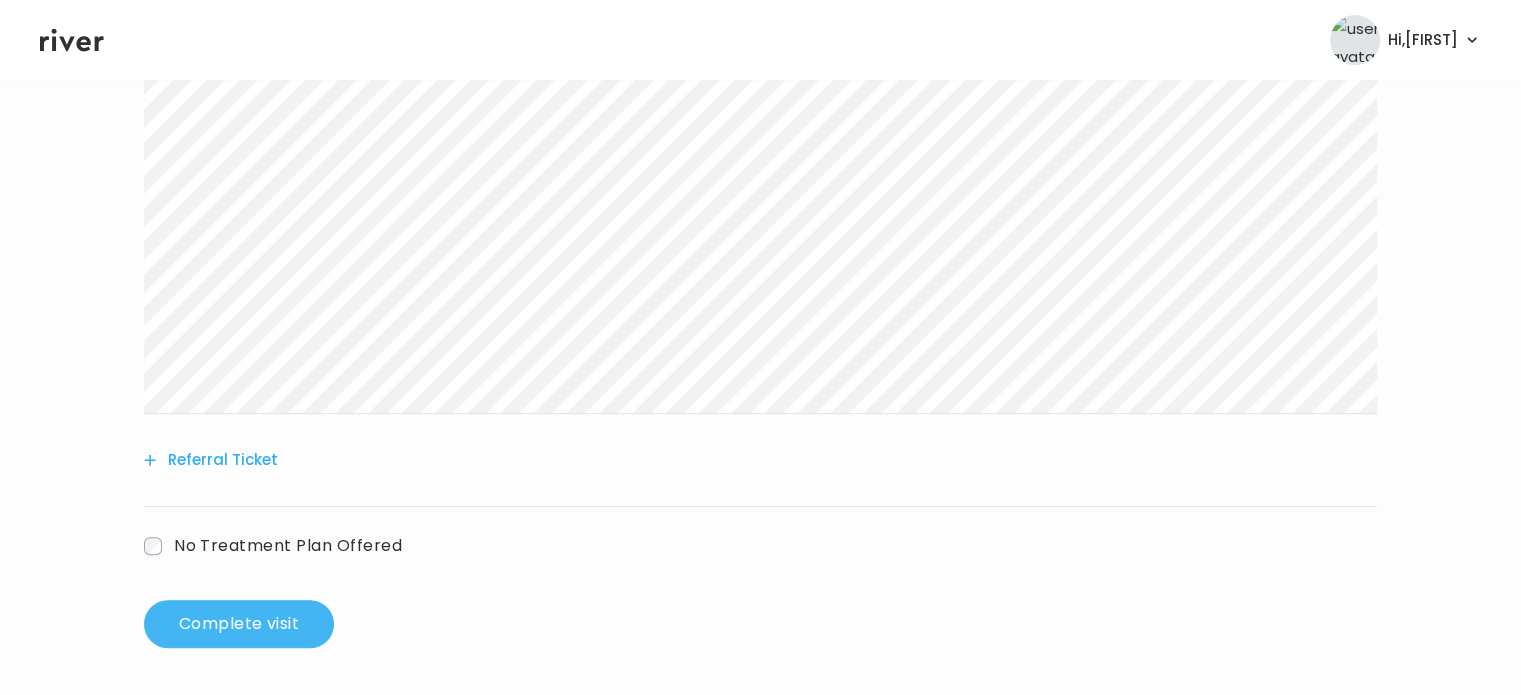 click on "Complete visit" at bounding box center [239, 624] 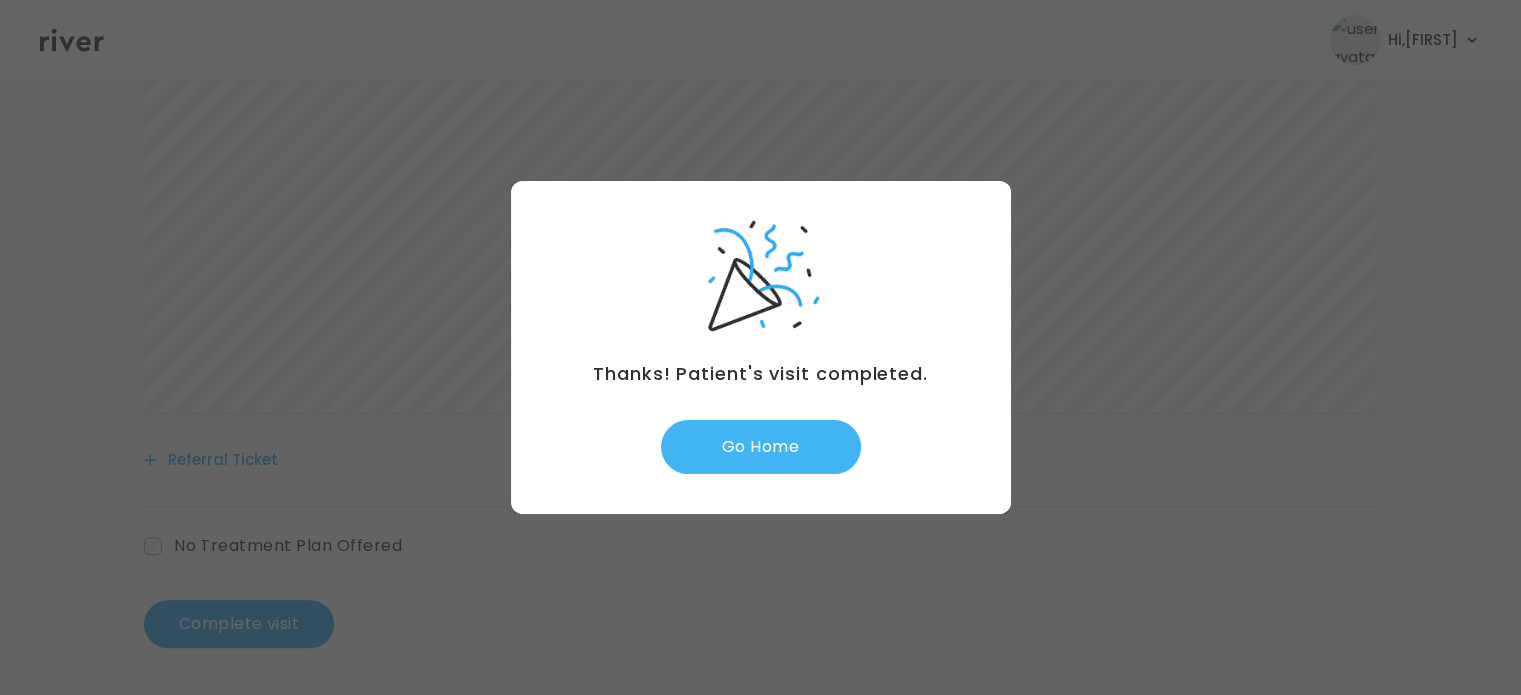 click on "Go Home" at bounding box center [761, 447] 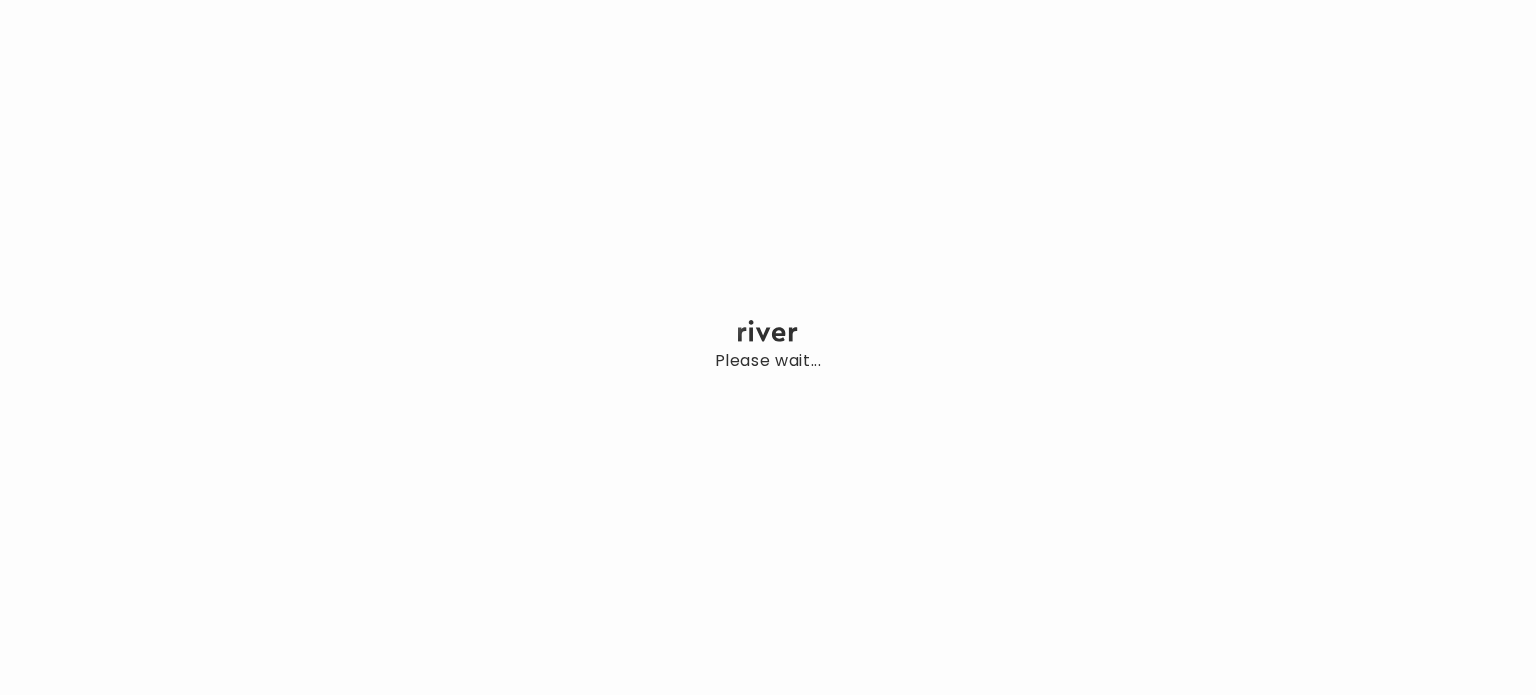 scroll, scrollTop: 0, scrollLeft: 0, axis: both 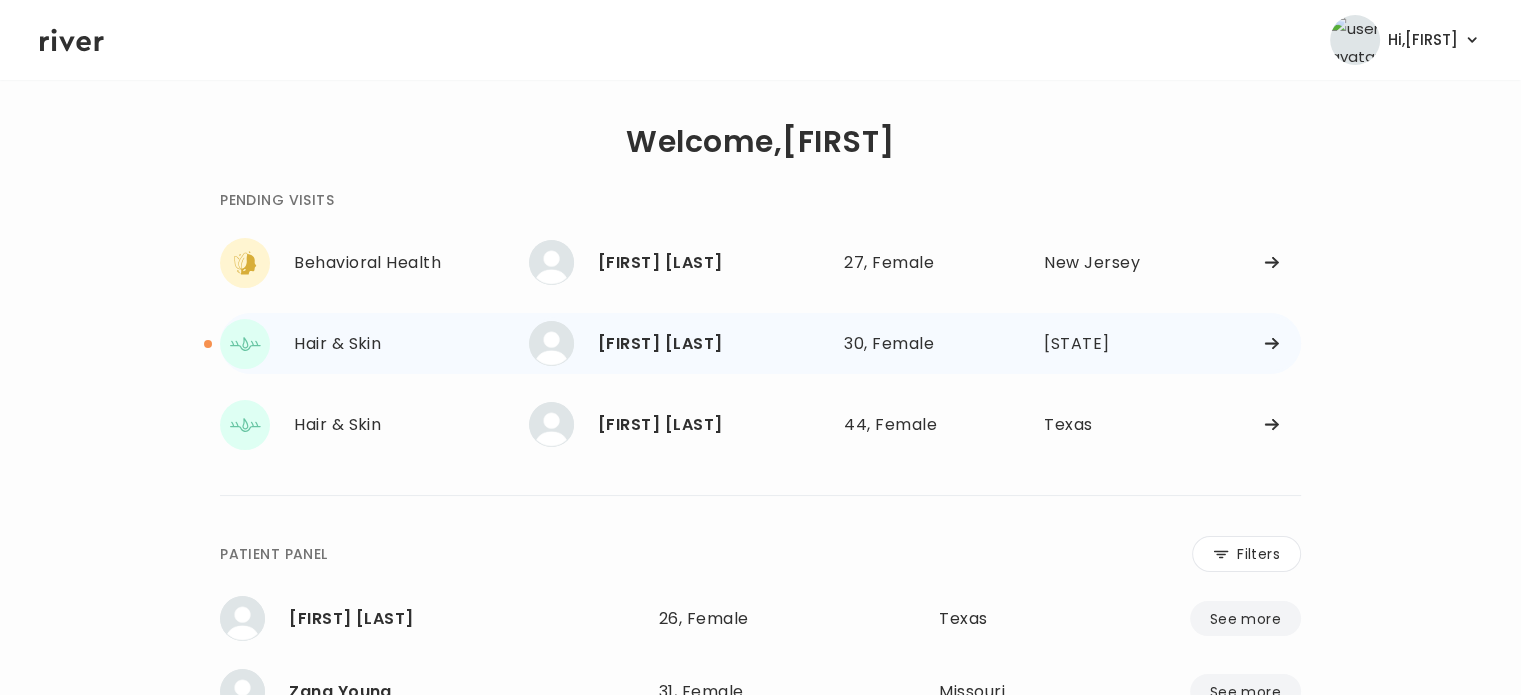 click on "[FIRST] [LAST]" at bounding box center [713, 344] 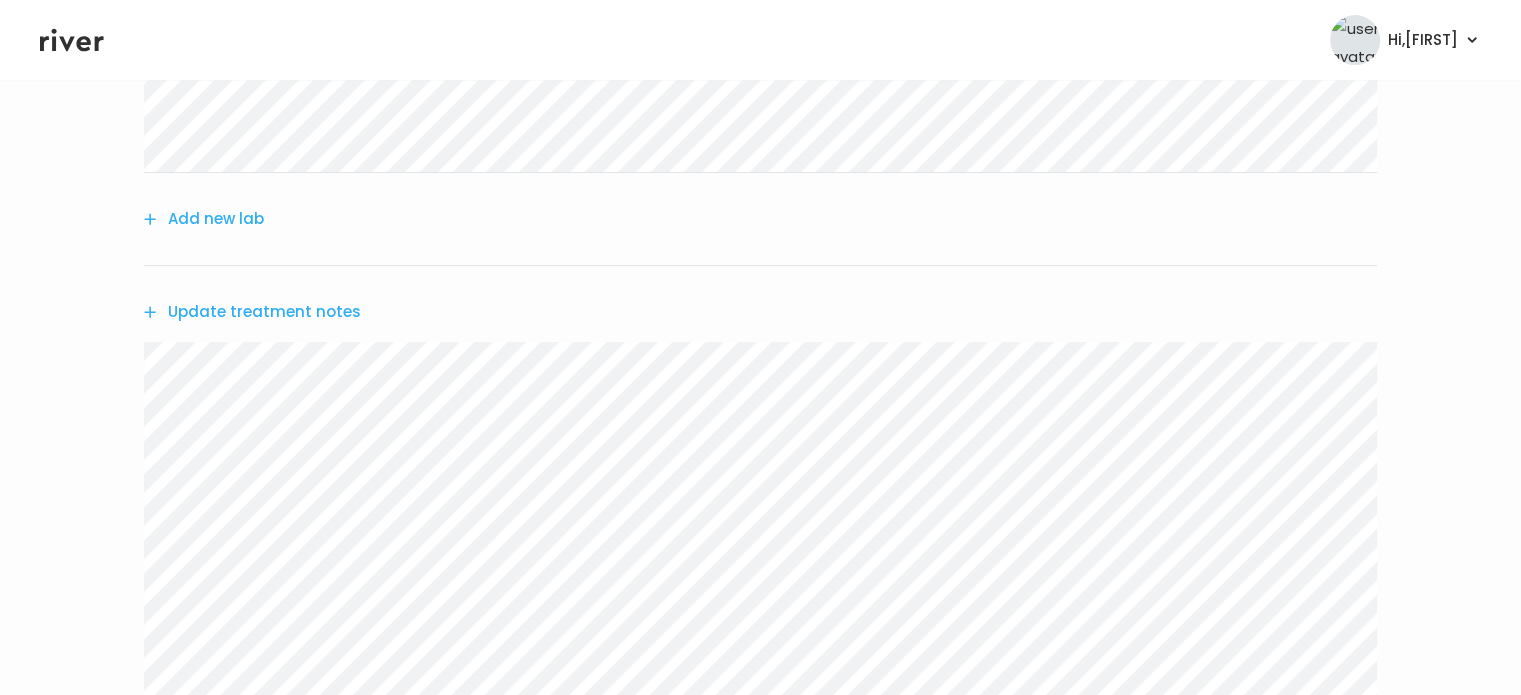 scroll, scrollTop: 411, scrollLeft: 0, axis: vertical 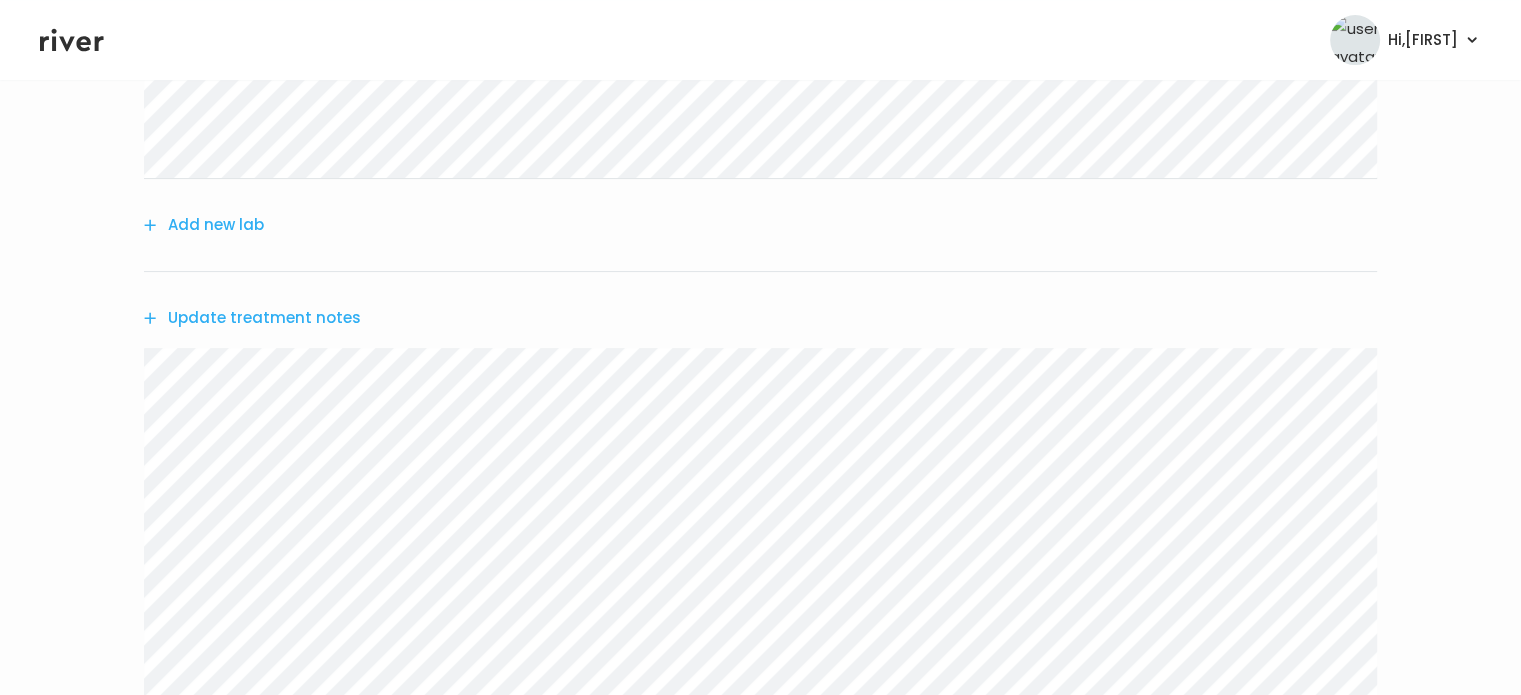 click on "Update treatment notes" at bounding box center (252, 318) 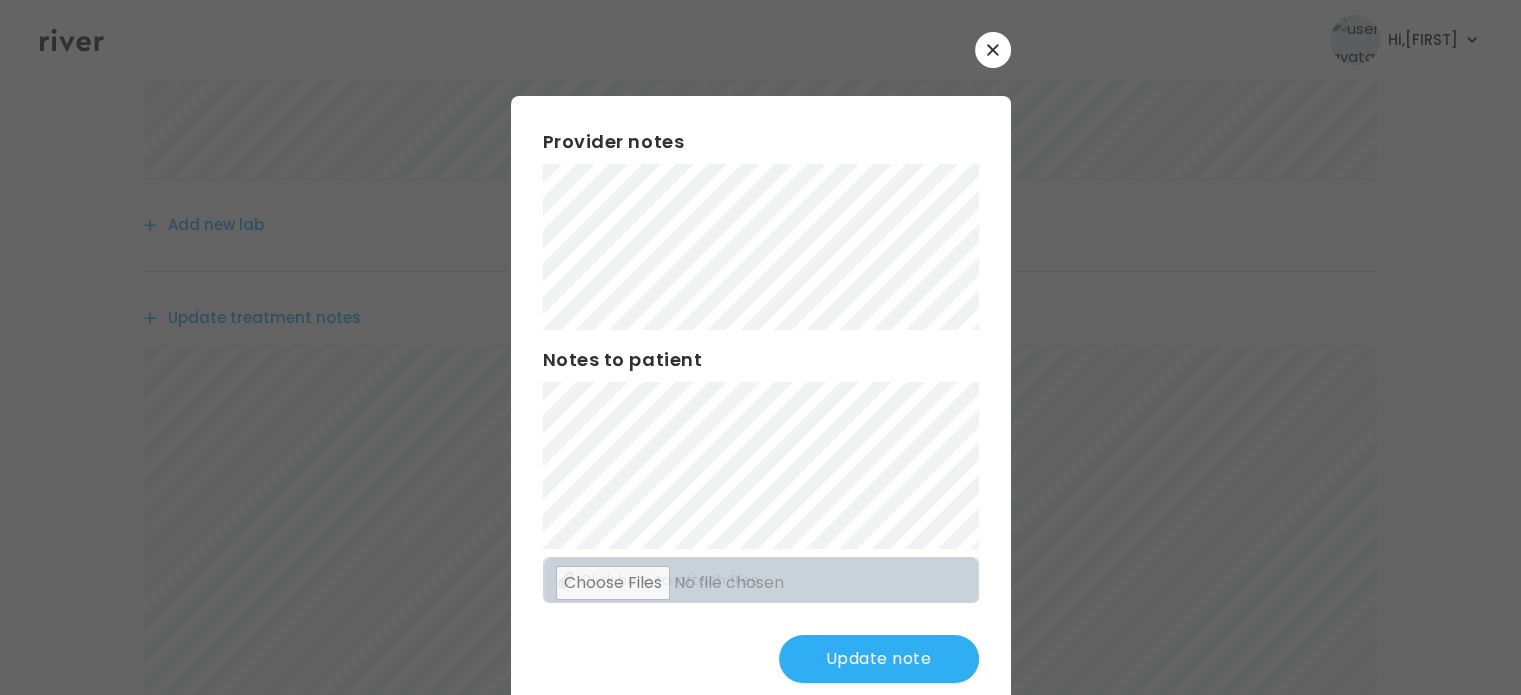 click on "Update note" at bounding box center [879, 659] 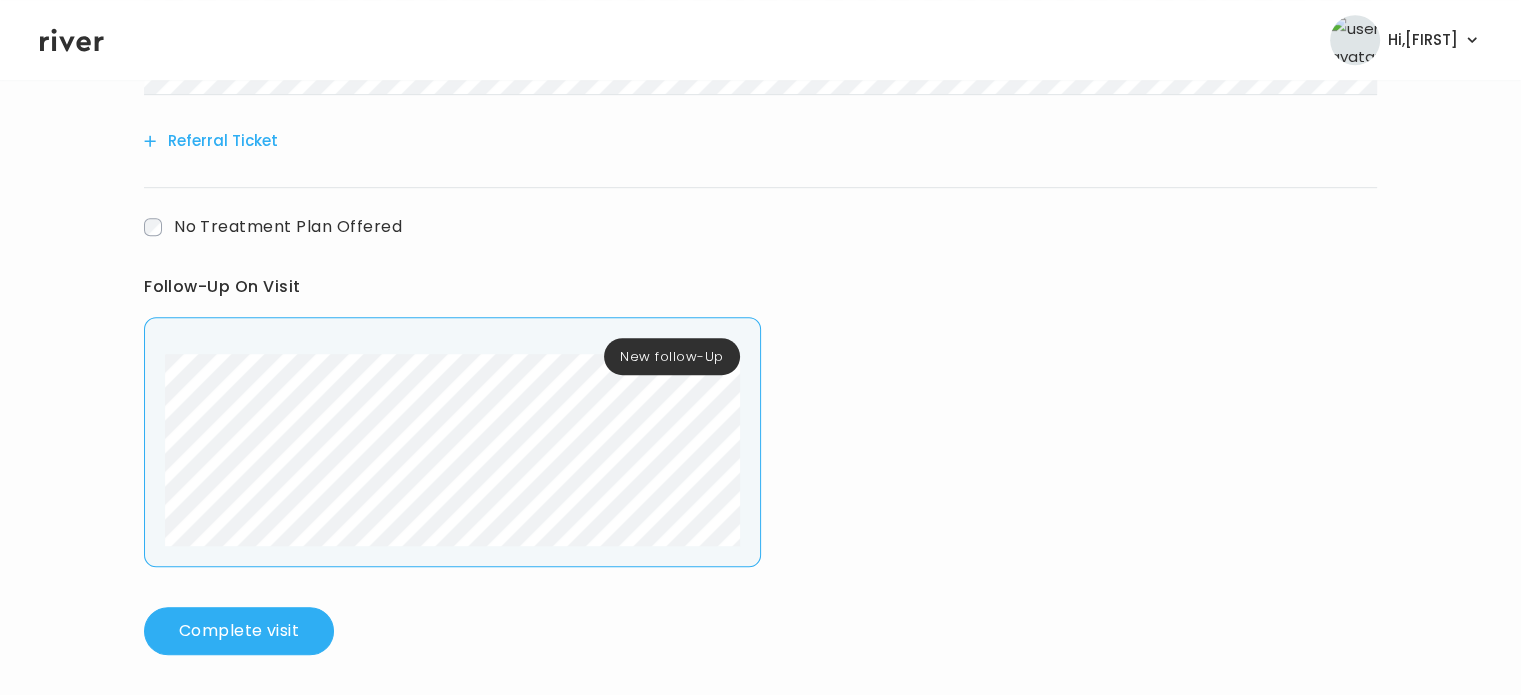 scroll, scrollTop: 1042, scrollLeft: 0, axis: vertical 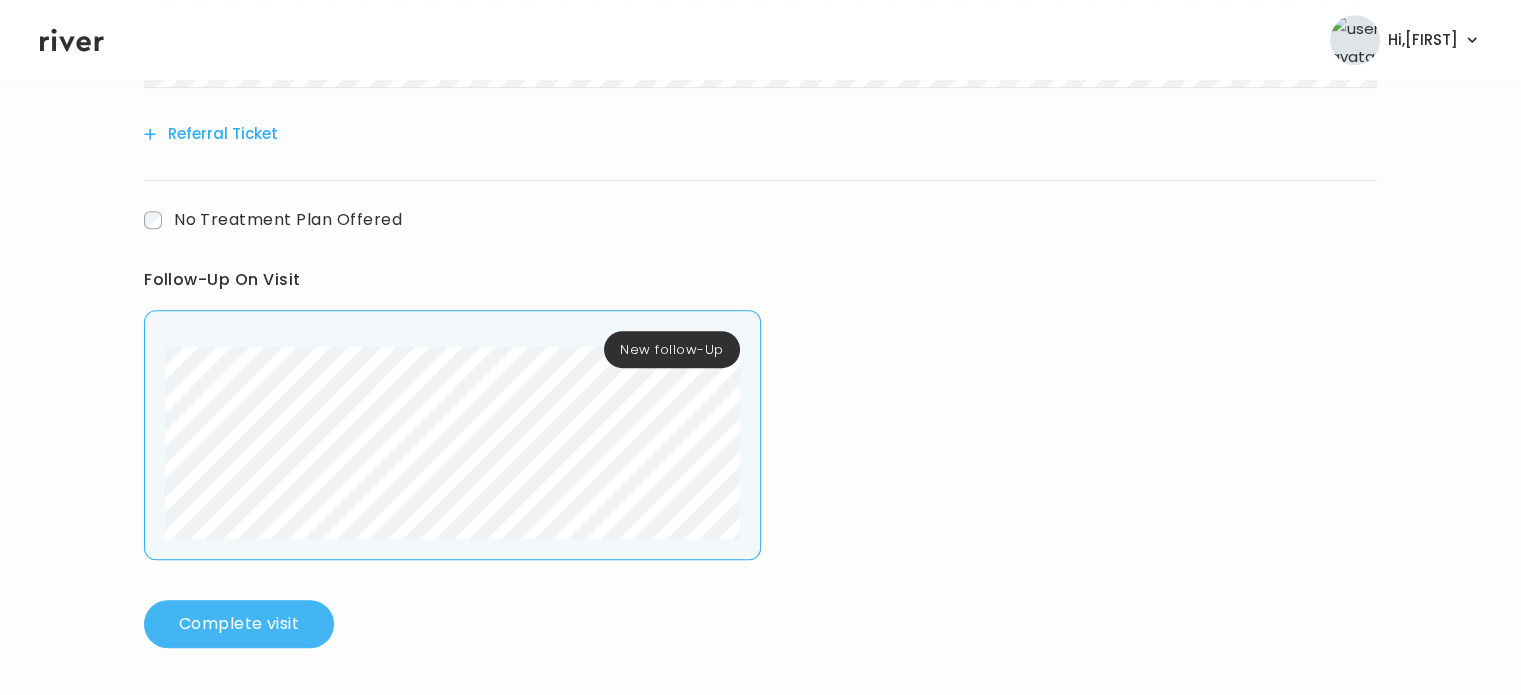 click on "Complete visit" at bounding box center [239, 624] 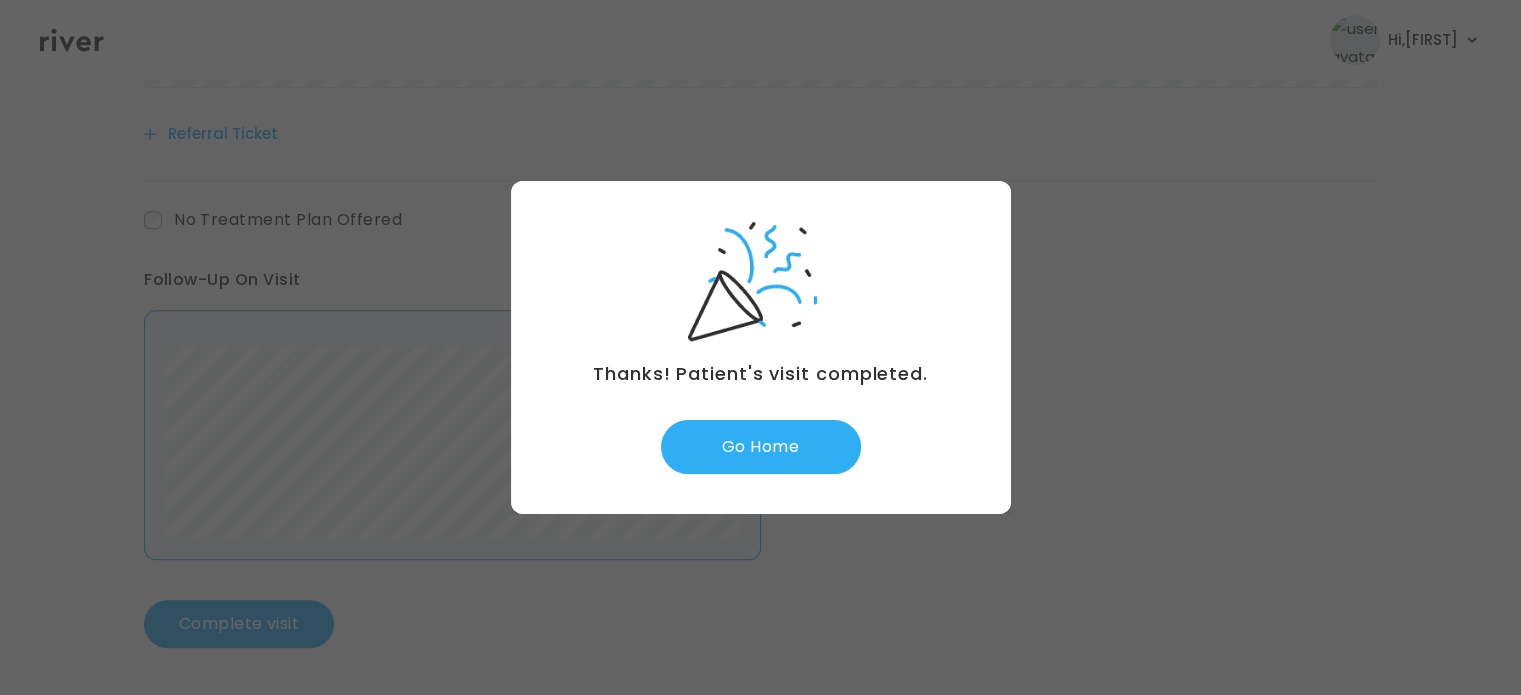 click on "Thanks! Patient's visit completed. Go Home" at bounding box center [761, 347] 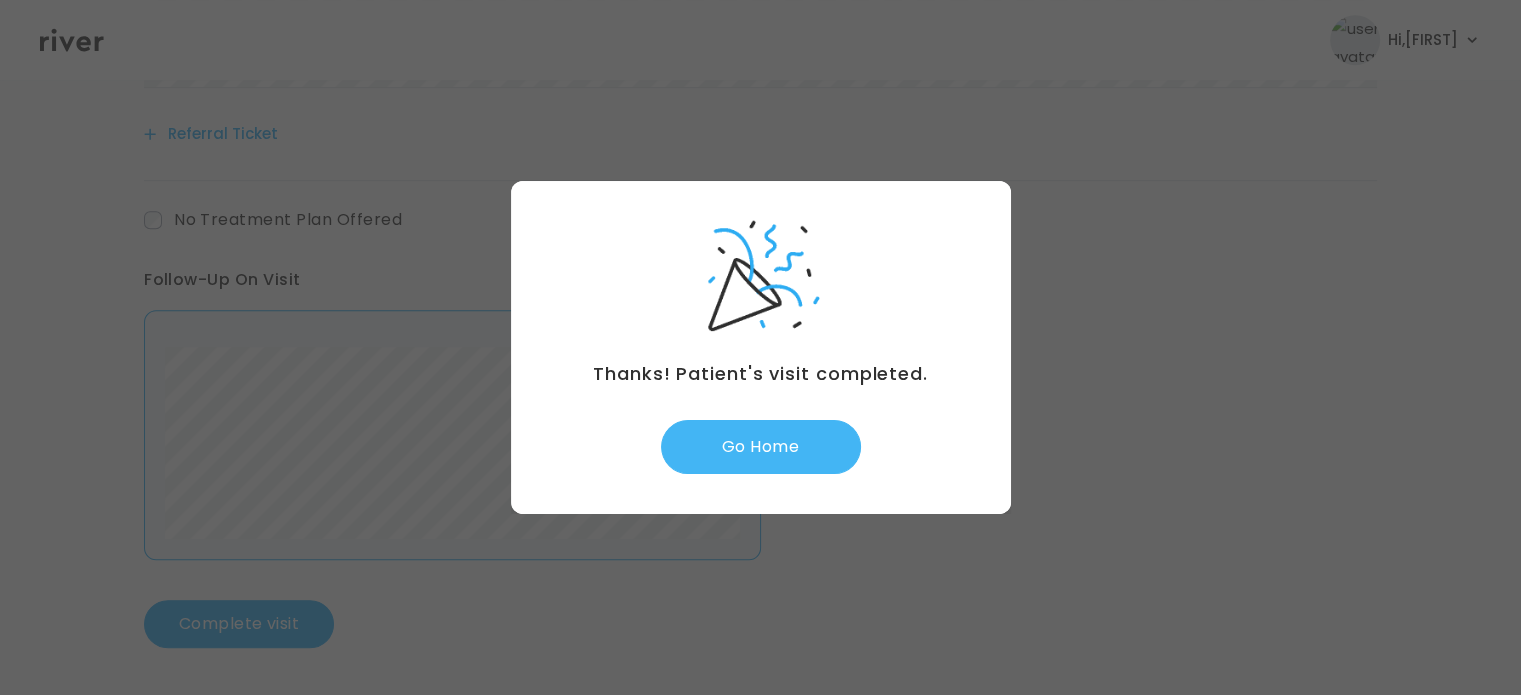 click on "Go Home" at bounding box center (761, 447) 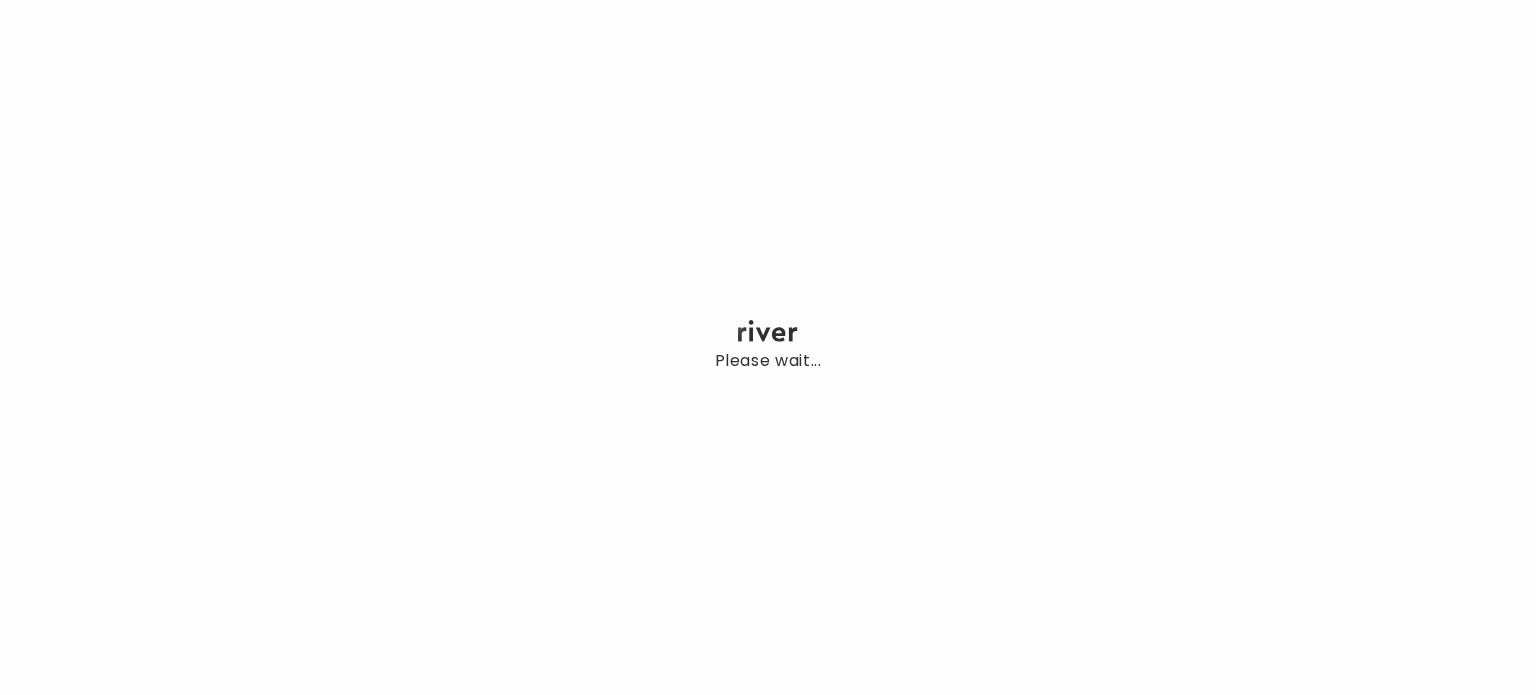 scroll, scrollTop: 0, scrollLeft: 0, axis: both 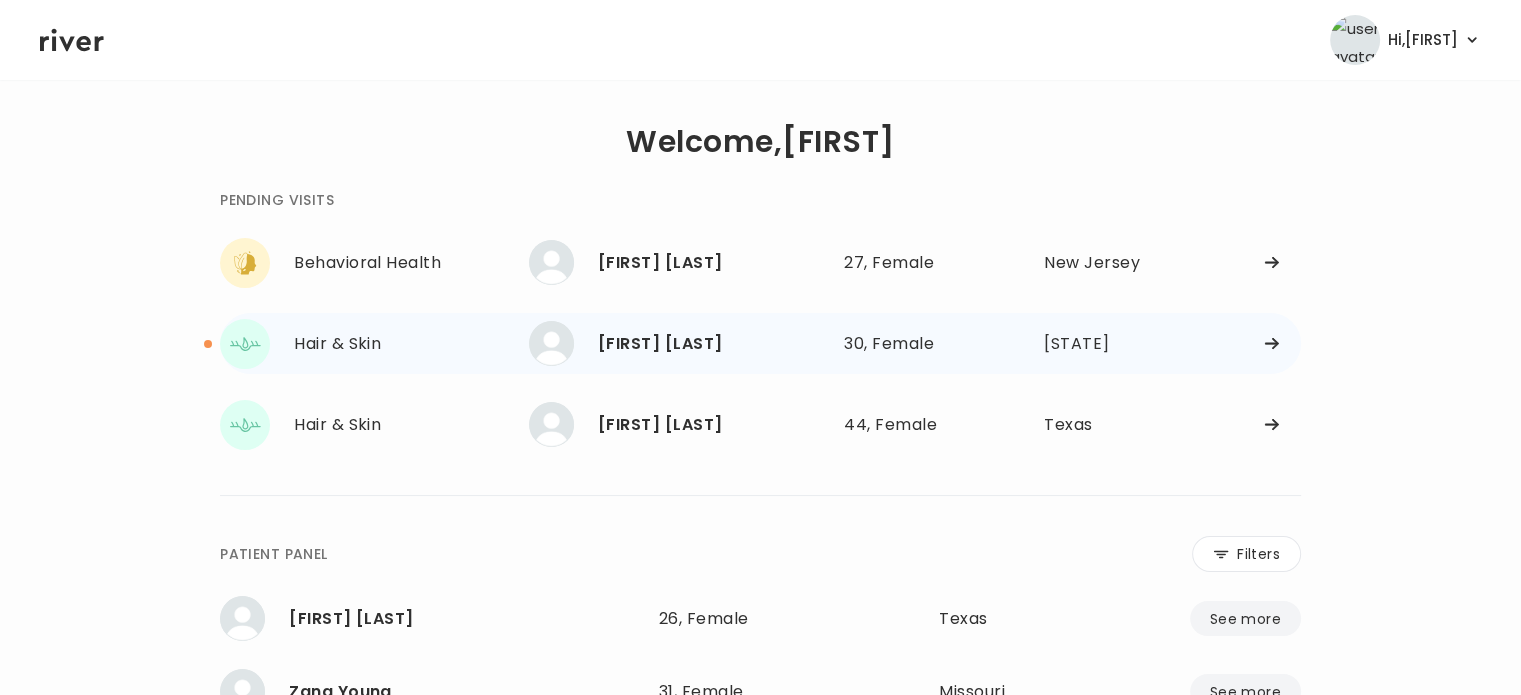 click on "Hair & Skin Brittany Lemmon Brittany Lemmon   30, Female See more 30, Female North Carolina" at bounding box center (760, 343) 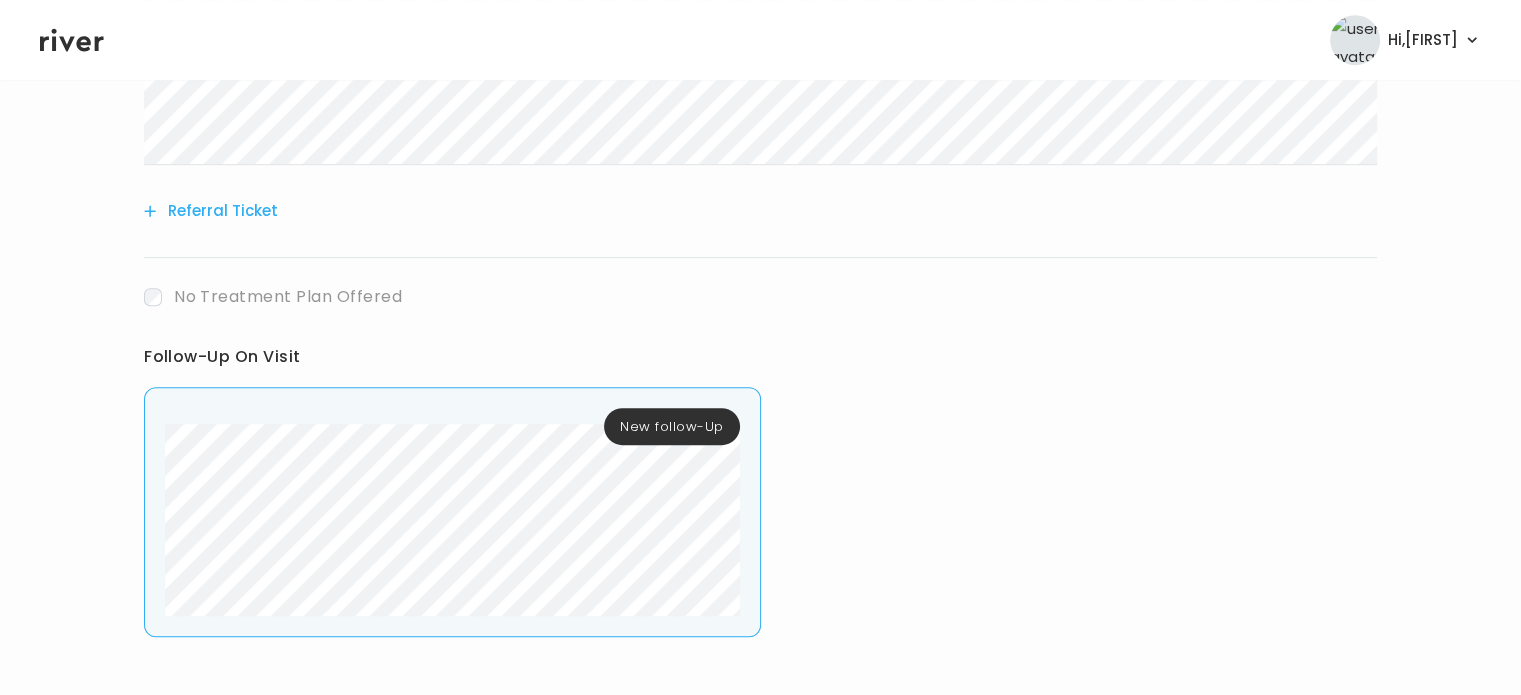 click on "Add another prescription Add new lab Update treatment notes Referral Ticket No Treatment Plan Offered Follow-Up On Visit New follow-Up" at bounding box center (760, 2) 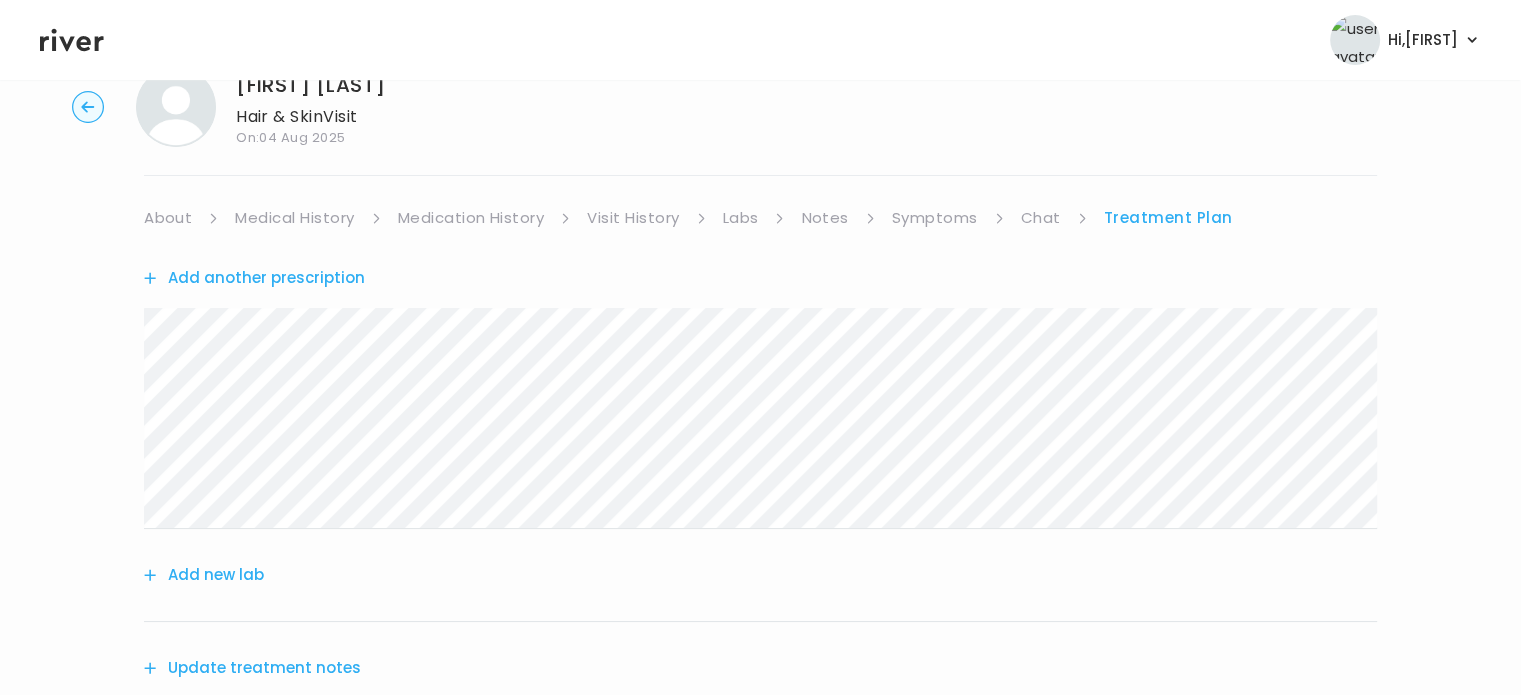 scroll, scrollTop: 56, scrollLeft: 0, axis: vertical 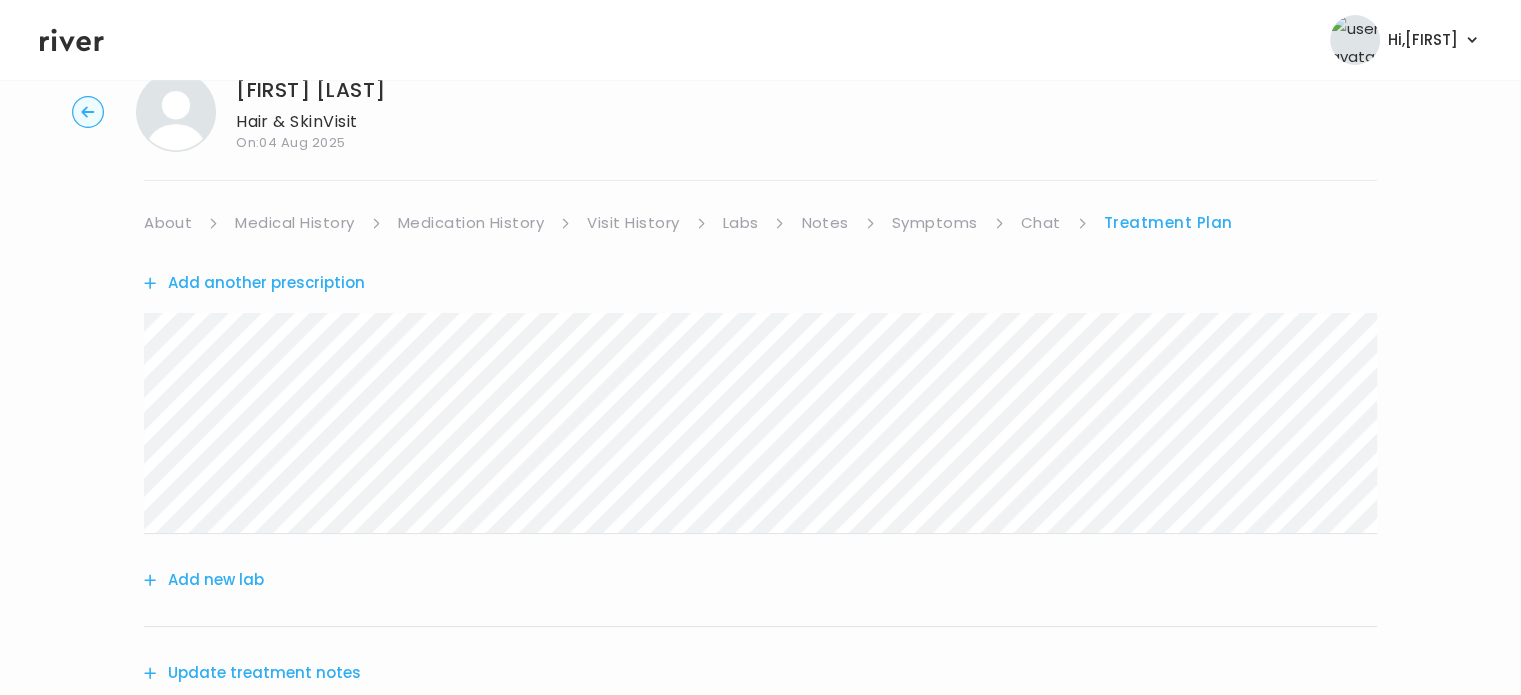 click on "About" at bounding box center [168, 223] 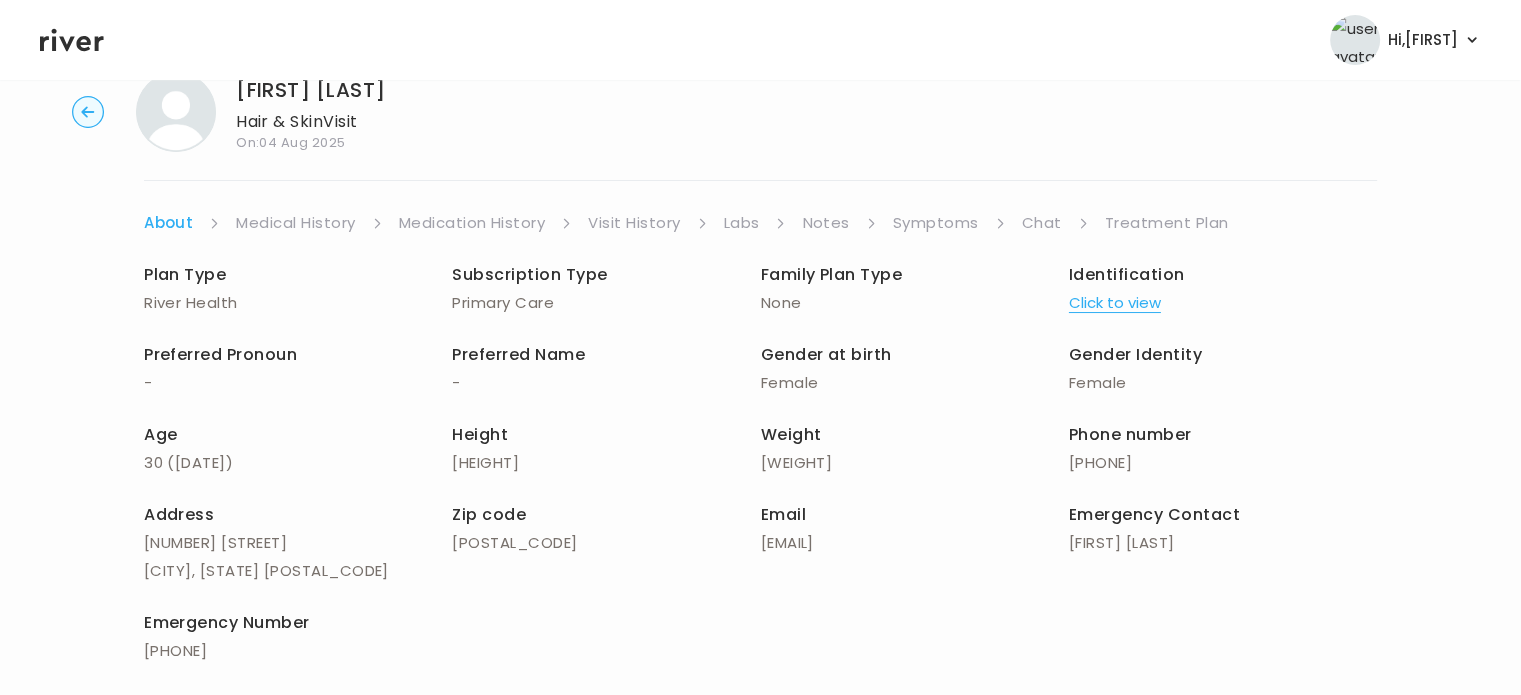 click on "Medical History" at bounding box center (295, 223) 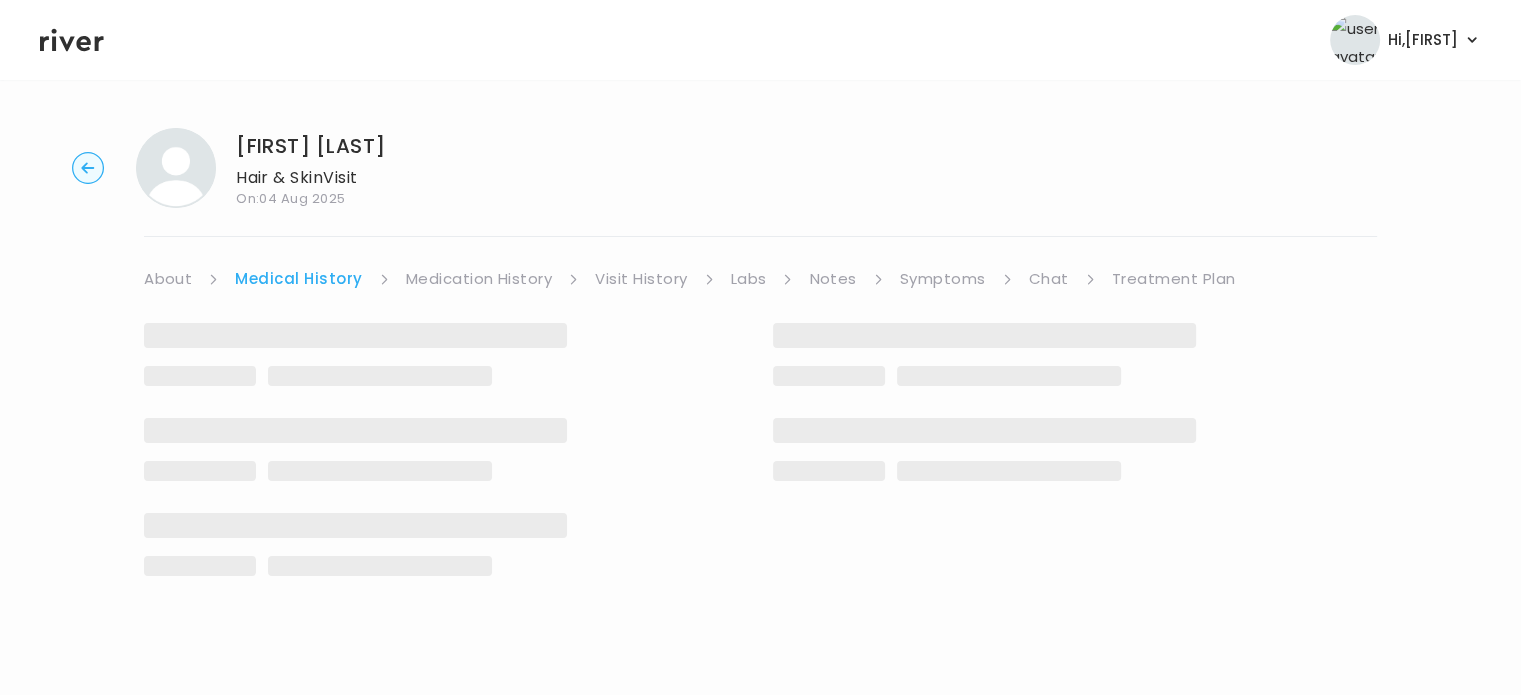 scroll, scrollTop: 0, scrollLeft: 0, axis: both 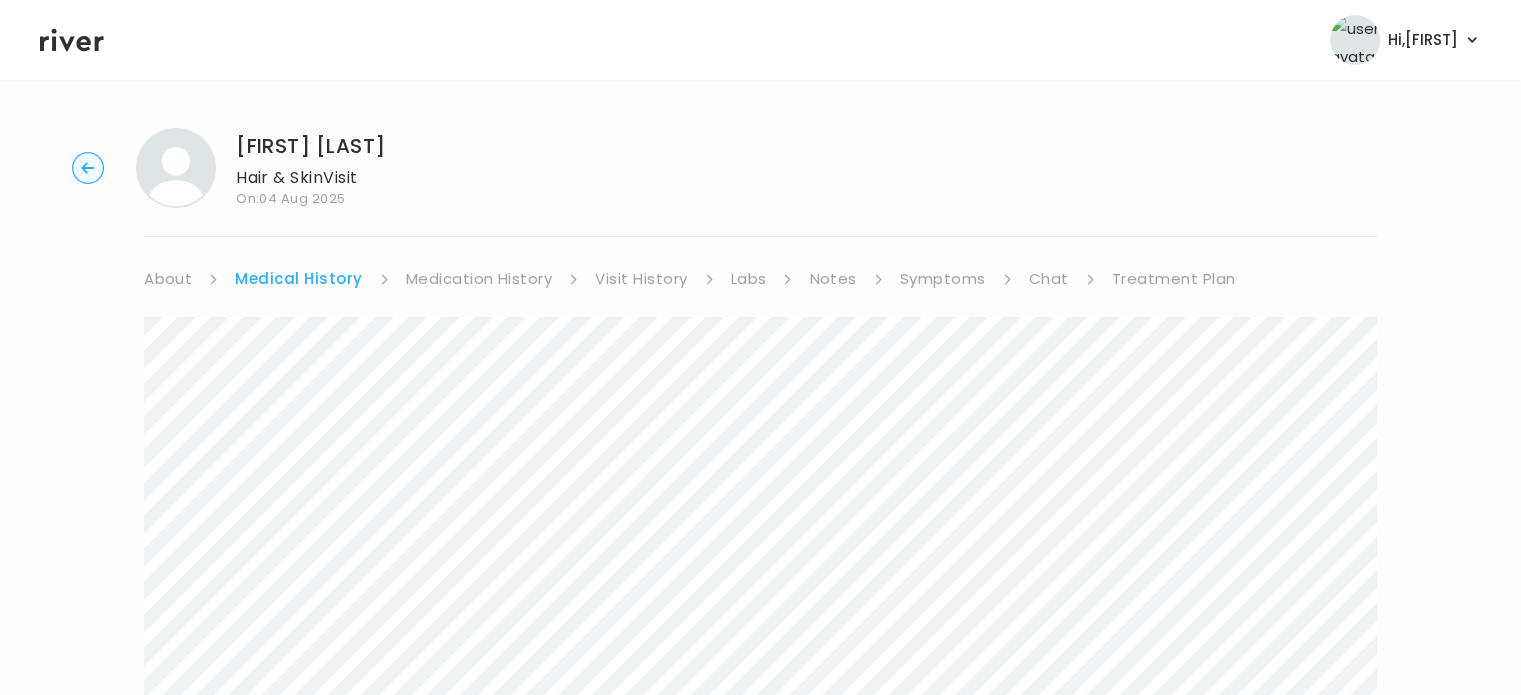 click on "Medication History" at bounding box center (479, 279) 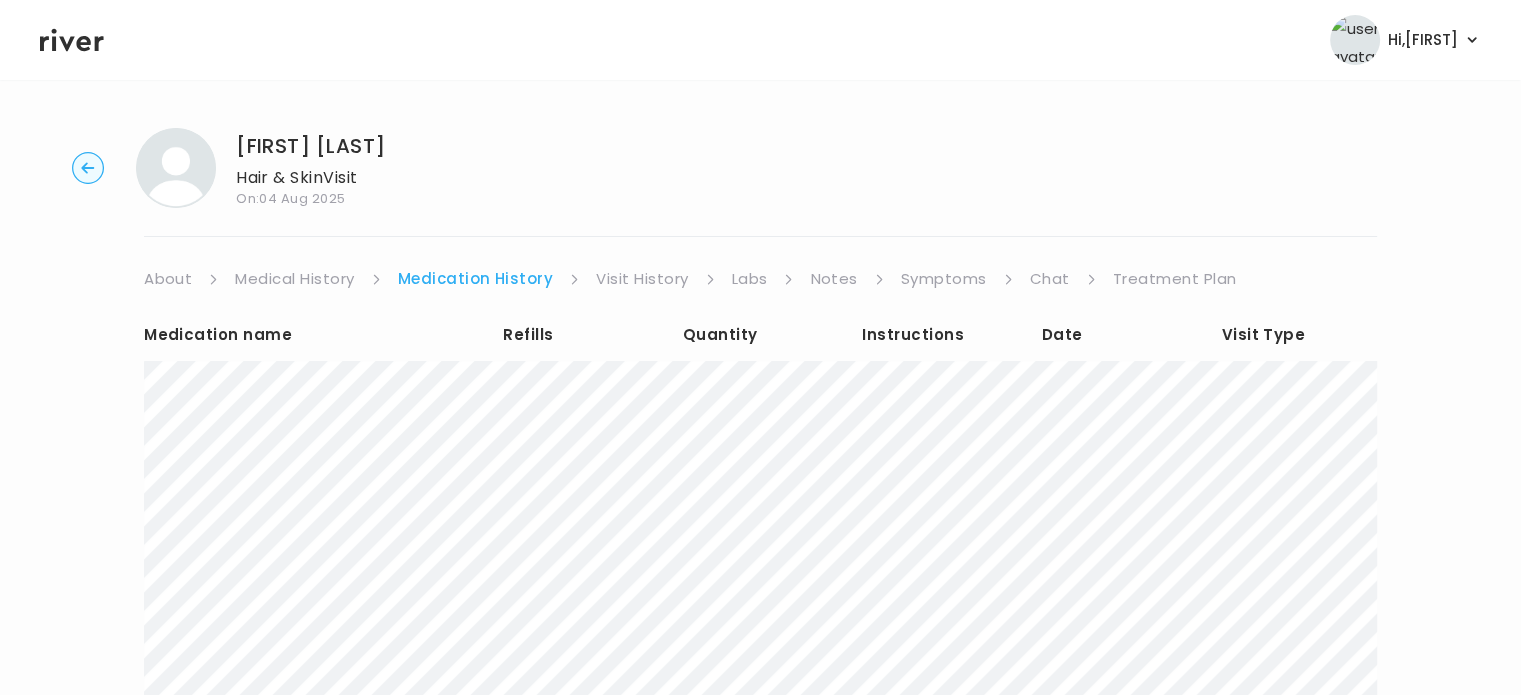 click on "Visit History" at bounding box center [642, 279] 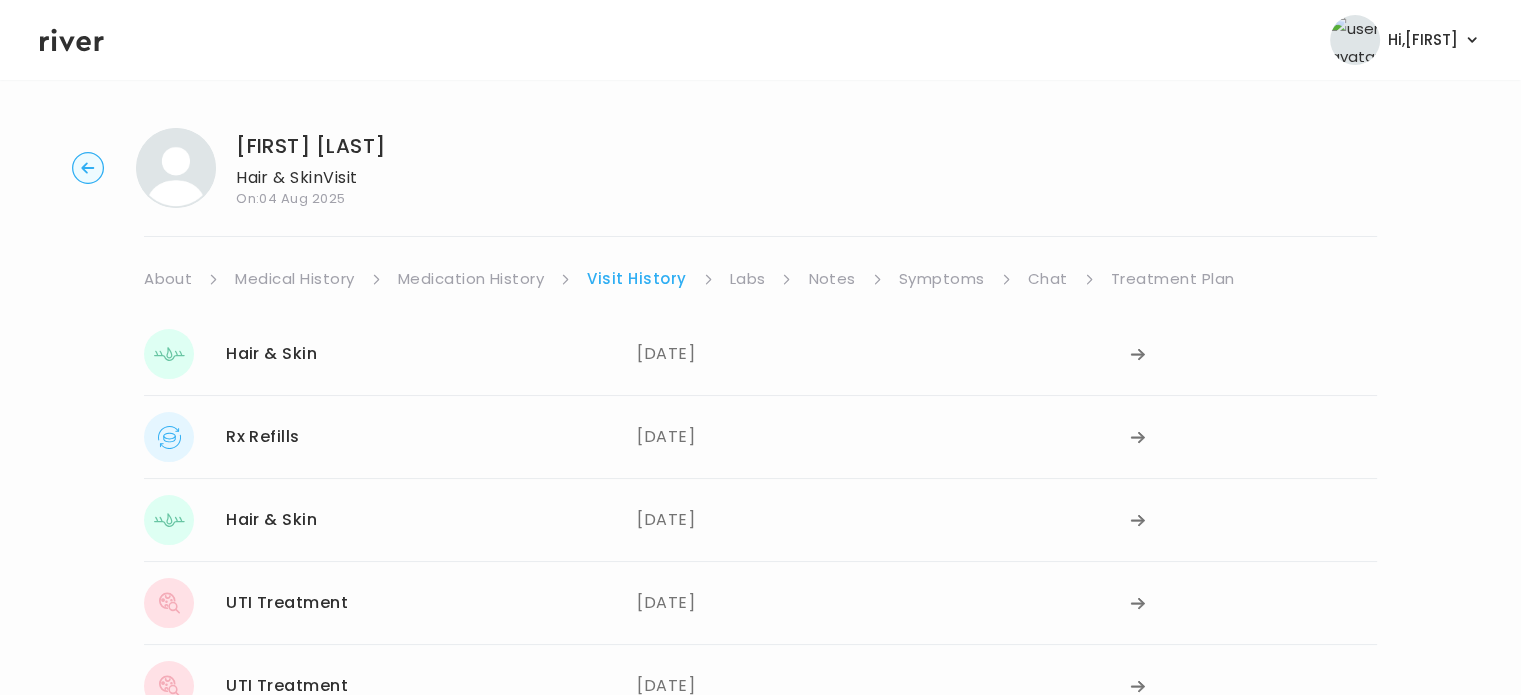 click on "Labs" at bounding box center (748, 279) 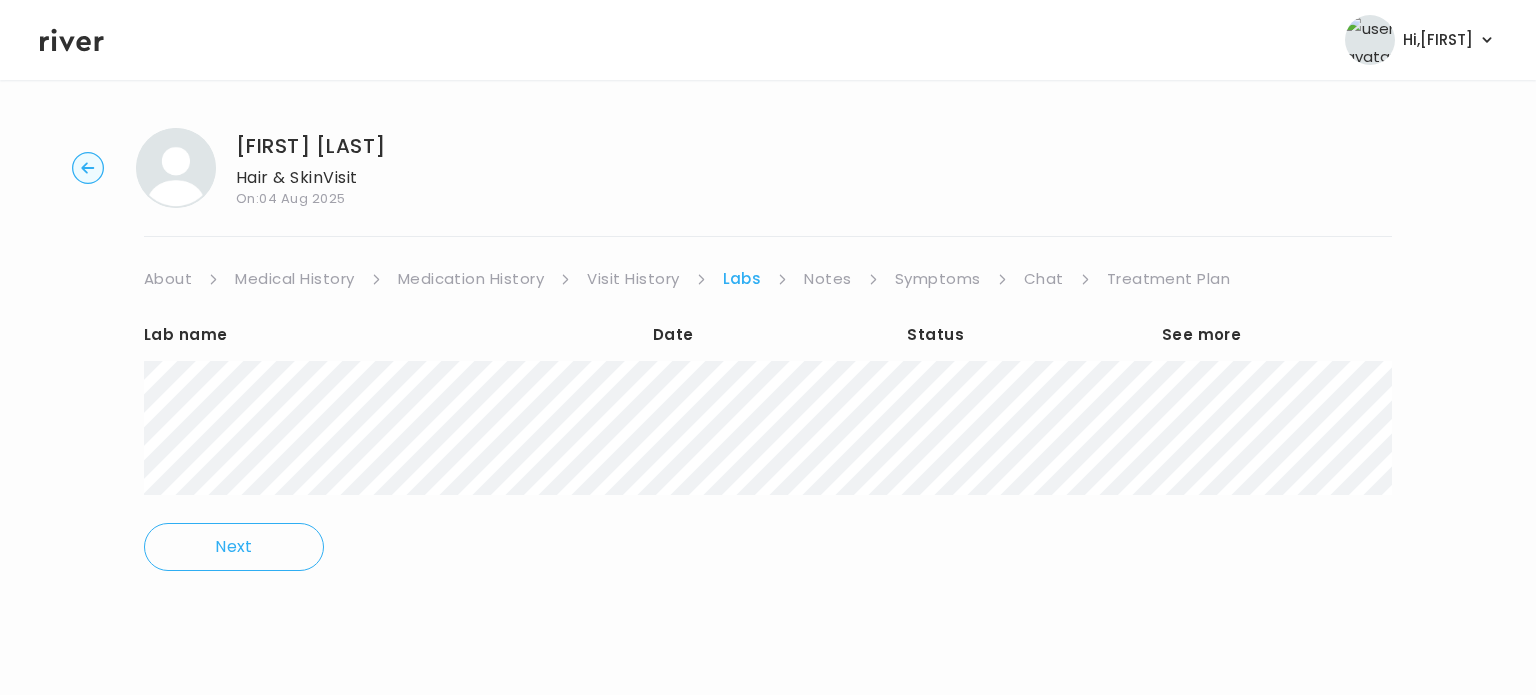 click on "Notes" at bounding box center (827, 279) 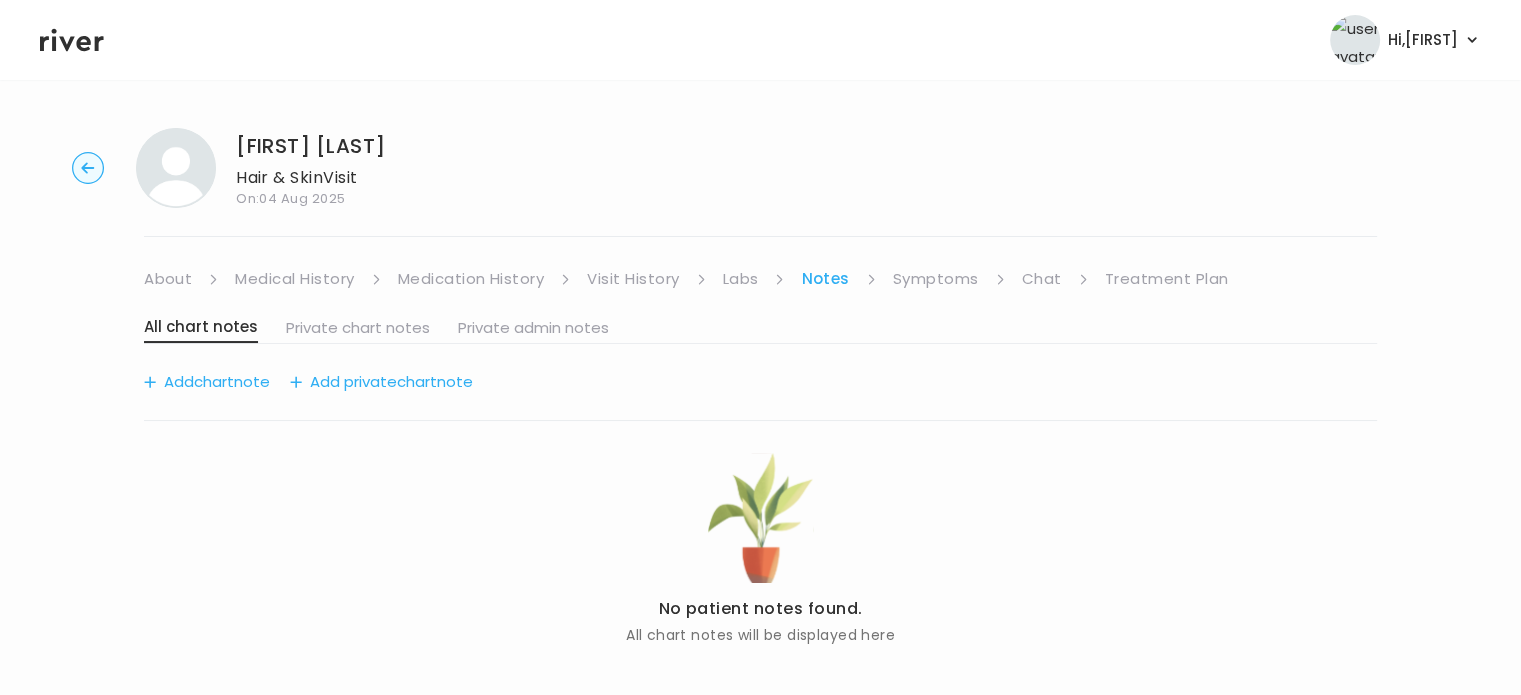 click on "Symptoms" at bounding box center [936, 279] 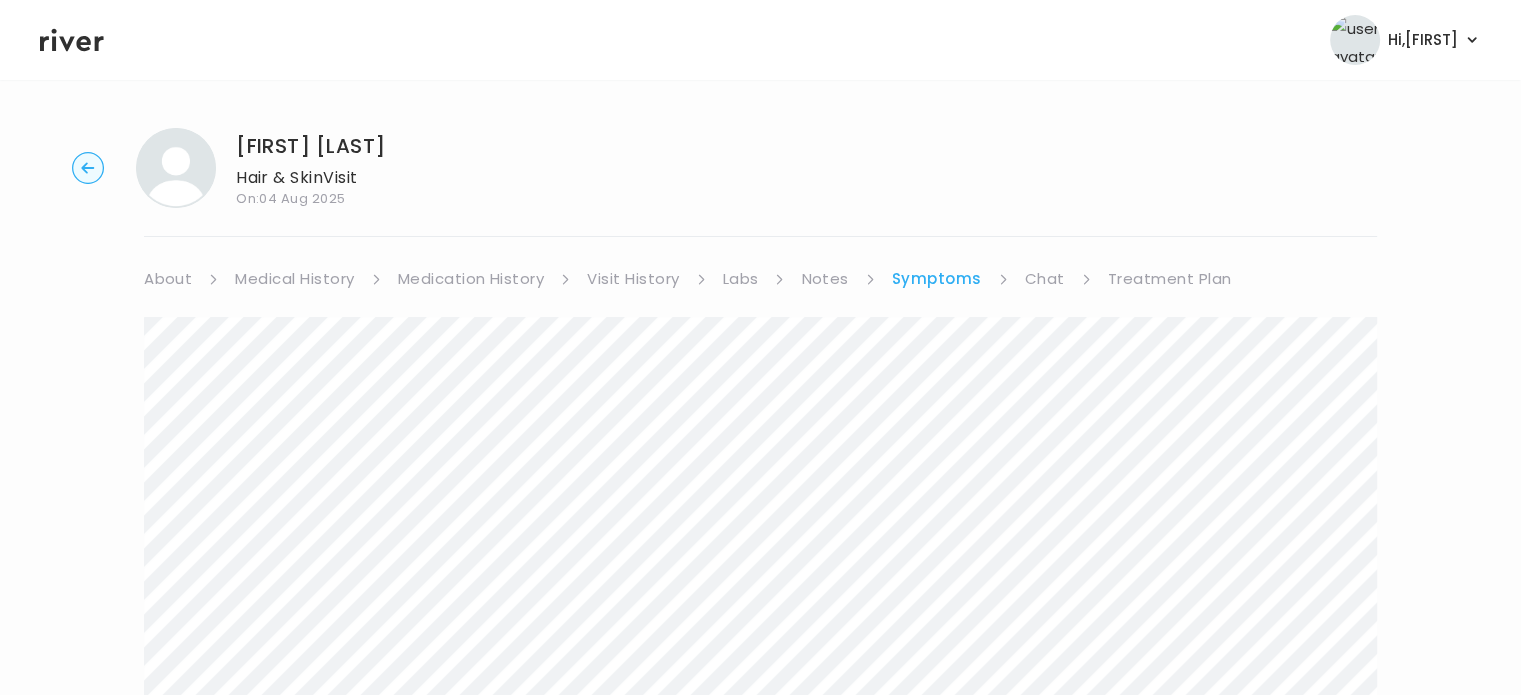 click on "Chat" at bounding box center [1045, 279] 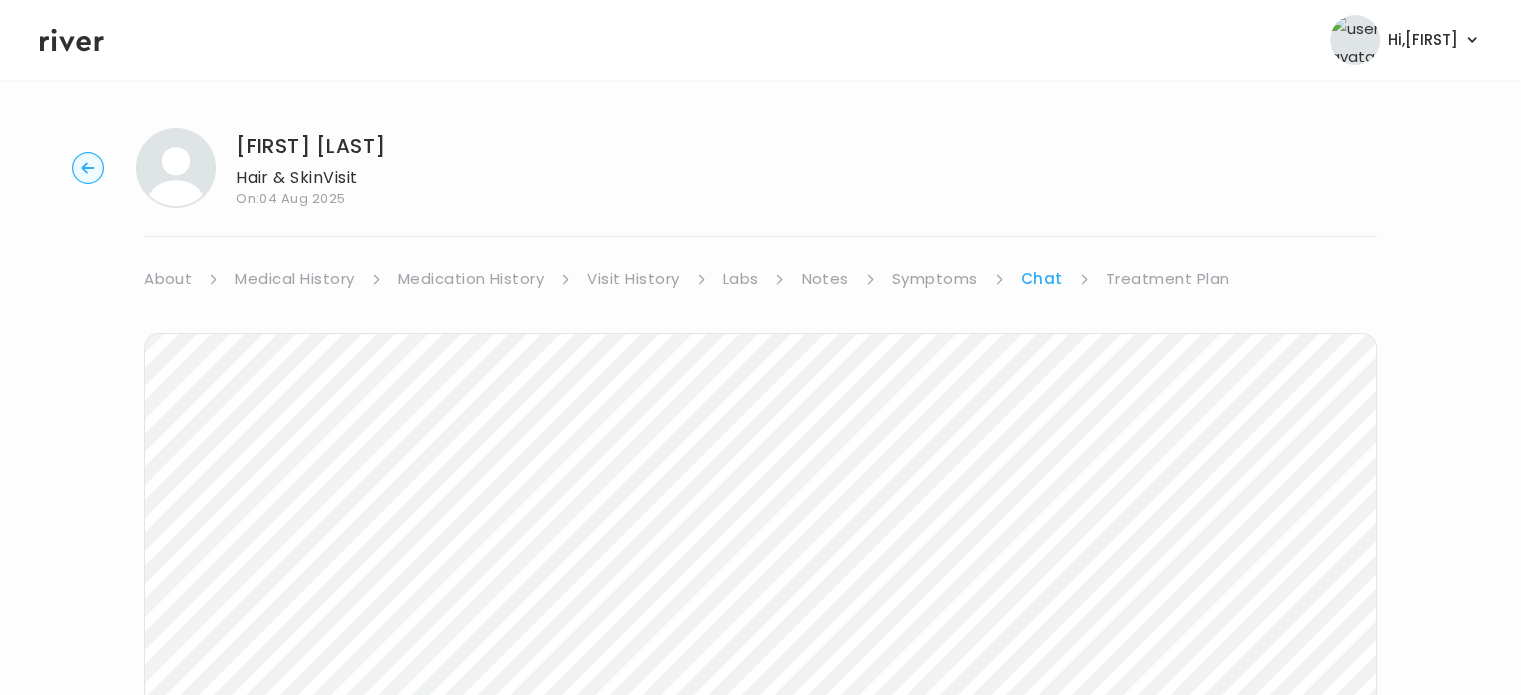 click on "Treatment Plan" at bounding box center [1168, 279] 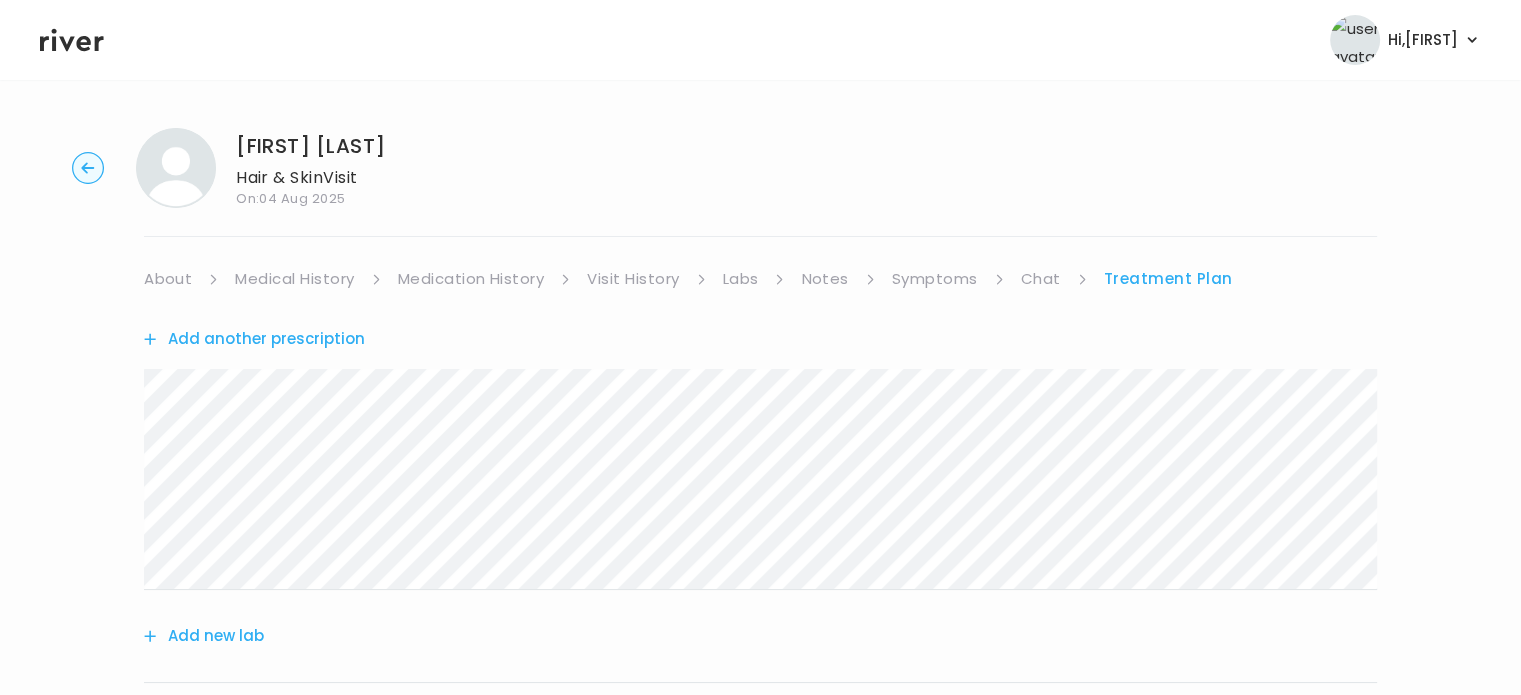 click on "About" at bounding box center [168, 279] 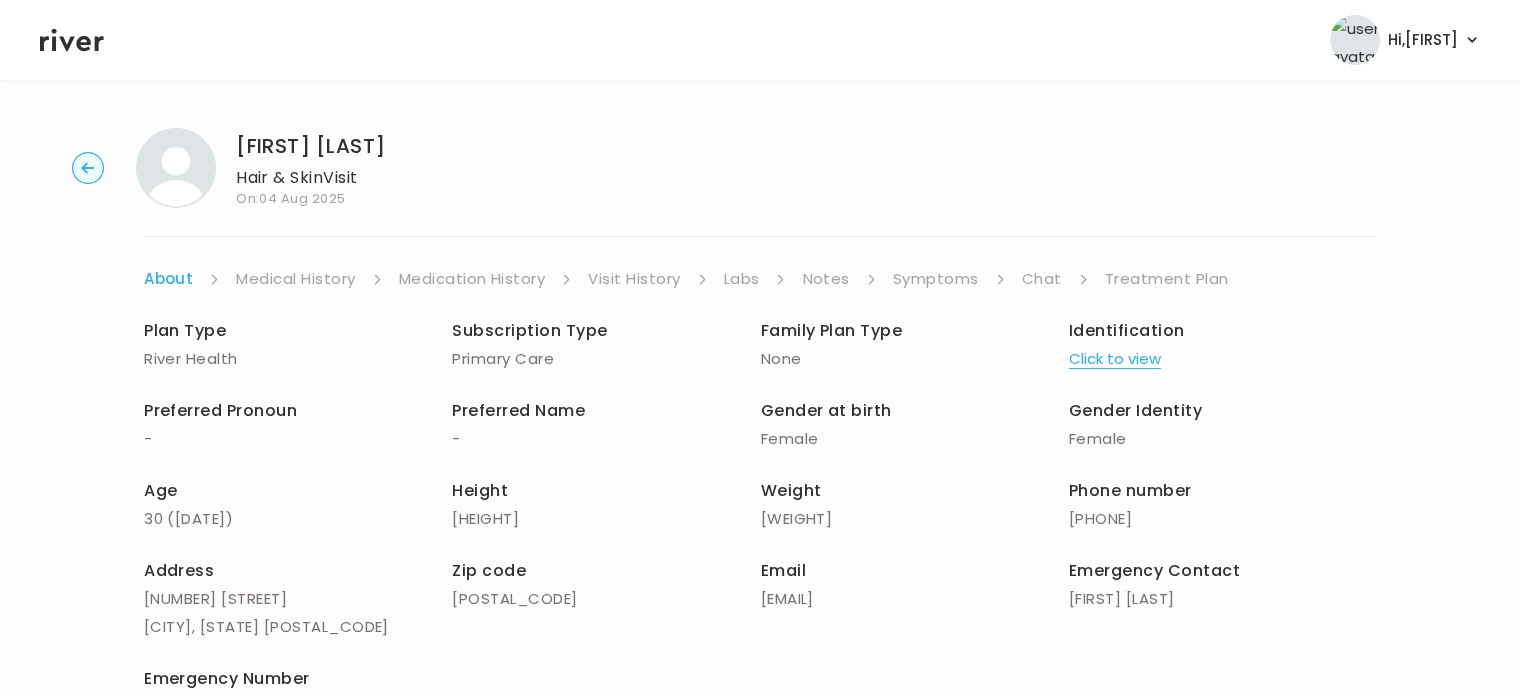 click 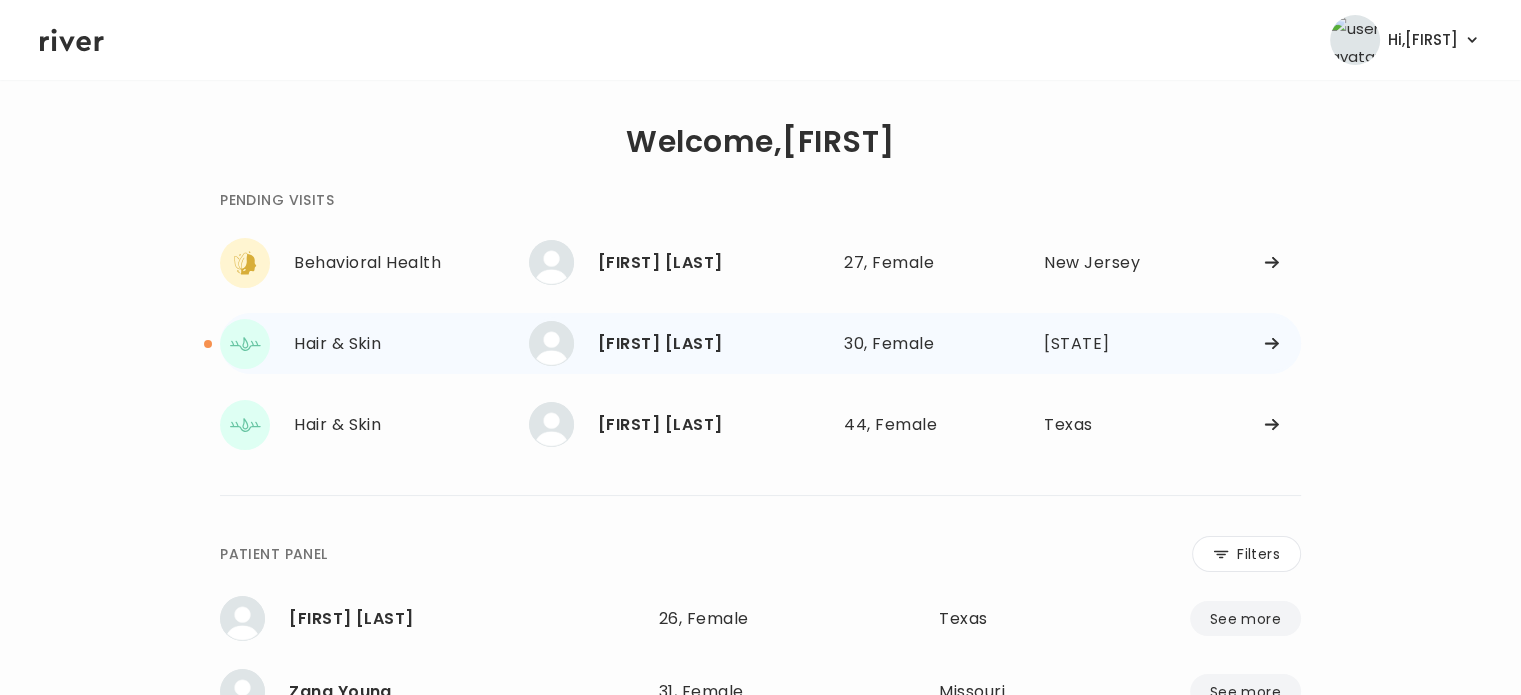 click on "[FIRST] [LAST]" at bounding box center (713, 344) 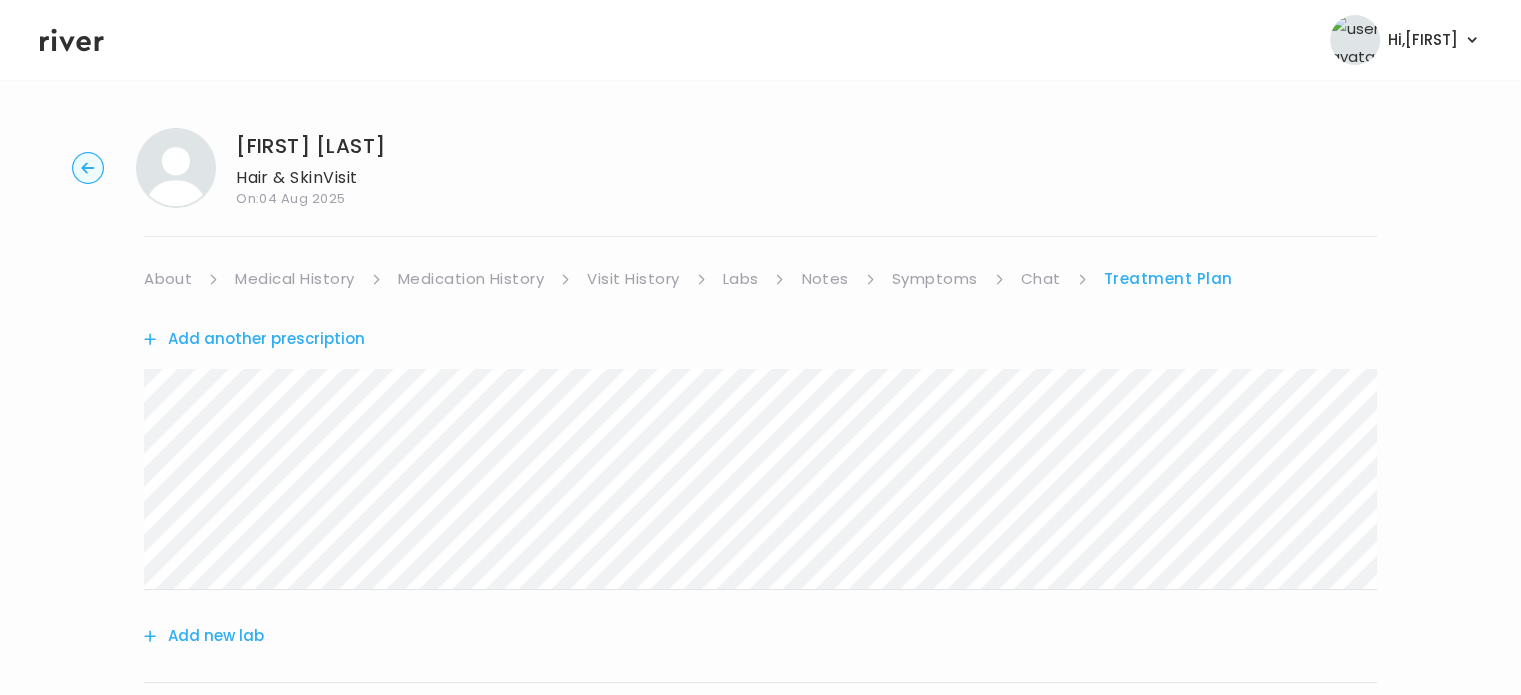 click on "About" at bounding box center (168, 279) 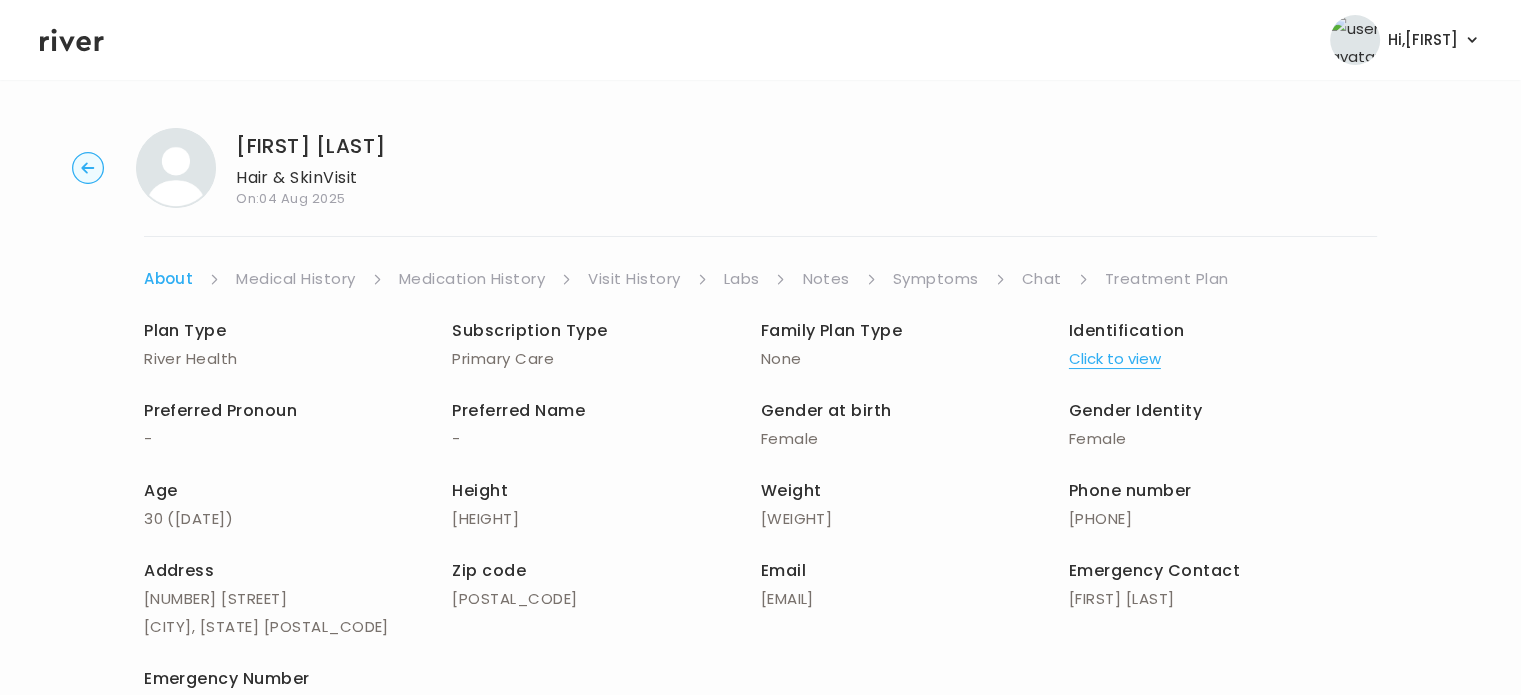 click on "Medical History" at bounding box center (295, 279) 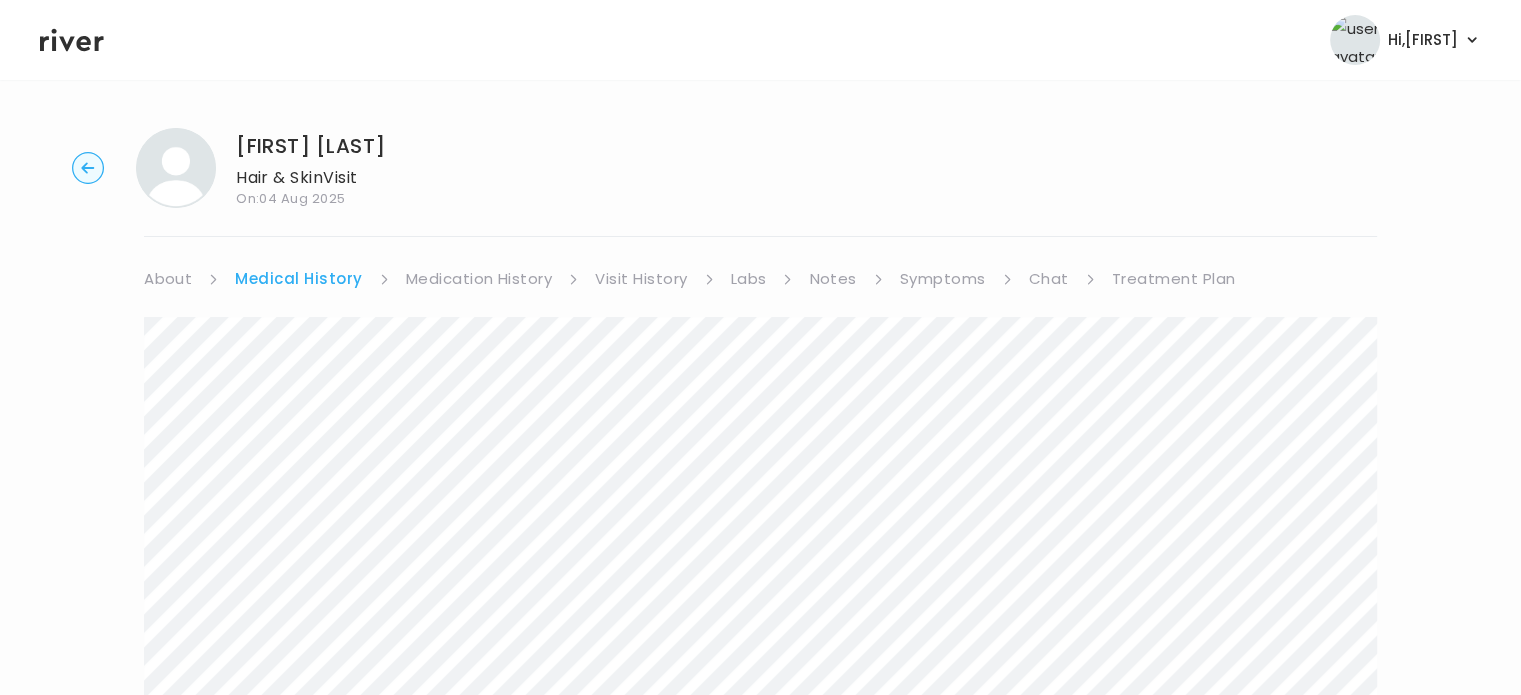 click on "Medication History" at bounding box center (479, 279) 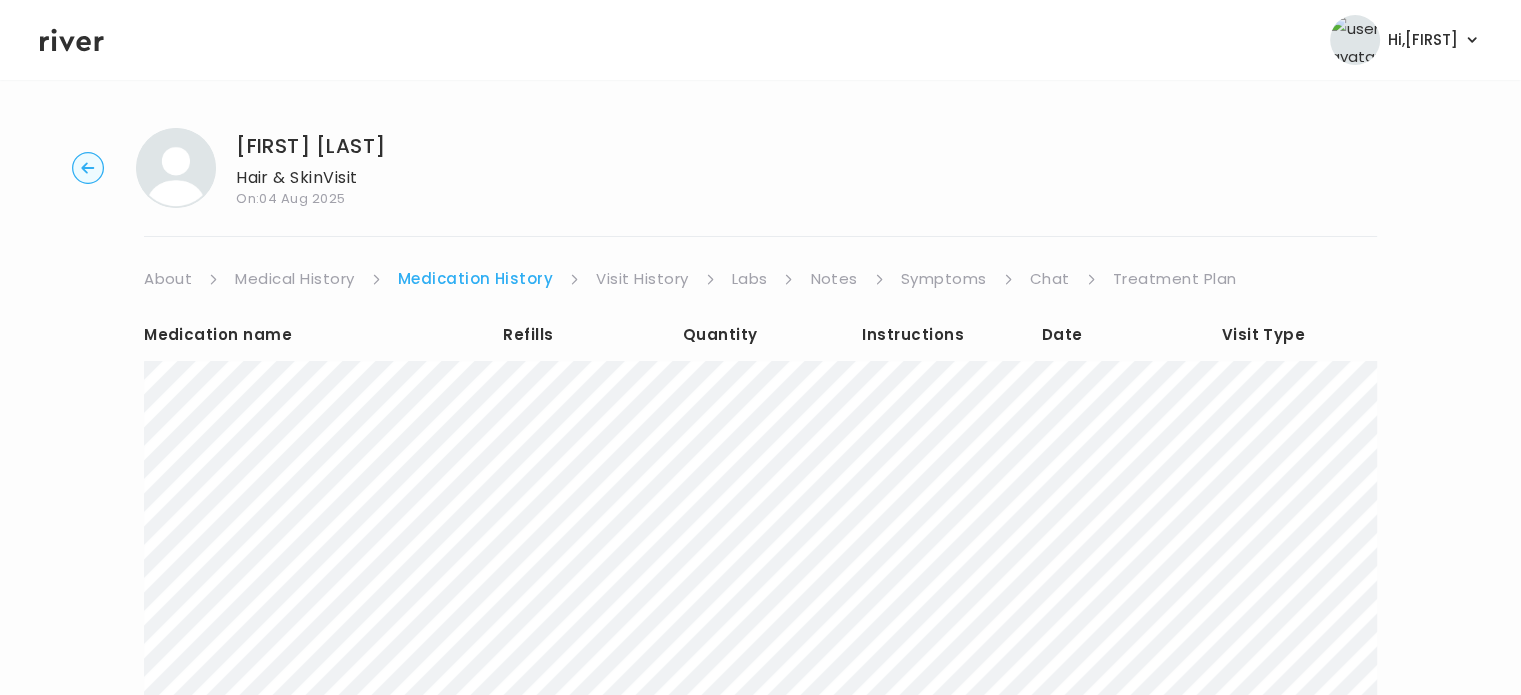 click on "Visit History" at bounding box center [642, 279] 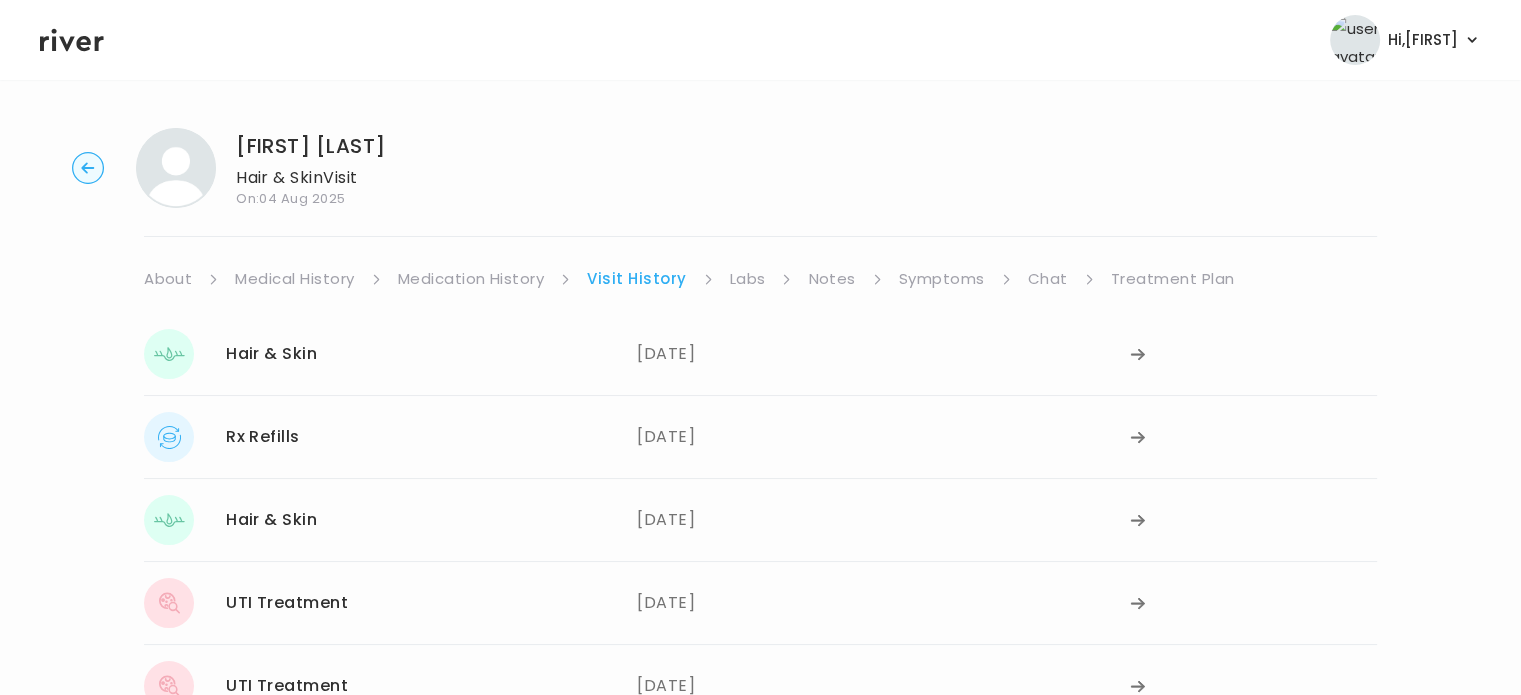 click on "Labs" at bounding box center [748, 279] 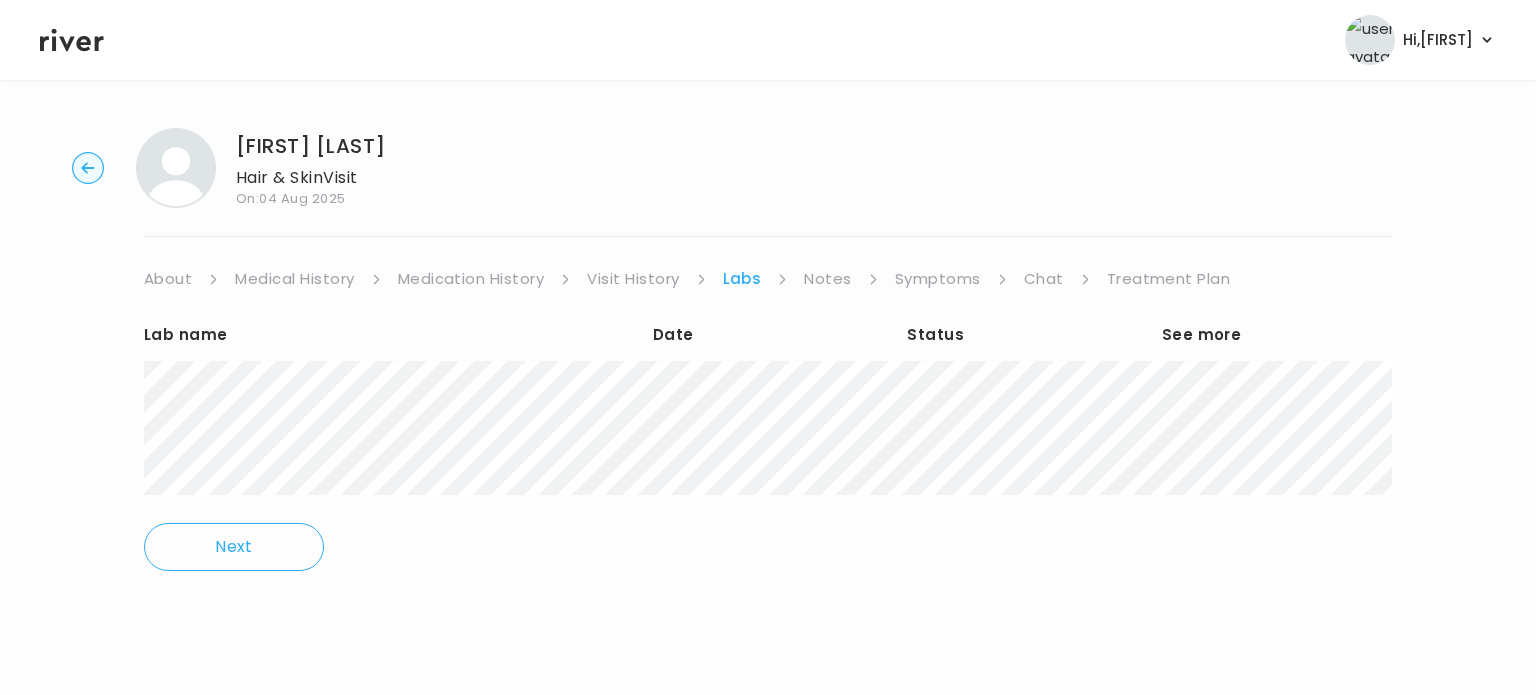 click on "Notes" at bounding box center [827, 279] 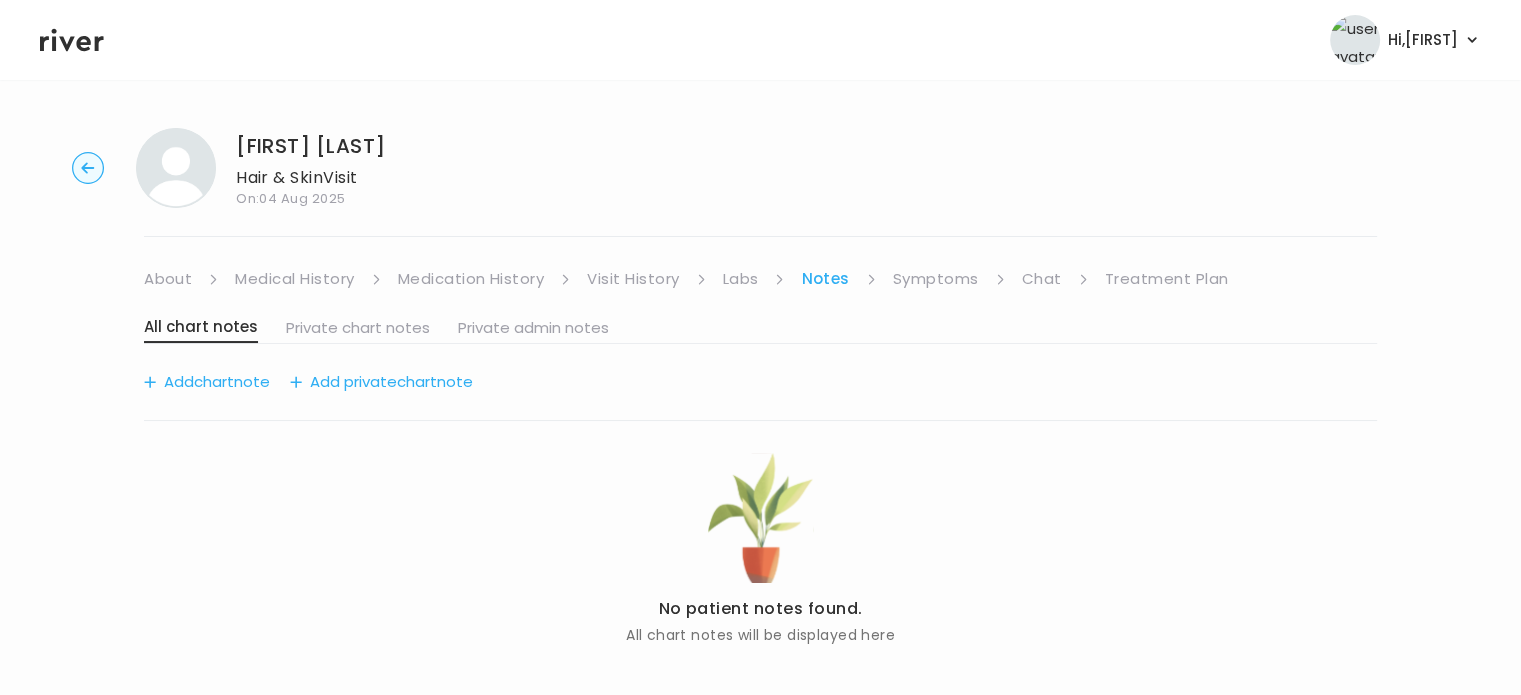 click on "Symptoms" at bounding box center [936, 279] 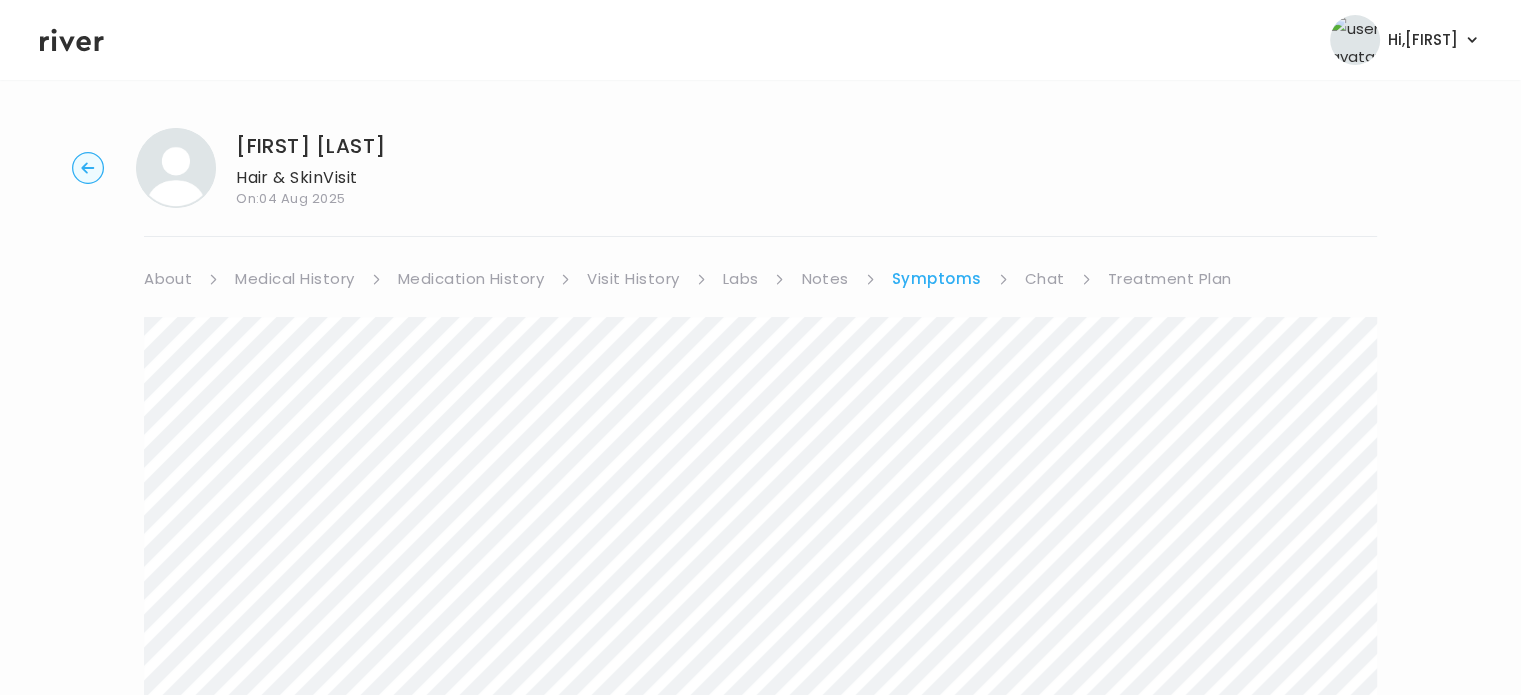 click on "Chat" at bounding box center [1045, 279] 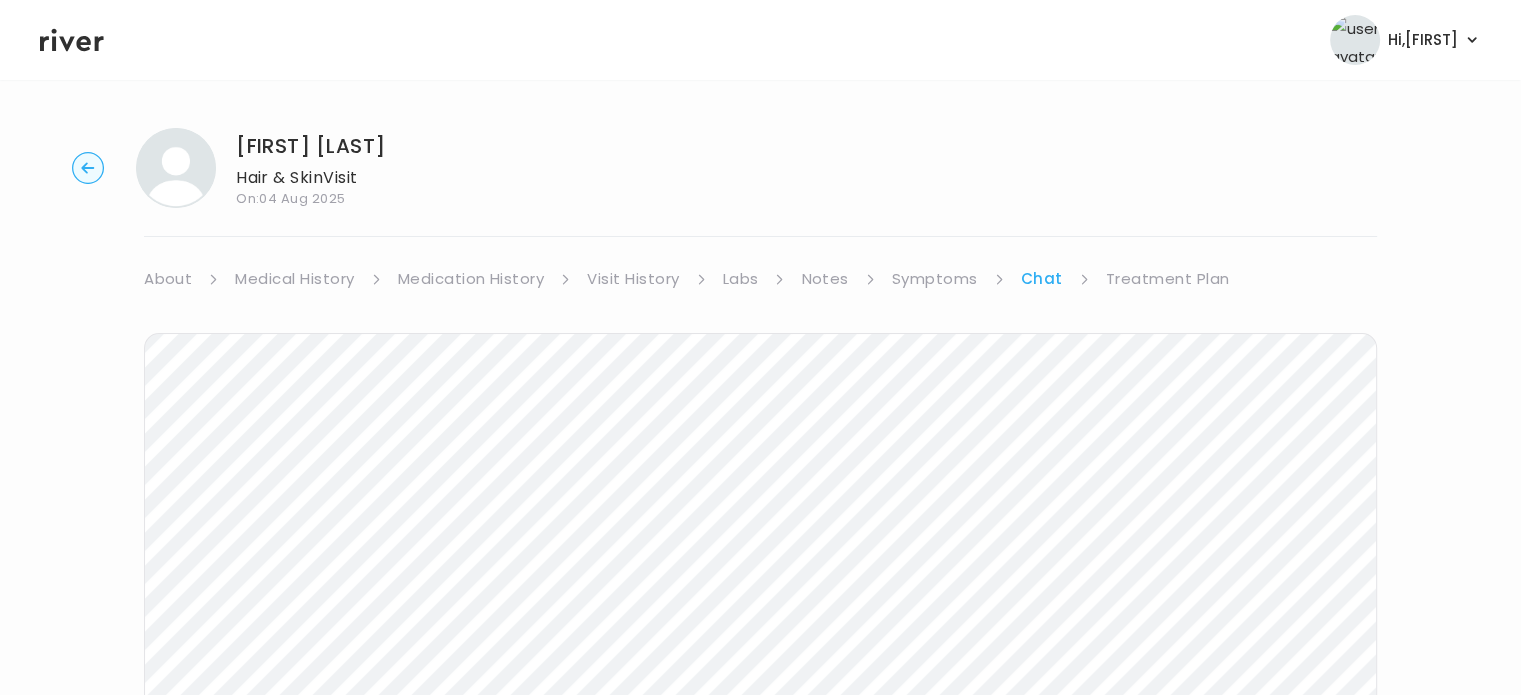 click on "Treatment Plan" at bounding box center [1168, 279] 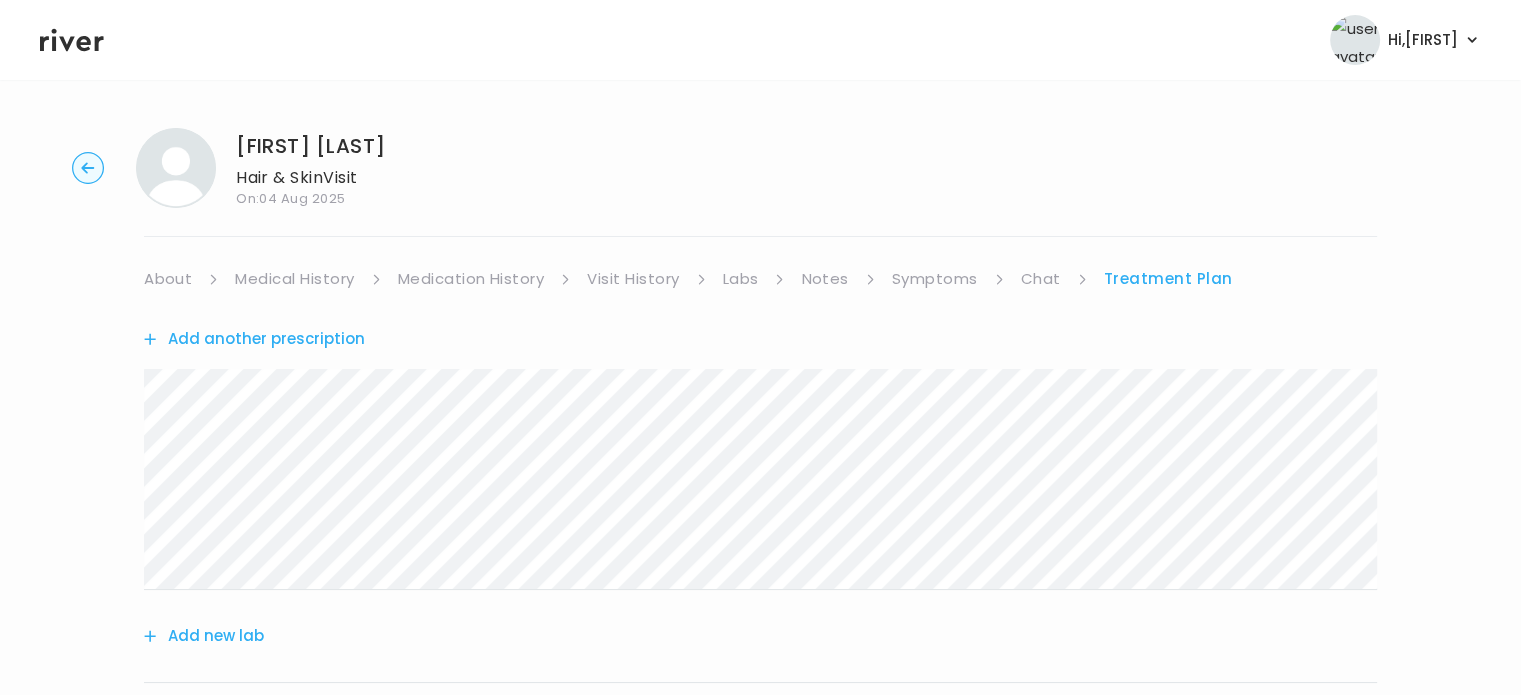 click 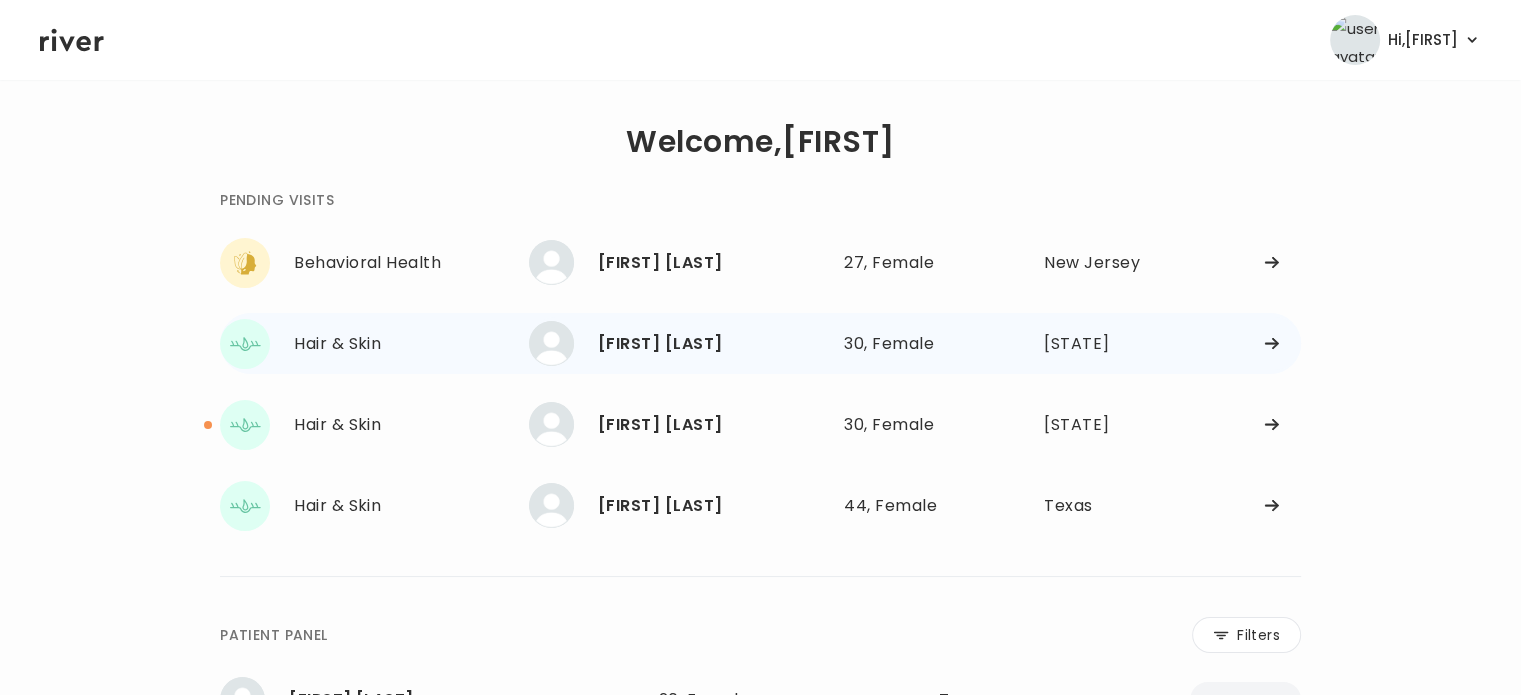 click on "[FIRST] [LAST]" at bounding box center [713, 344] 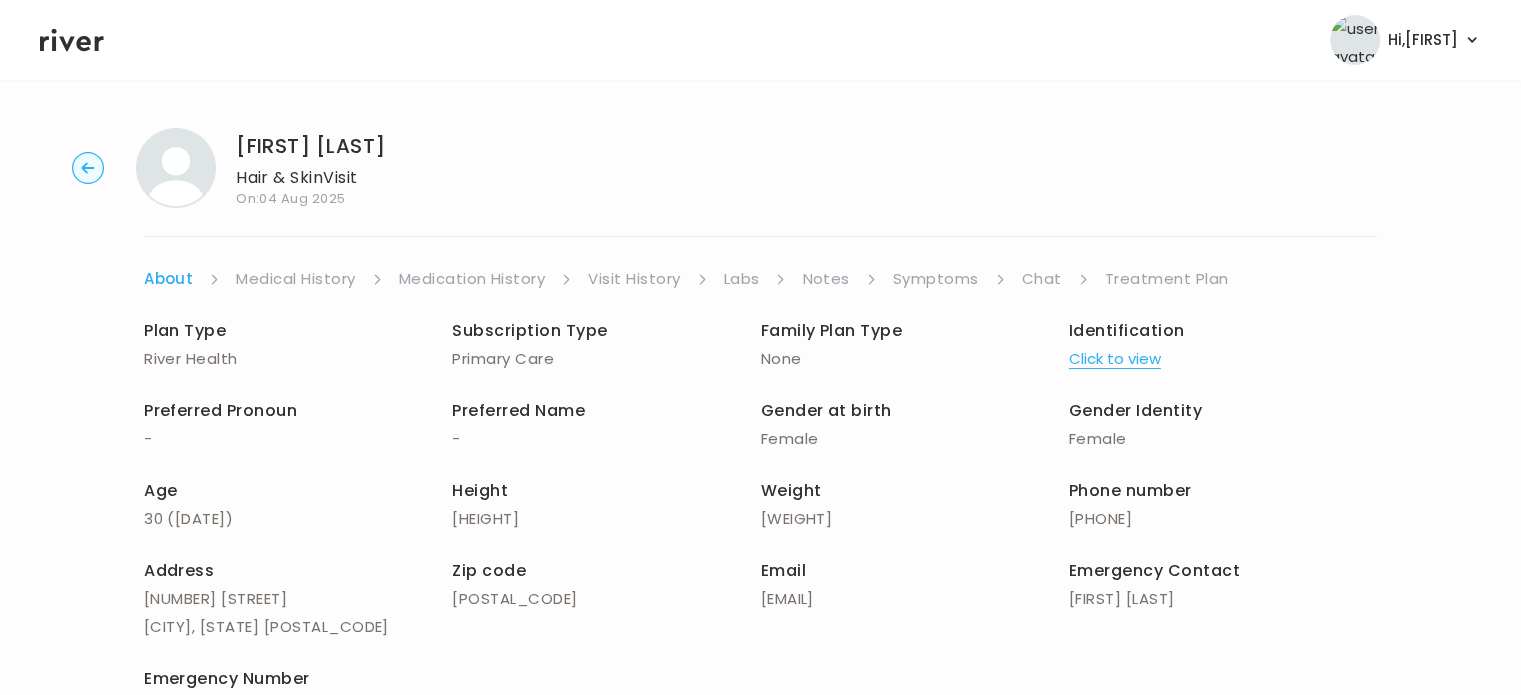click on "Treatment Plan" at bounding box center (1167, 279) 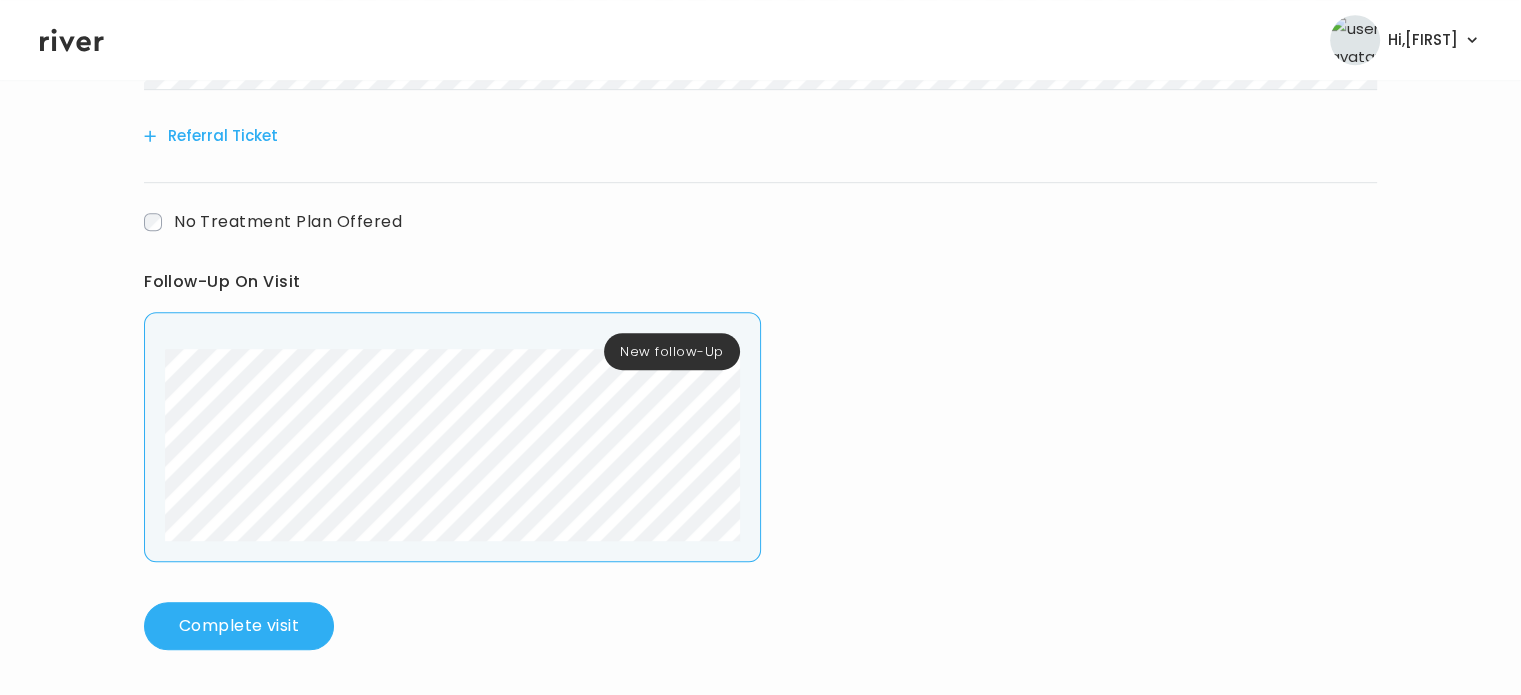 scroll, scrollTop: 1042, scrollLeft: 0, axis: vertical 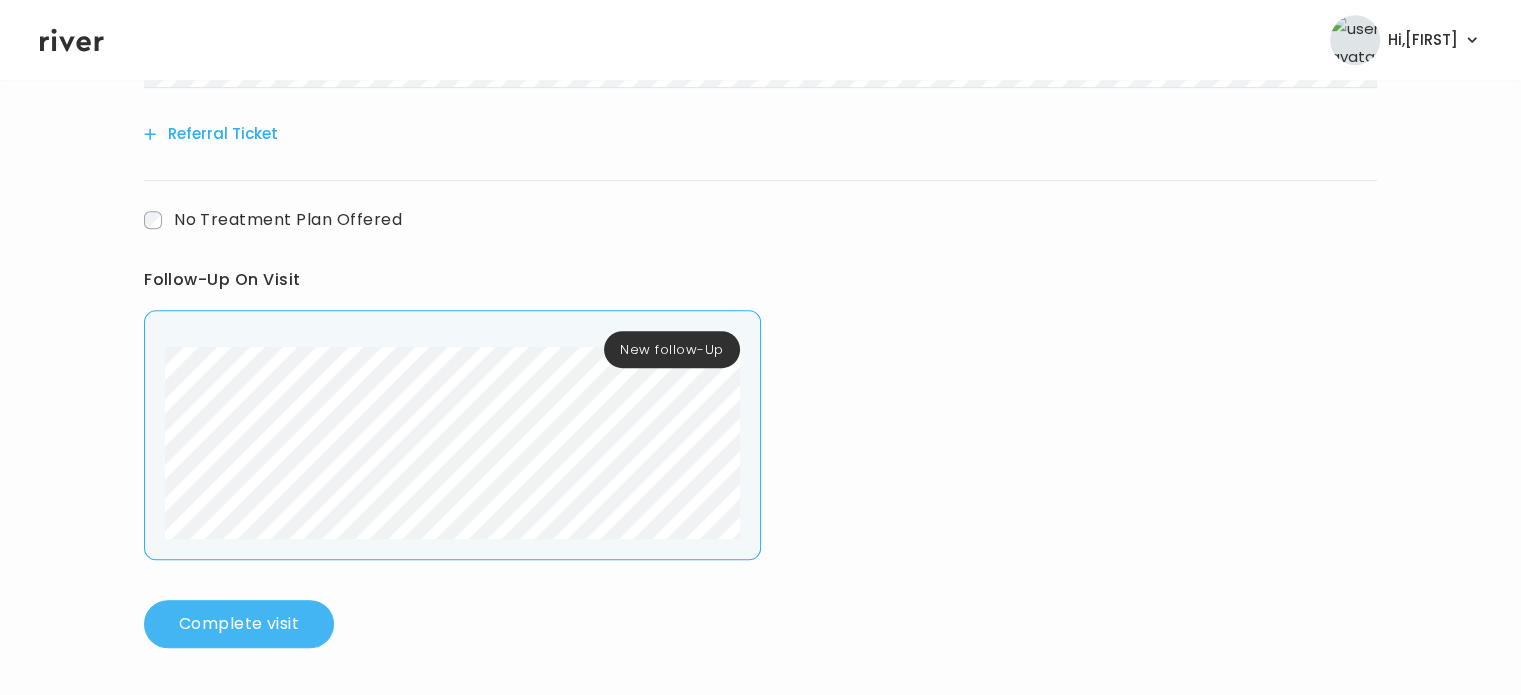 click on "Complete visit" at bounding box center (239, 624) 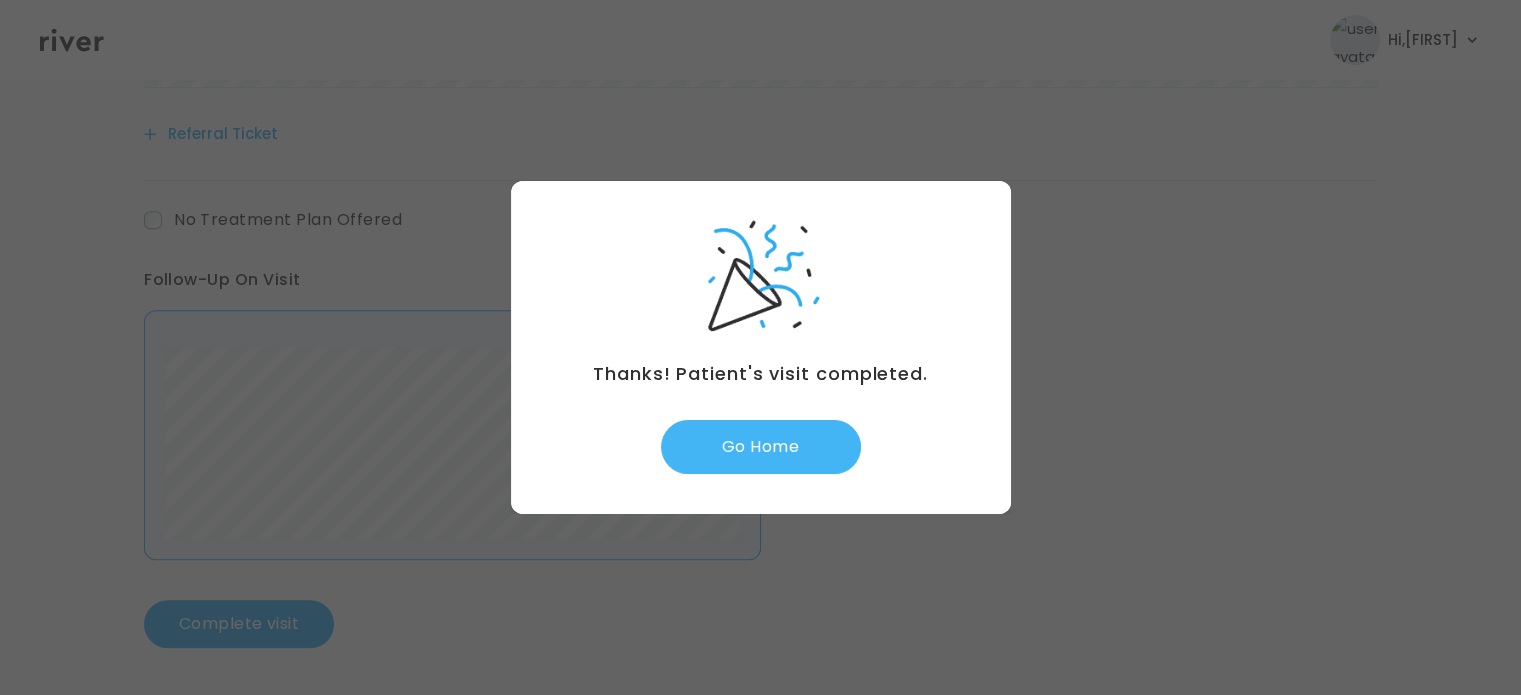 click on "Go Home" at bounding box center (761, 447) 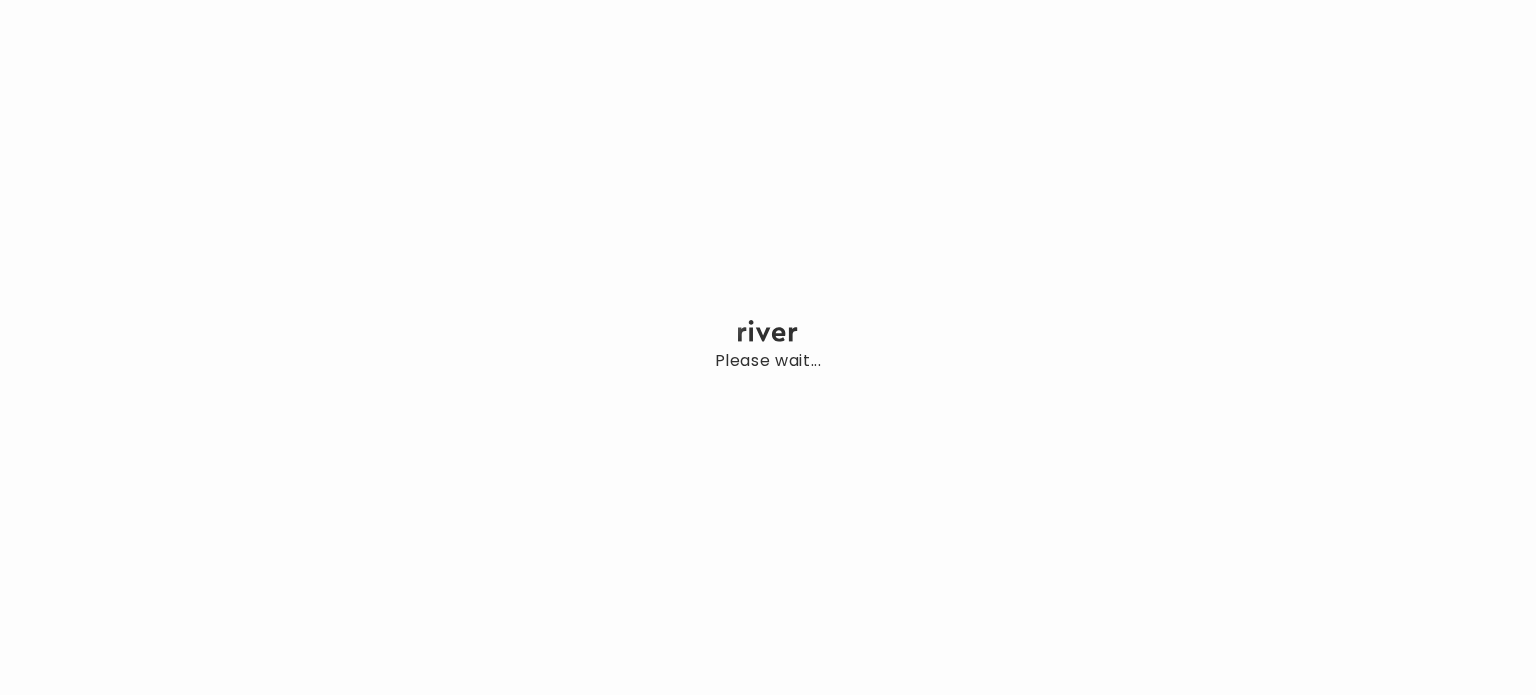 scroll, scrollTop: 0, scrollLeft: 0, axis: both 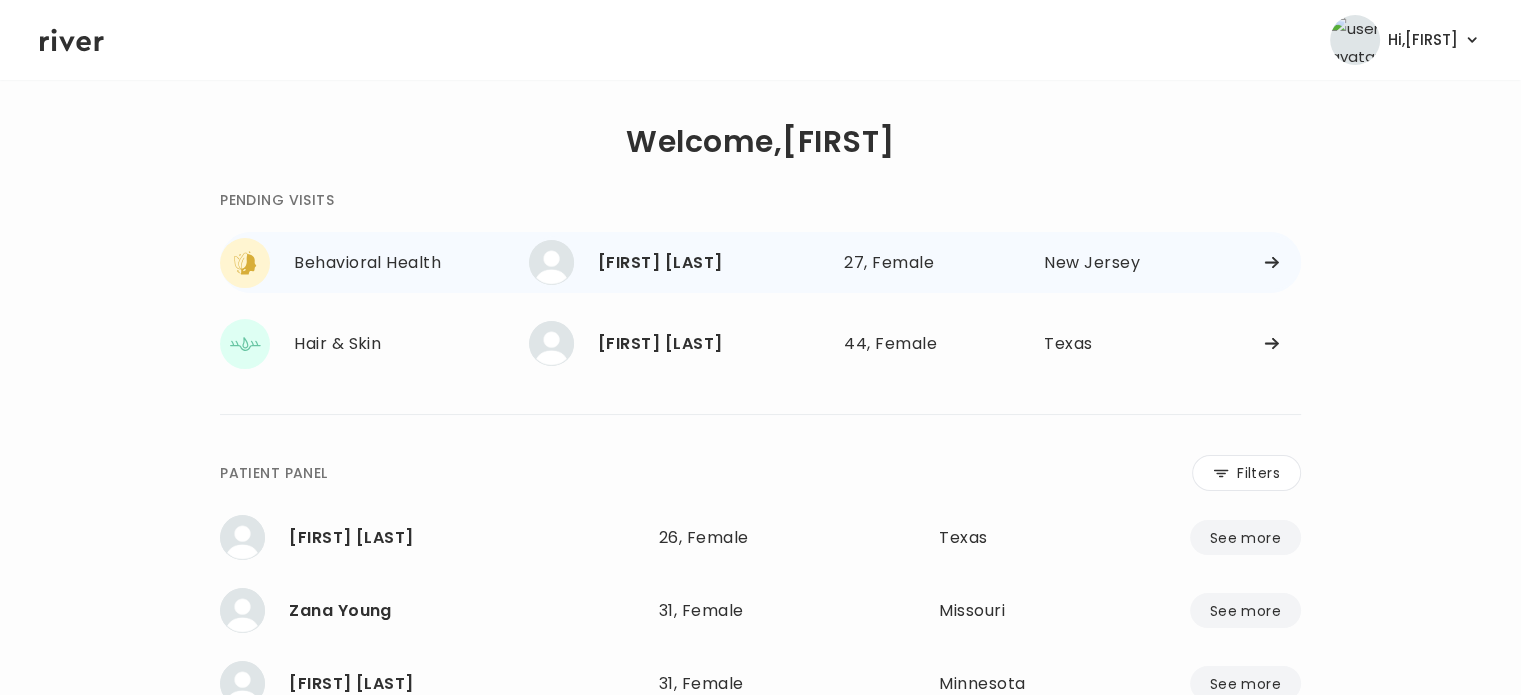 click on "[FIRST] [LAST]" at bounding box center (713, 263) 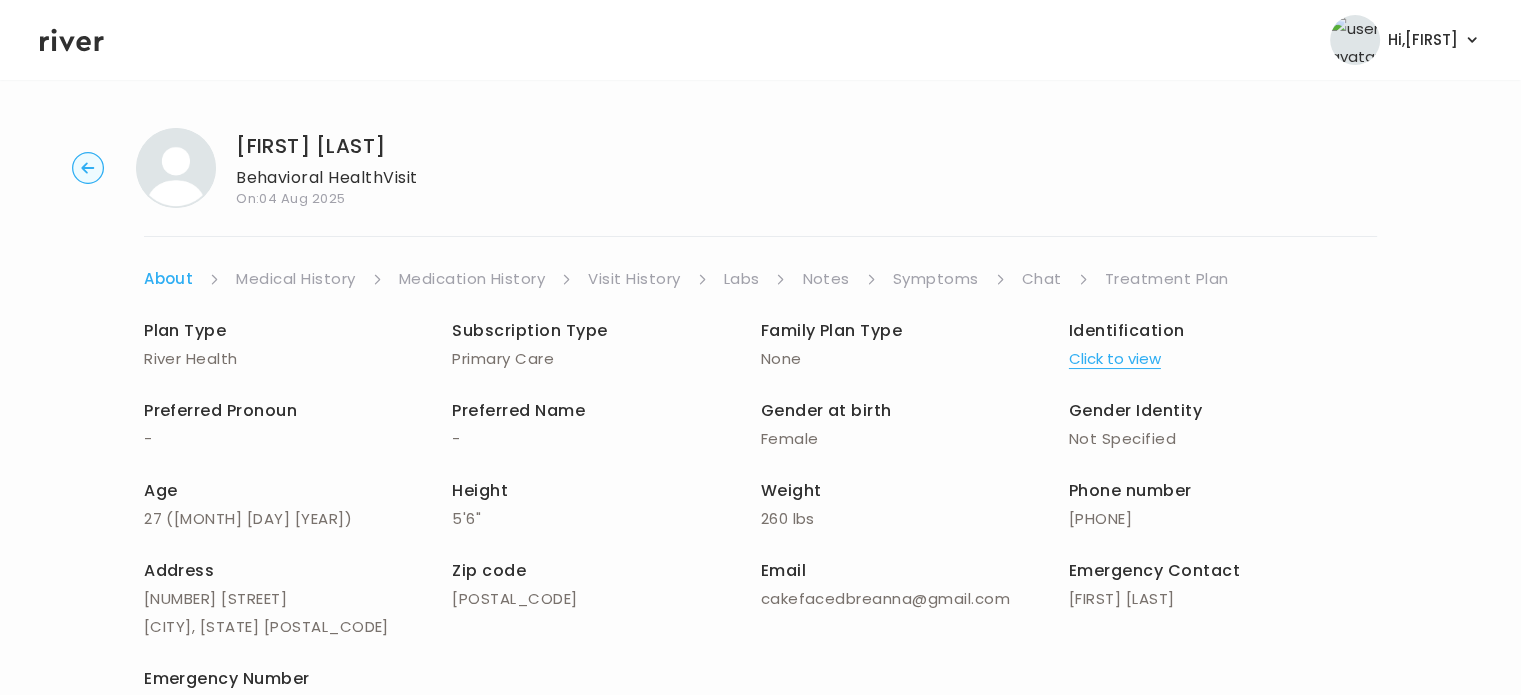 click on "Click to view" at bounding box center [1115, 359] 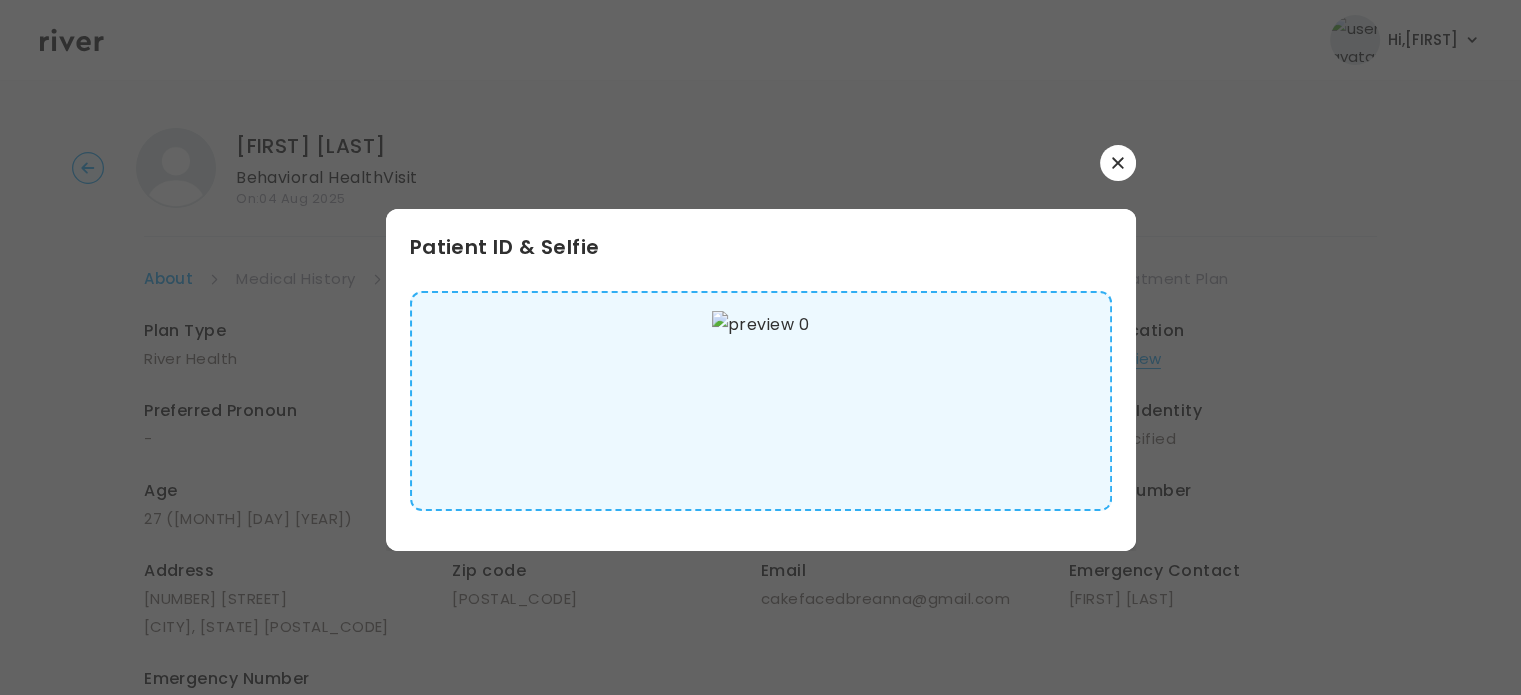 click 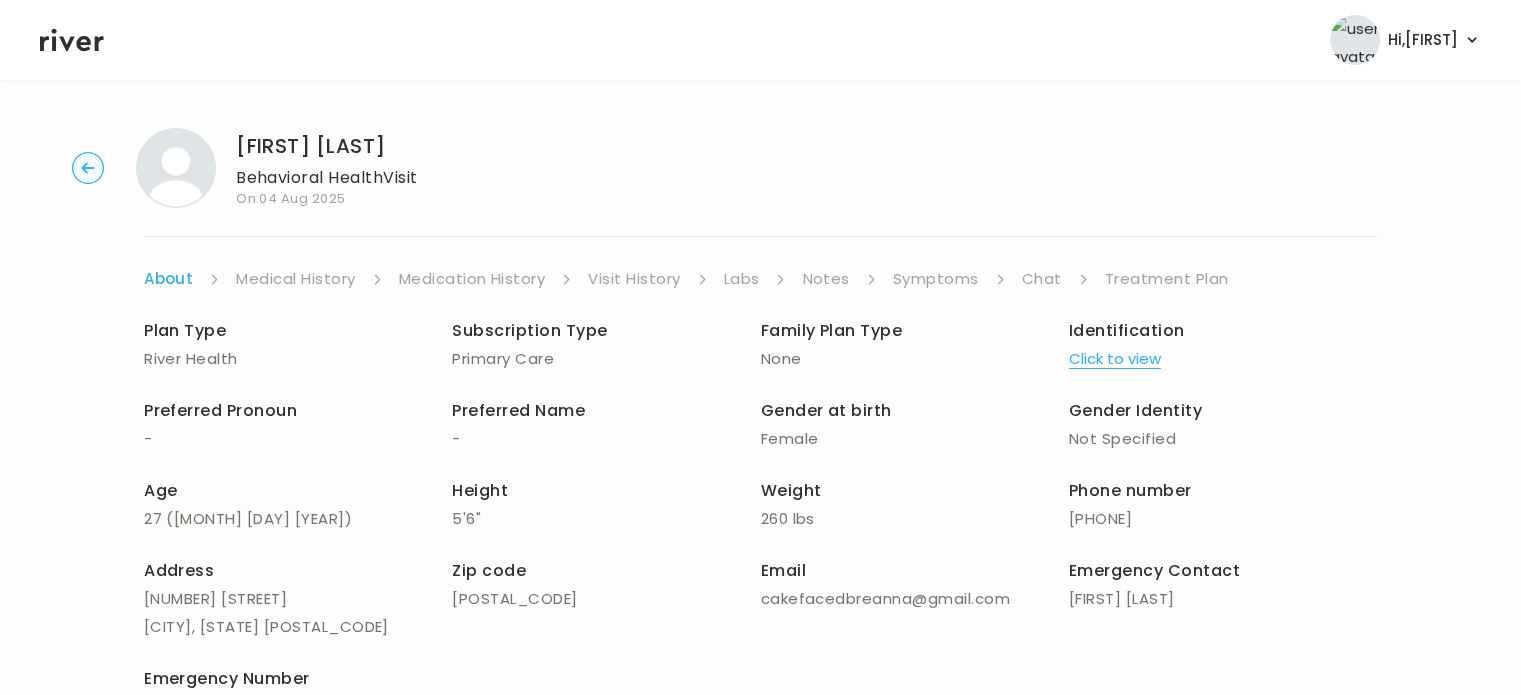 click on "Symptoms" at bounding box center (936, 279) 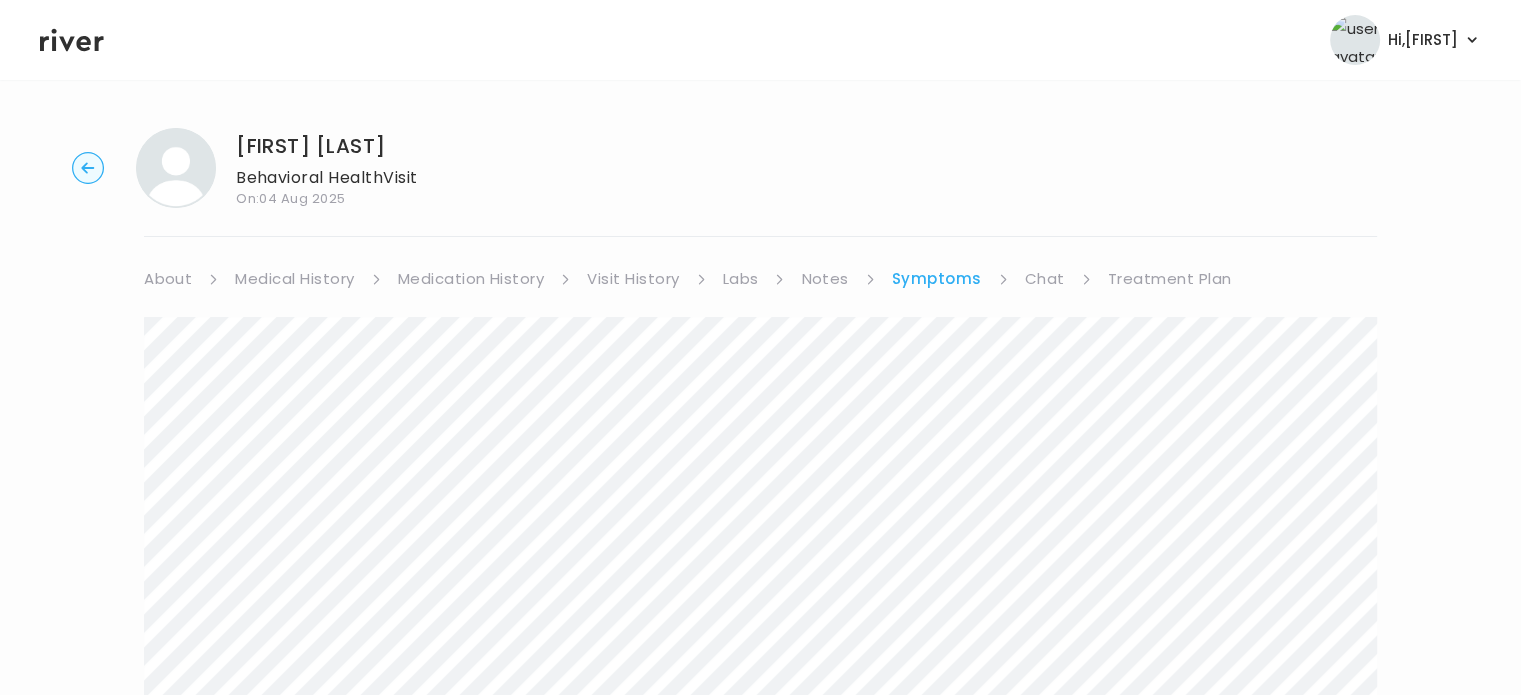 click on "Visit History" at bounding box center (633, 279) 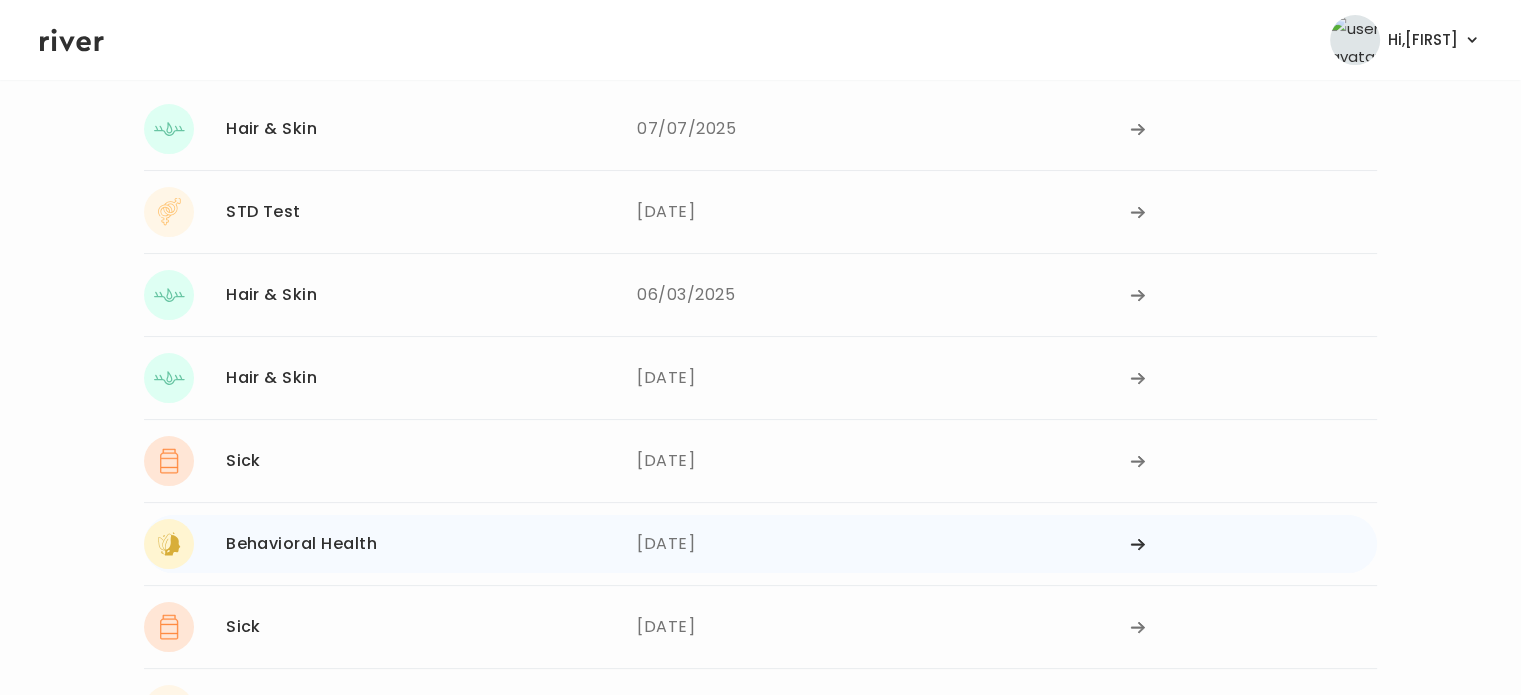 click on "04/11/2025" at bounding box center [883, 544] 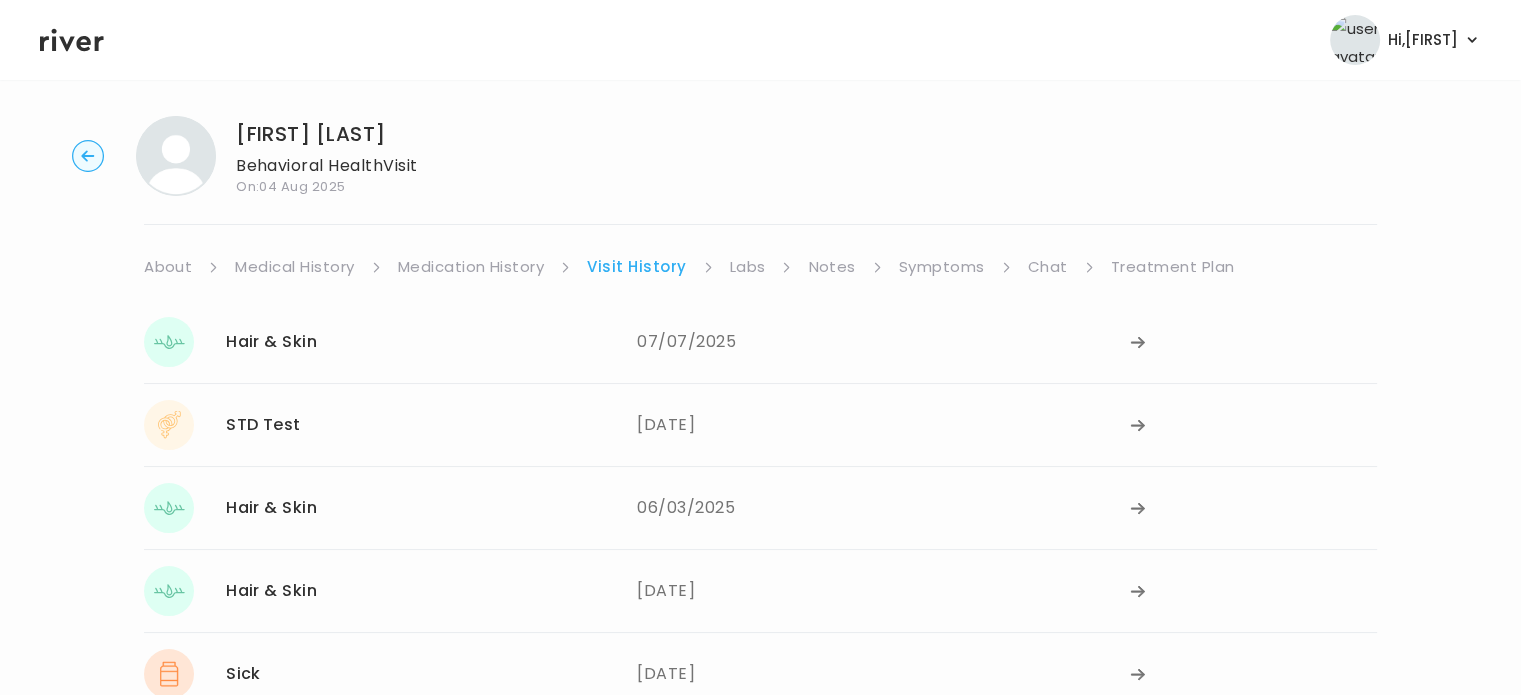 scroll, scrollTop: 0, scrollLeft: 0, axis: both 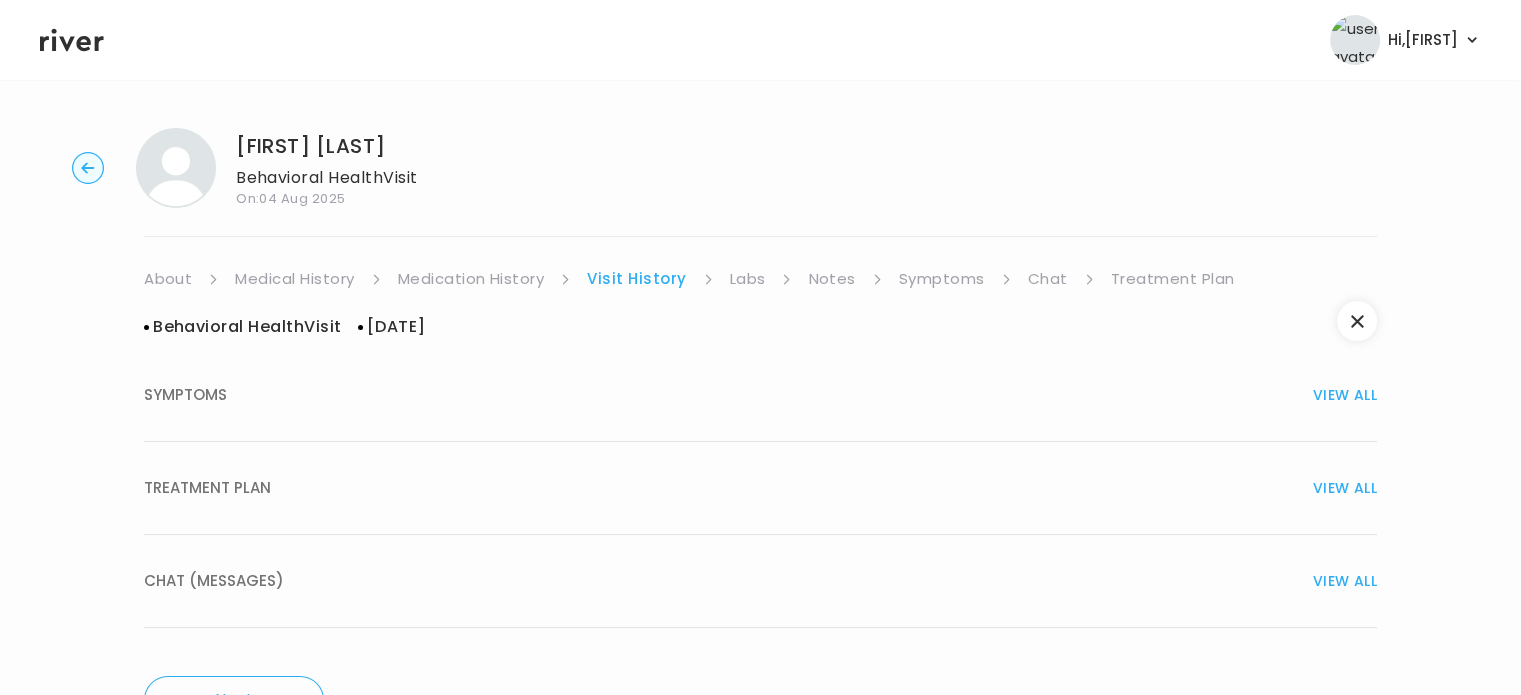 click on "TREATMENT PLAN VIEW ALL" at bounding box center (760, 488) 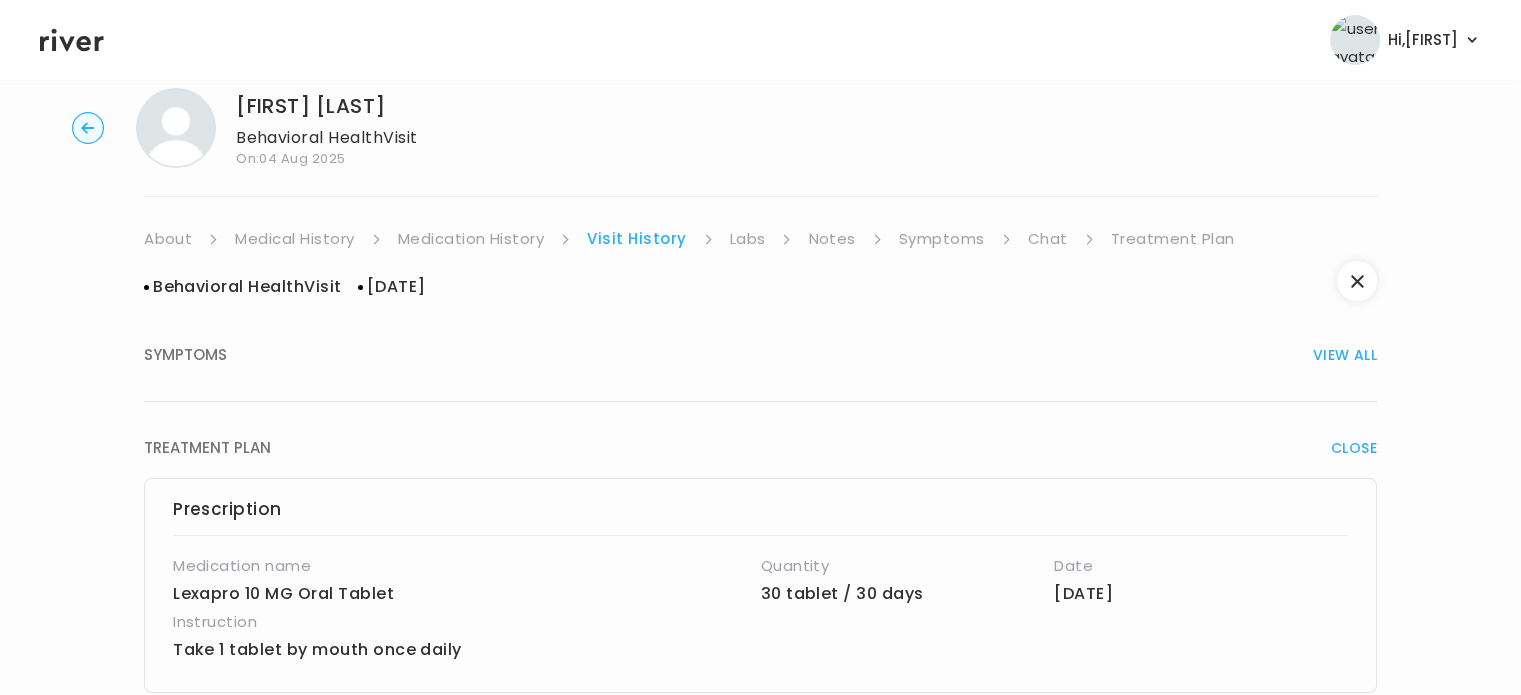 scroll, scrollTop: 0, scrollLeft: 0, axis: both 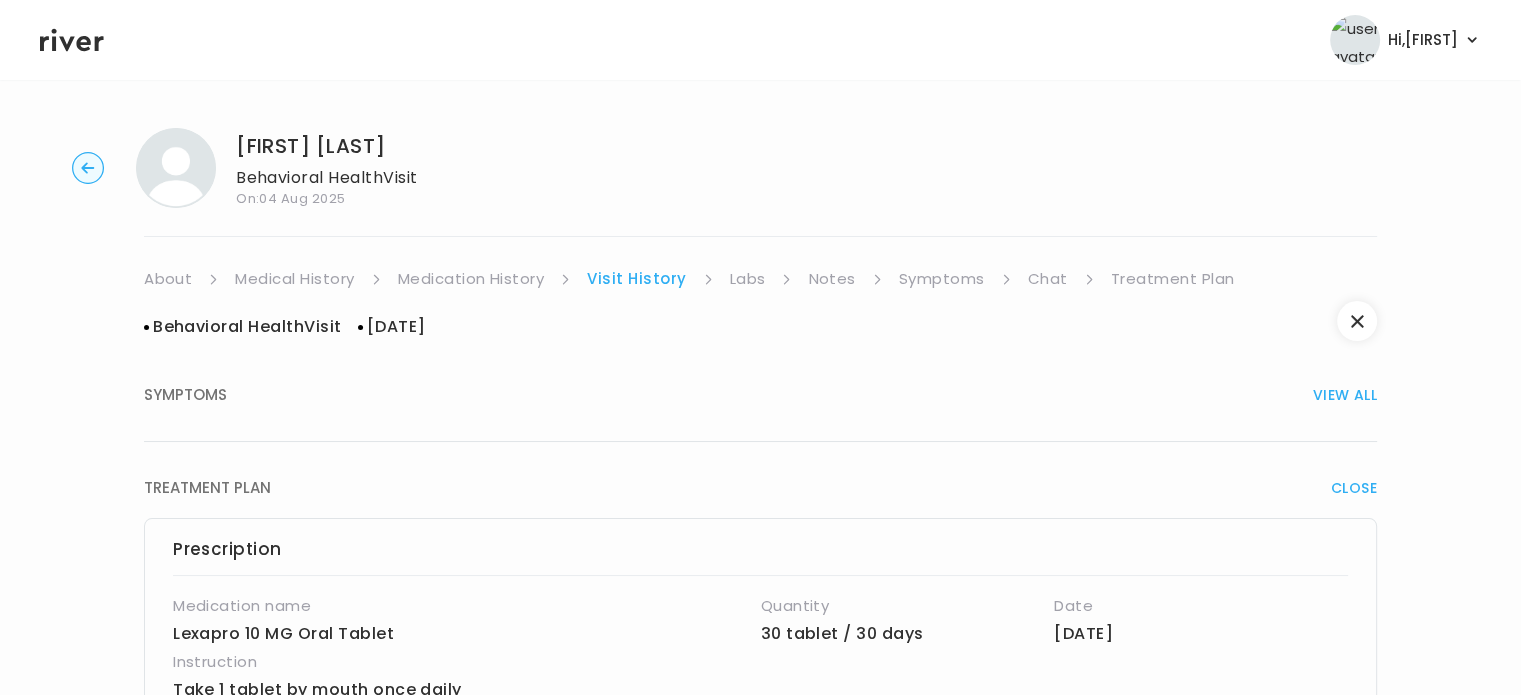 click on "Labs" at bounding box center [748, 279] 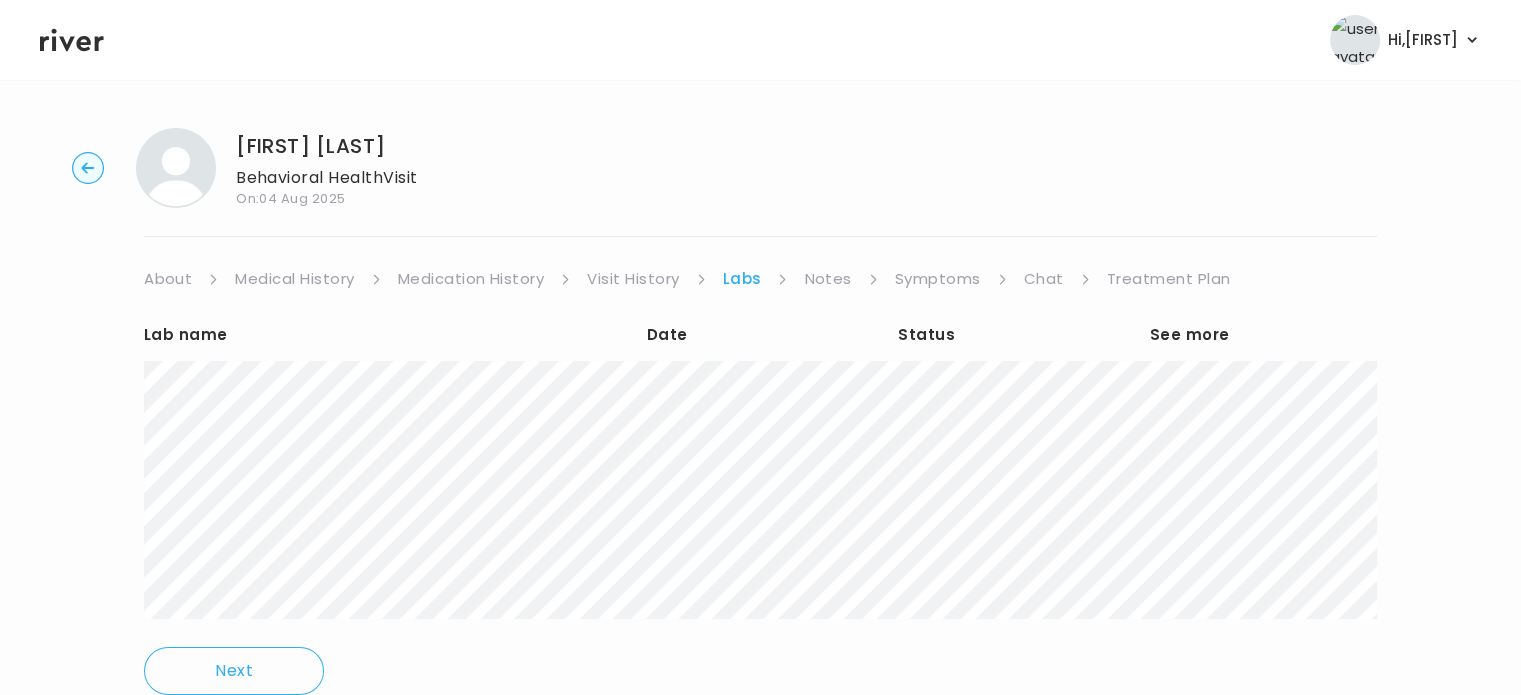 click on "Notes" at bounding box center (827, 279) 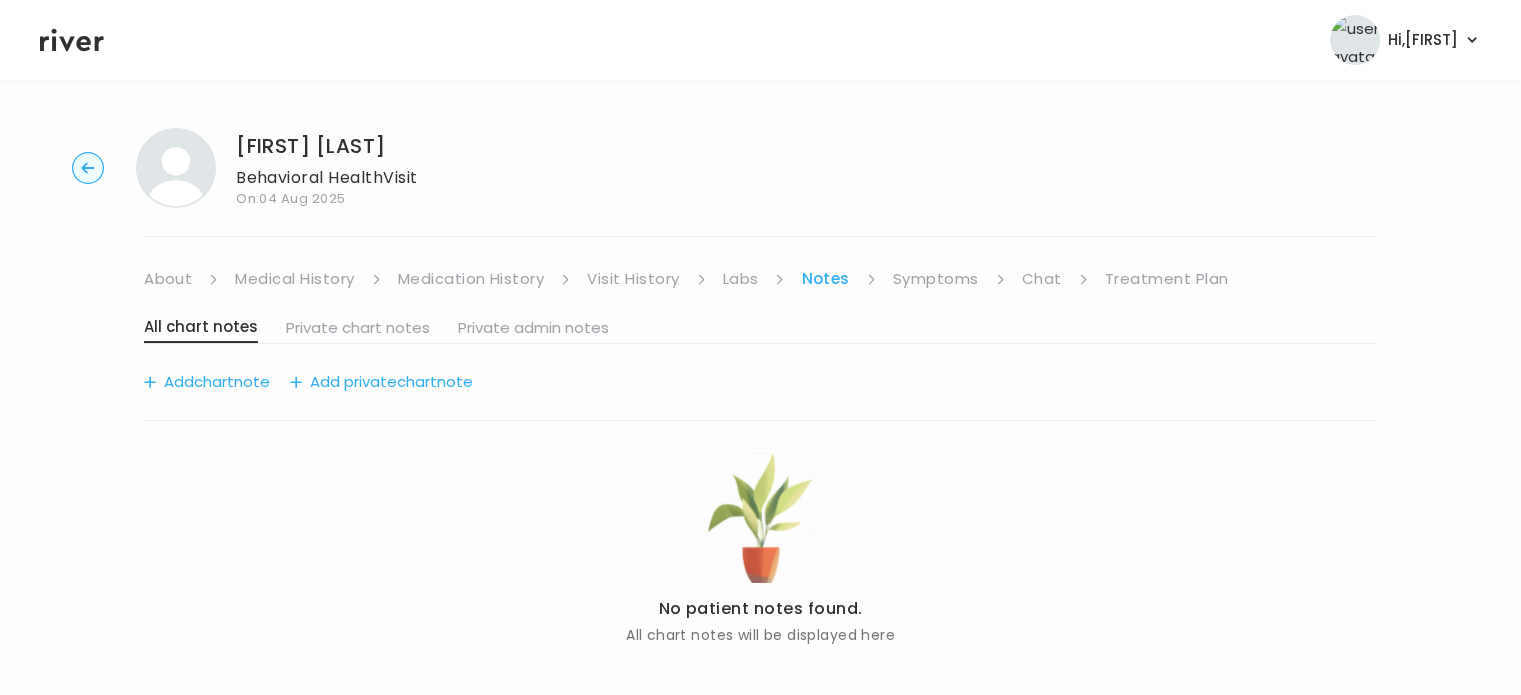 click on "Symptoms" at bounding box center [936, 279] 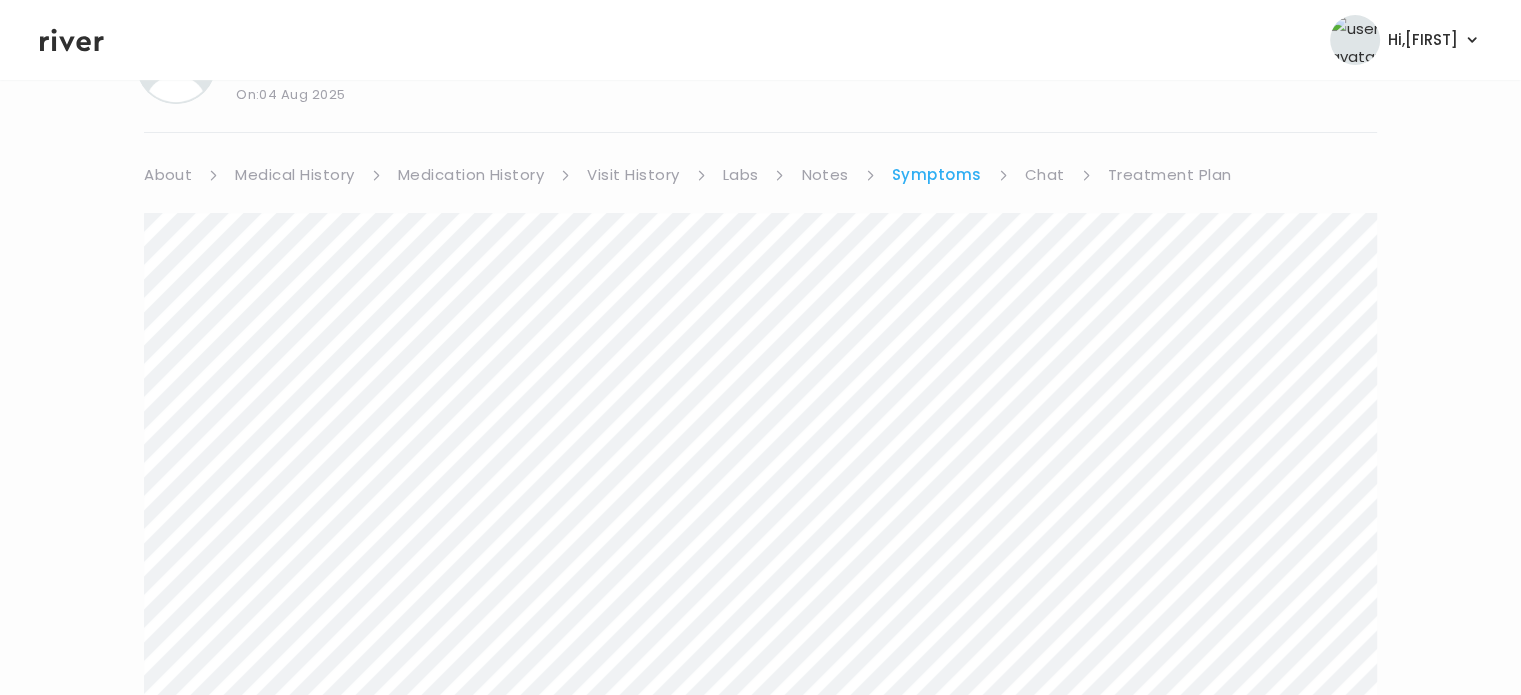 scroll, scrollTop: 0, scrollLeft: 0, axis: both 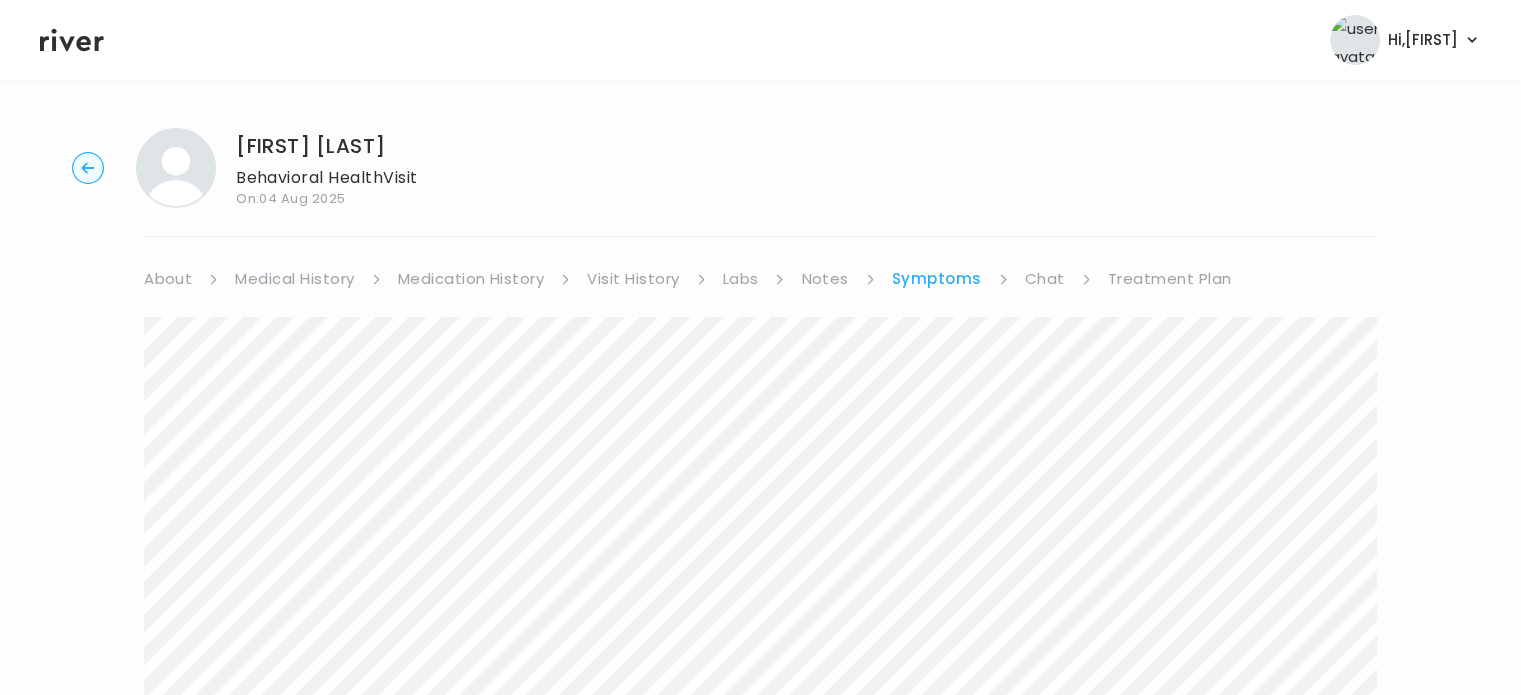 click on "Medication History" at bounding box center (471, 279) 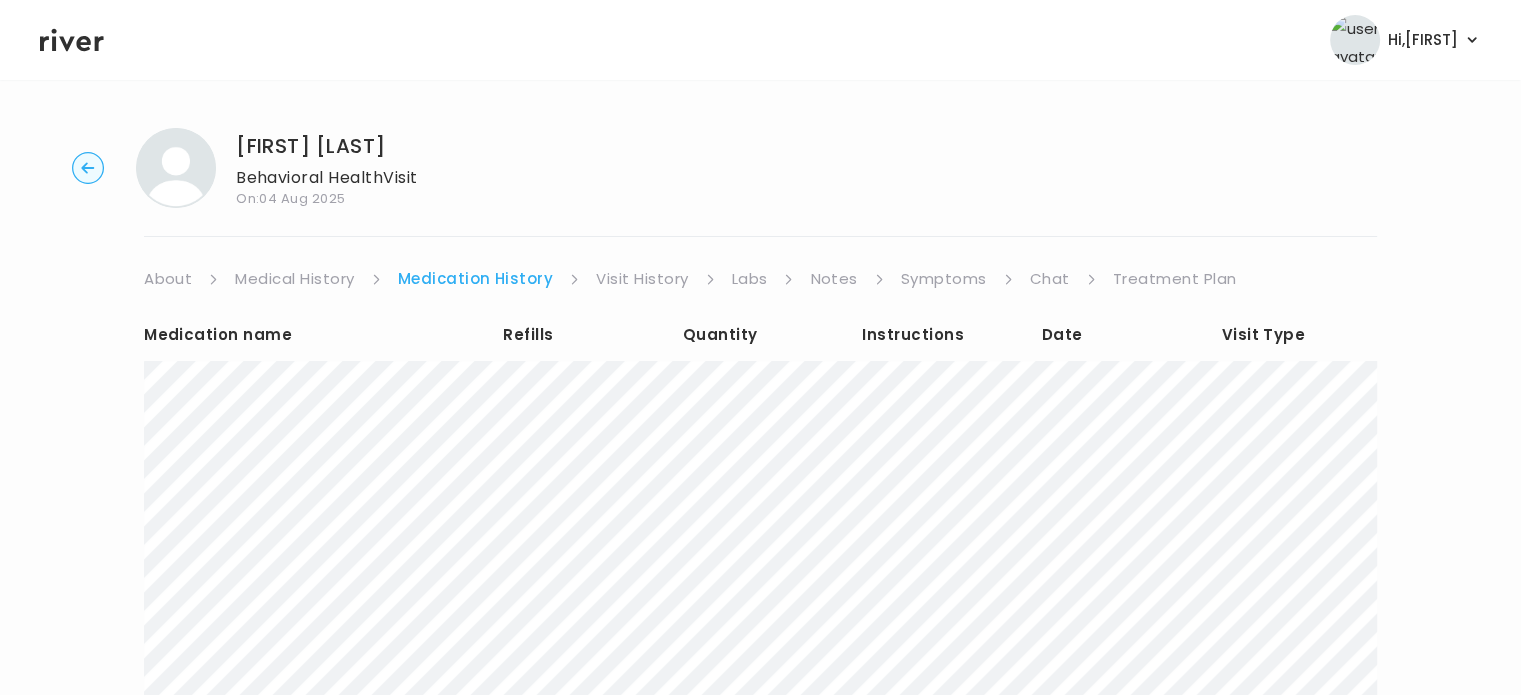click on "Visit History" at bounding box center [642, 279] 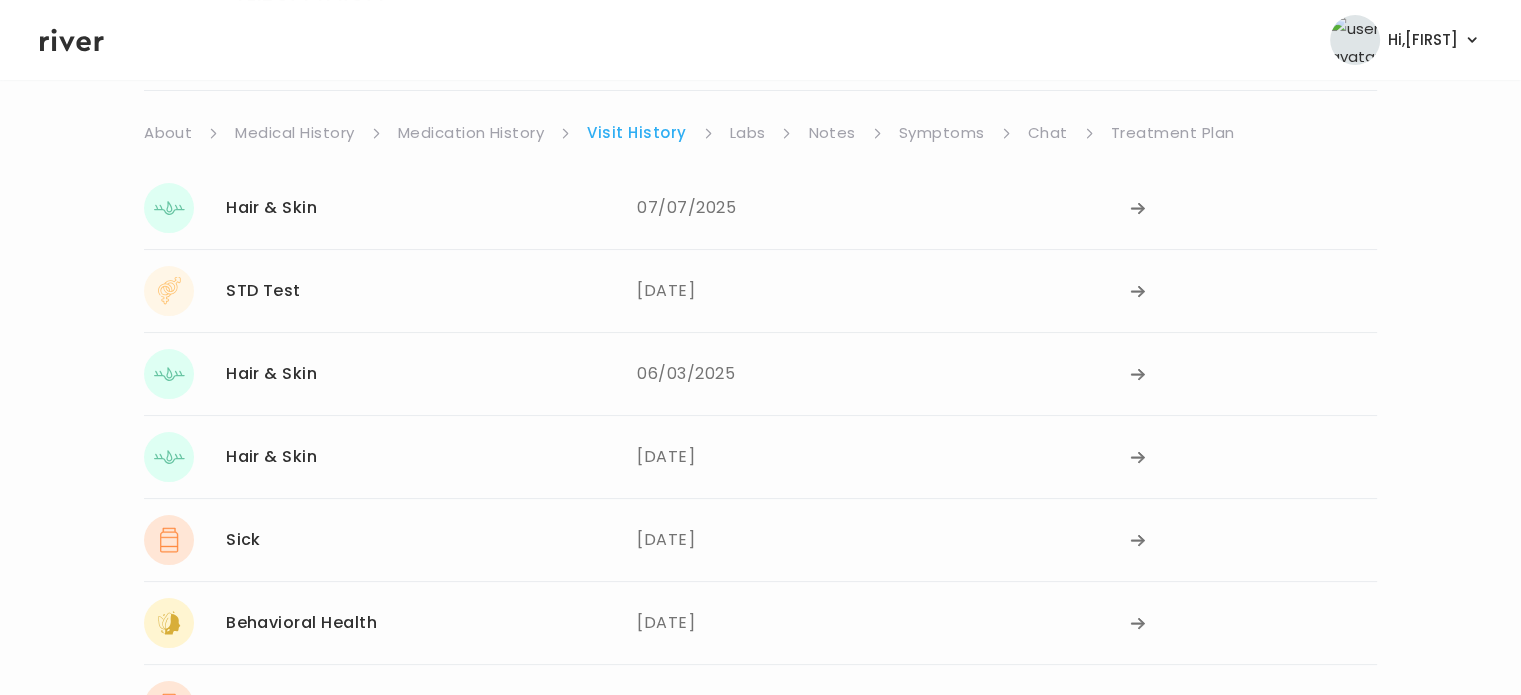 scroll, scrollTop: 152, scrollLeft: 0, axis: vertical 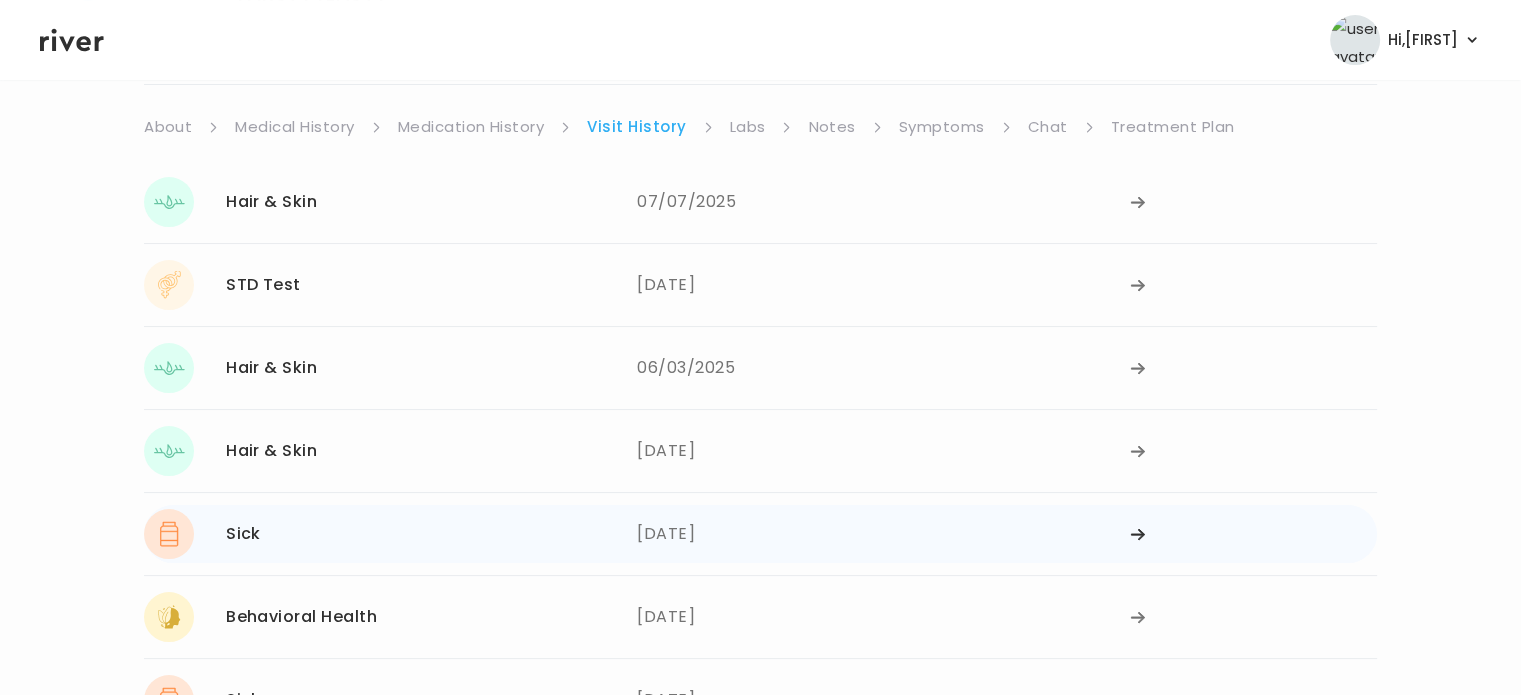 click on "05/27/2025" at bounding box center (883, 534) 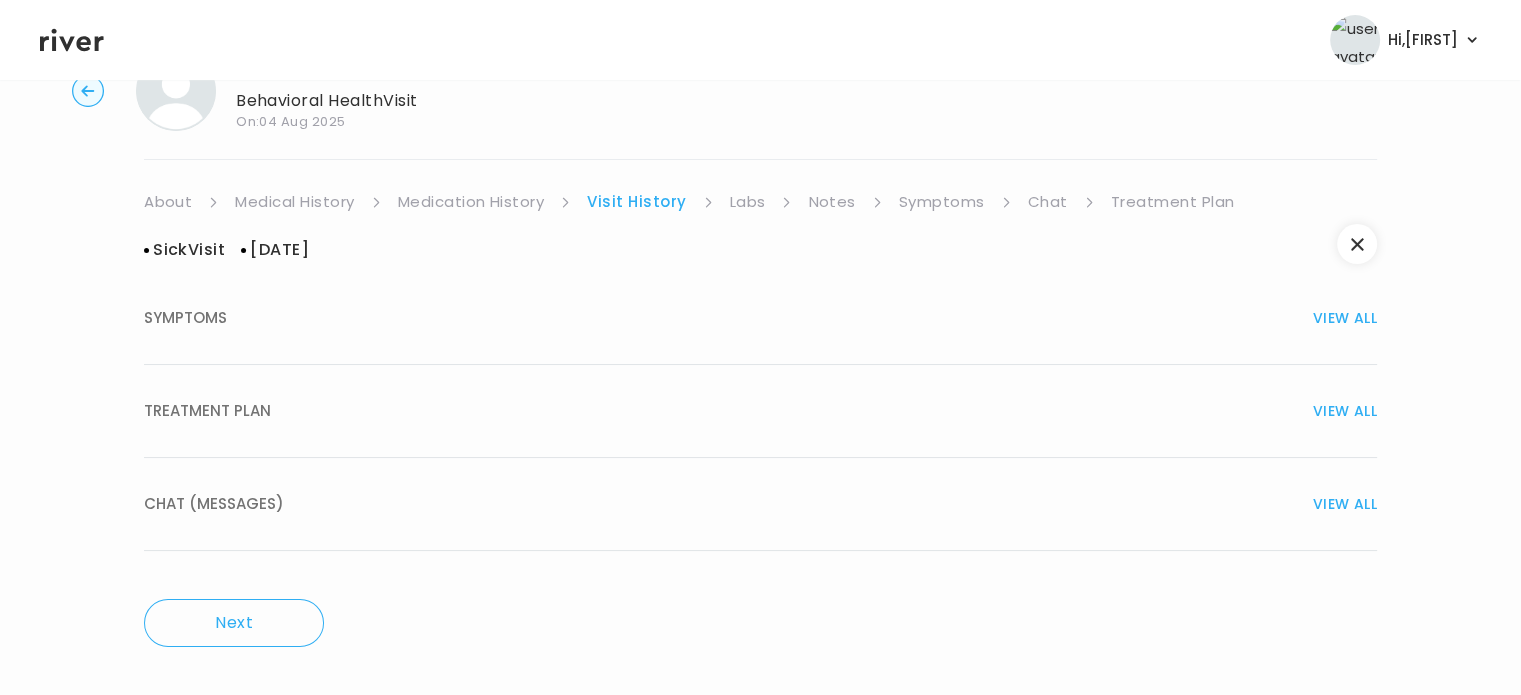 scroll, scrollTop: 0, scrollLeft: 0, axis: both 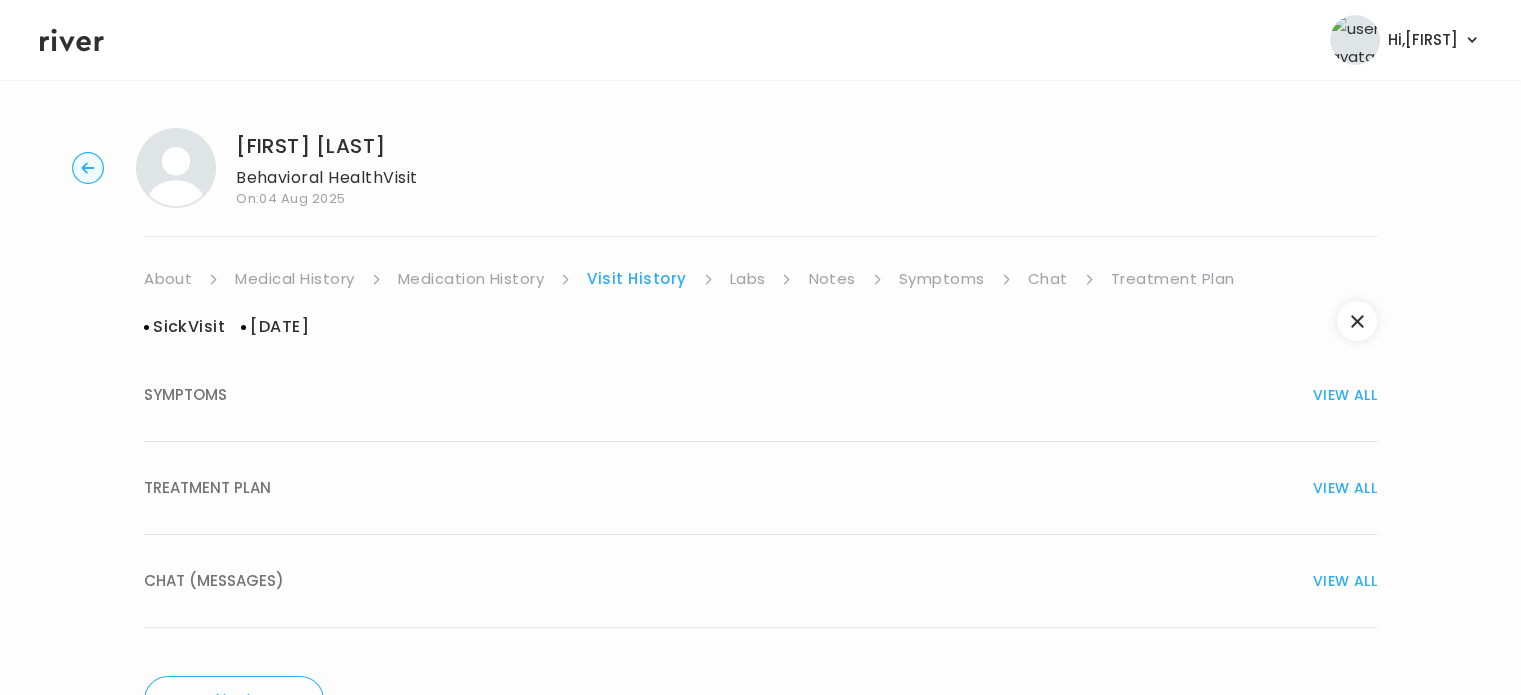click on "TREATMENT PLAN VIEW ALL" at bounding box center (760, 488) 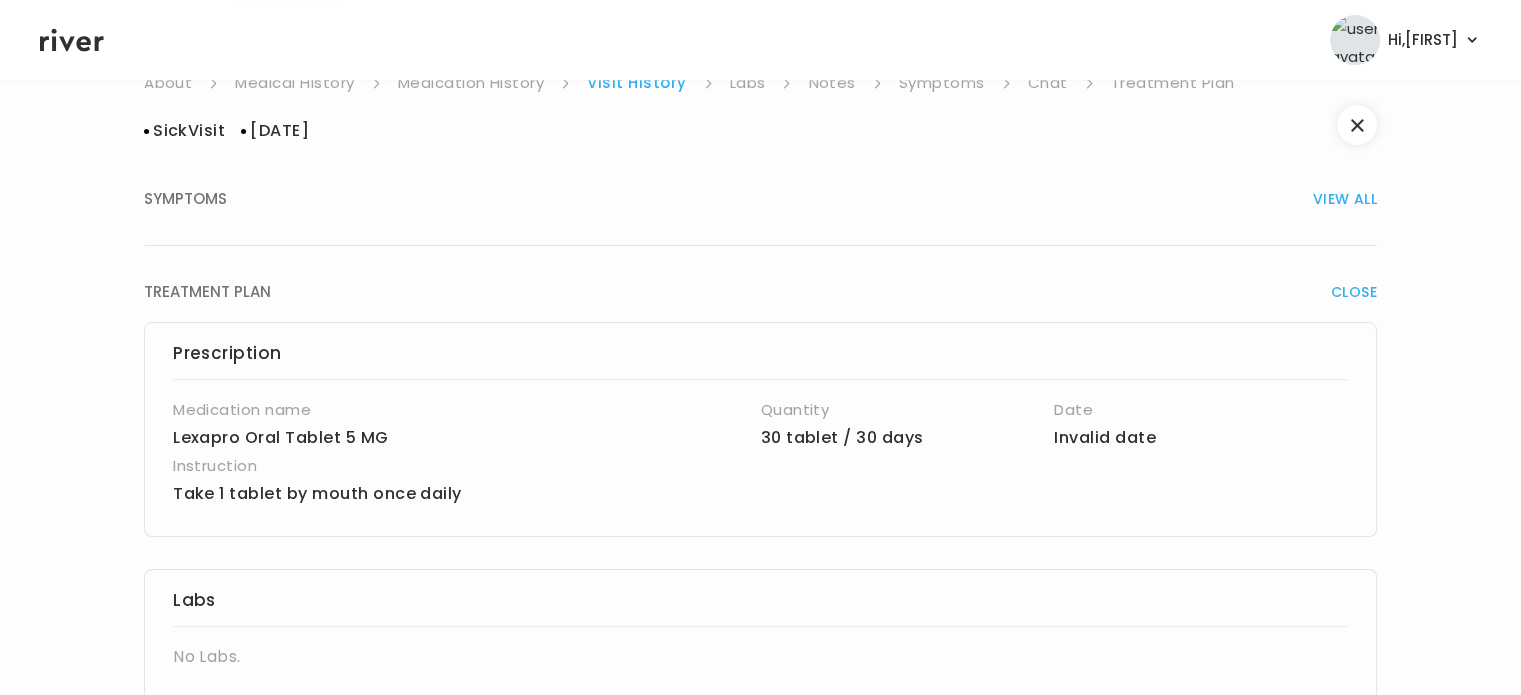 scroll, scrollTop: 184, scrollLeft: 0, axis: vertical 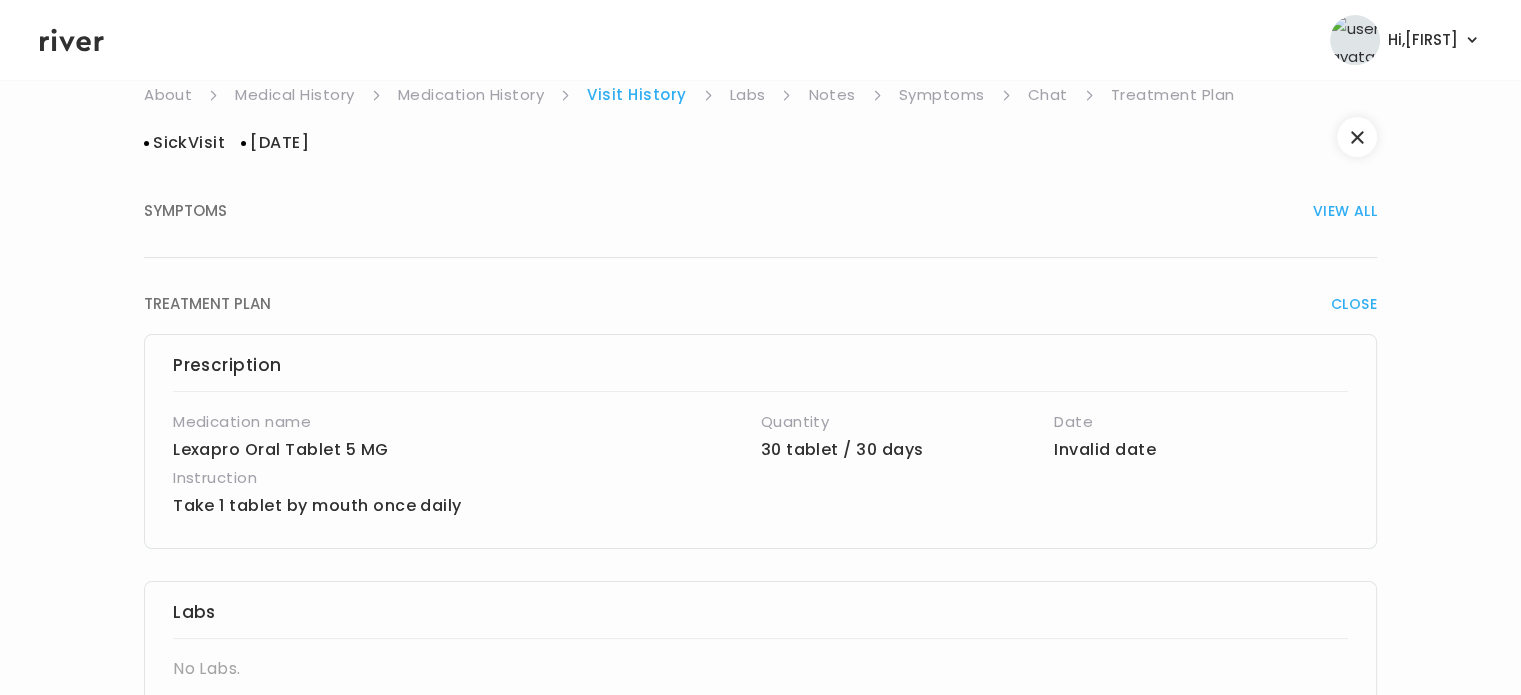 click on "Chat" at bounding box center [1048, 95] 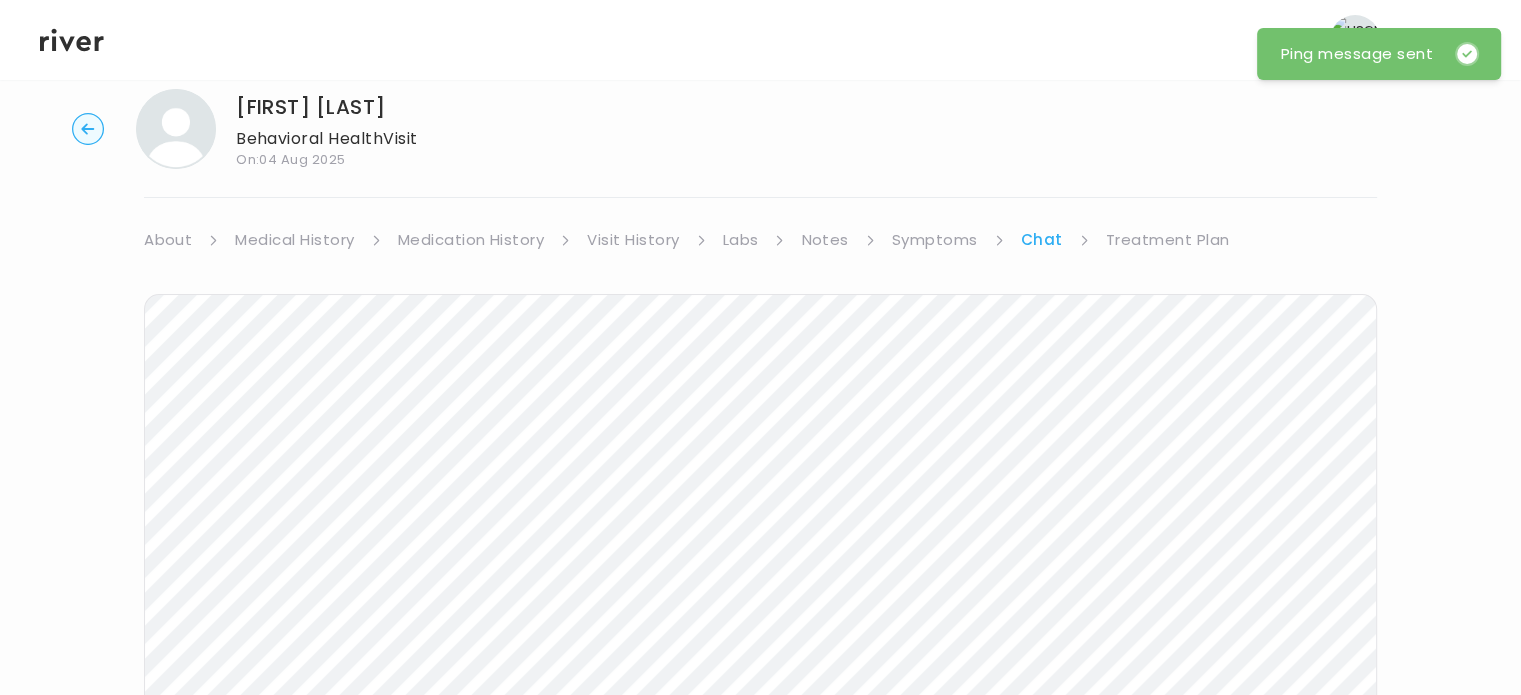 scroll, scrollTop: 0, scrollLeft: 0, axis: both 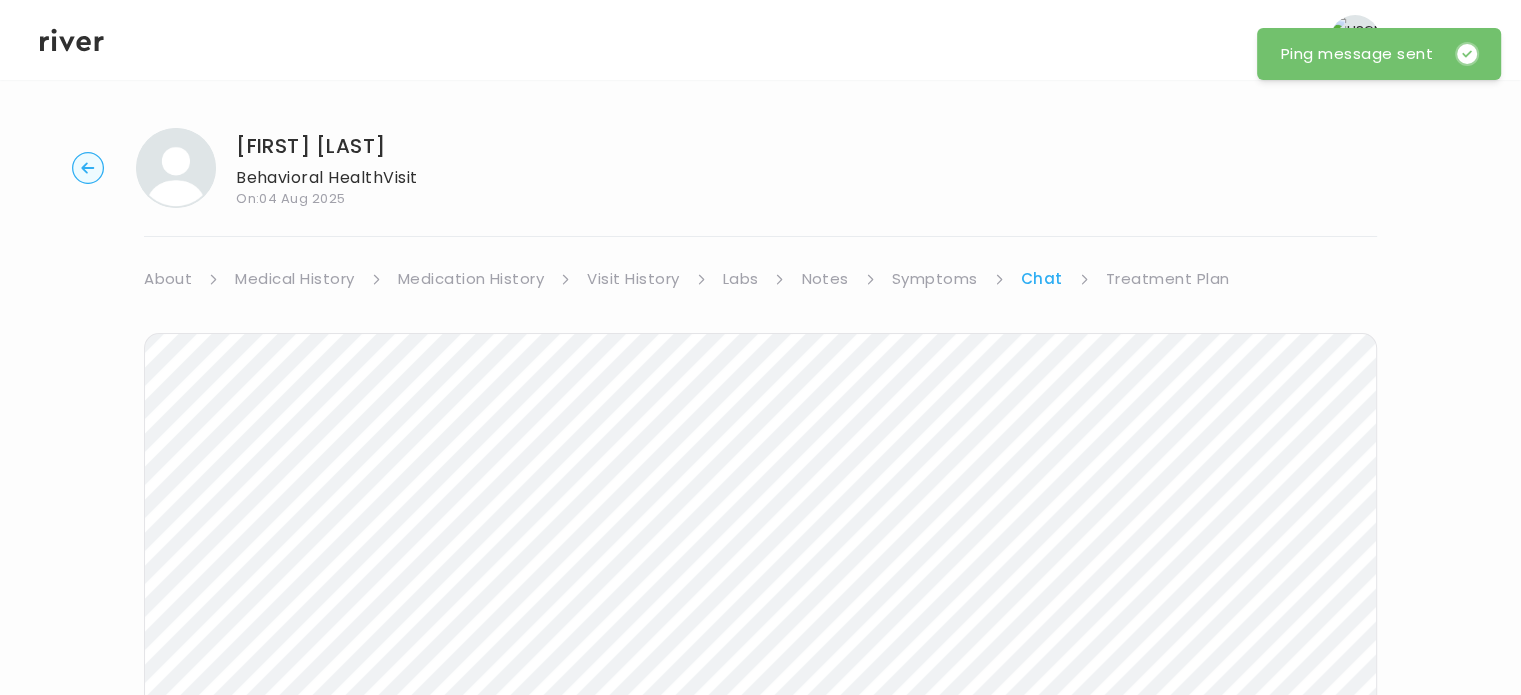 click 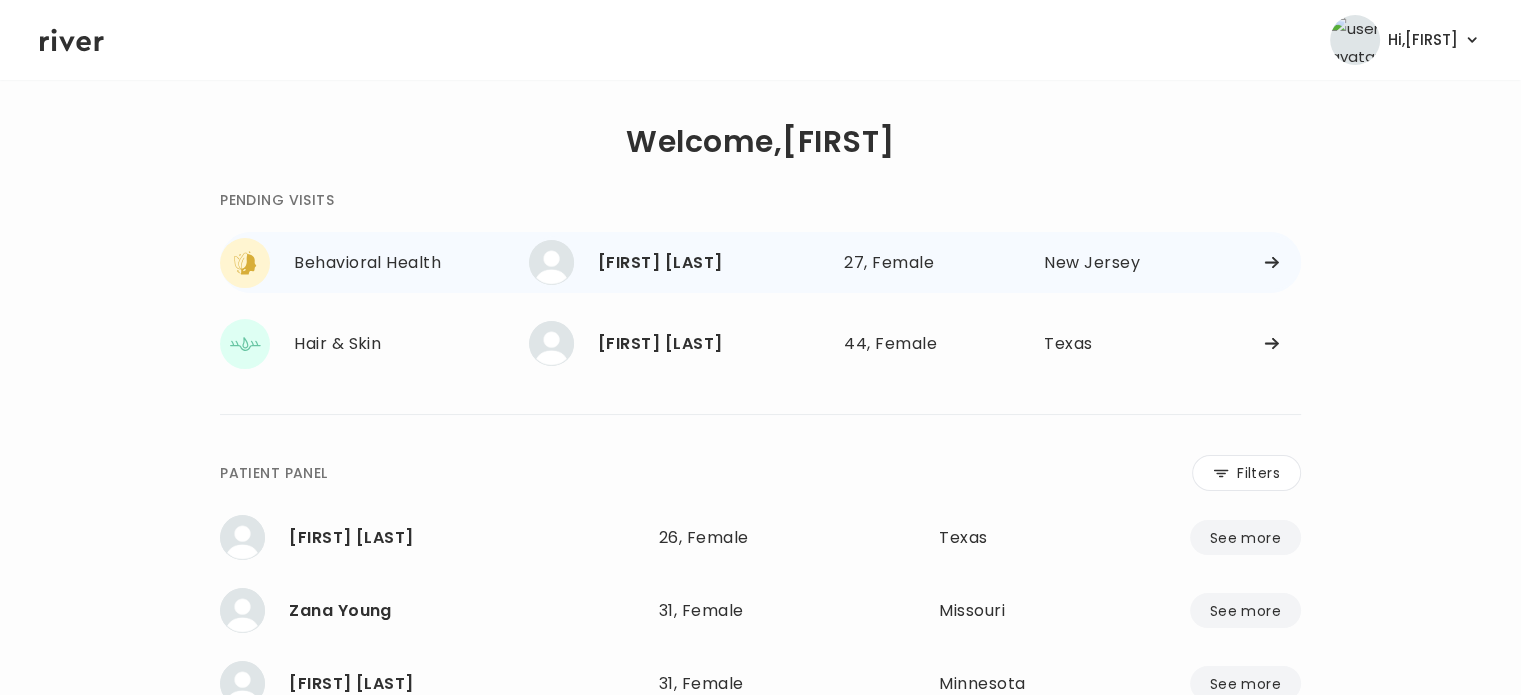 click on "[FIRST] [LAST]" at bounding box center (713, 263) 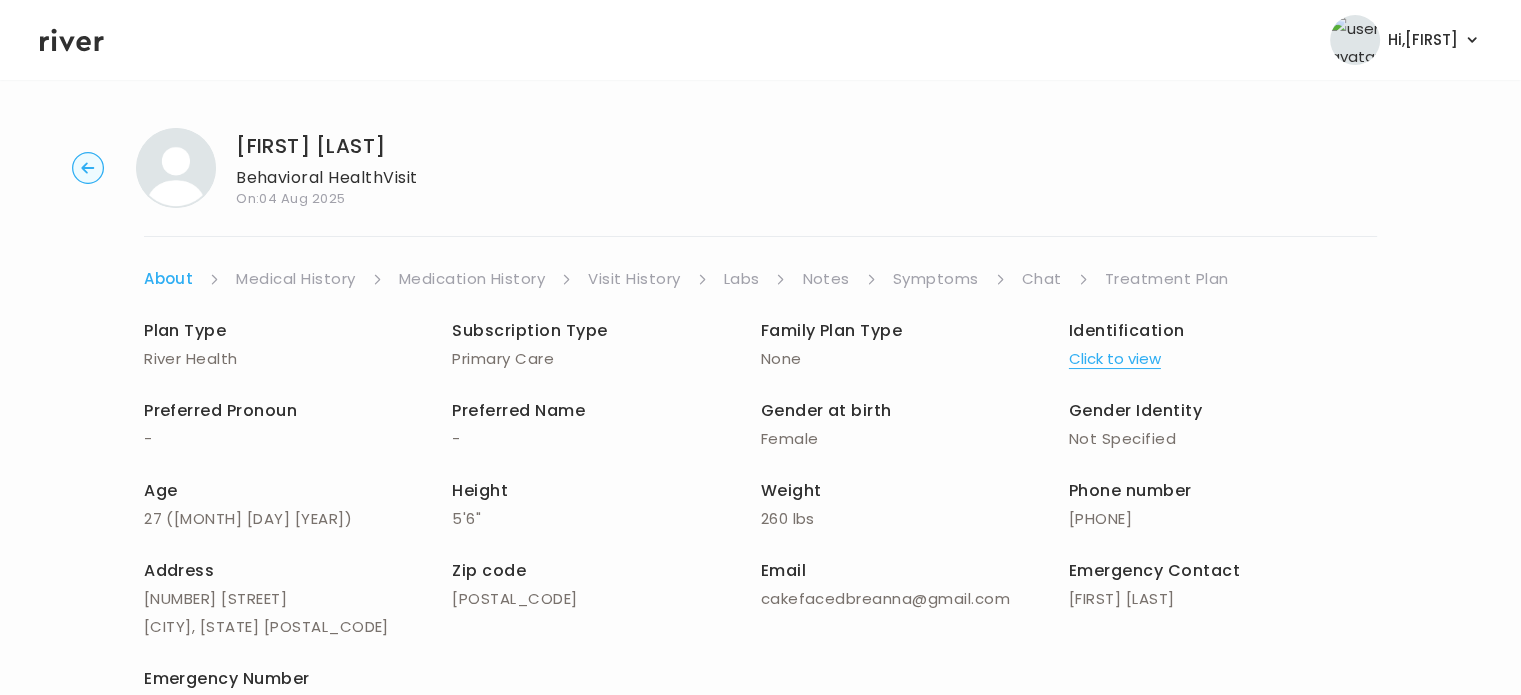 click on "Chat" at bounding box center [1042, 279] 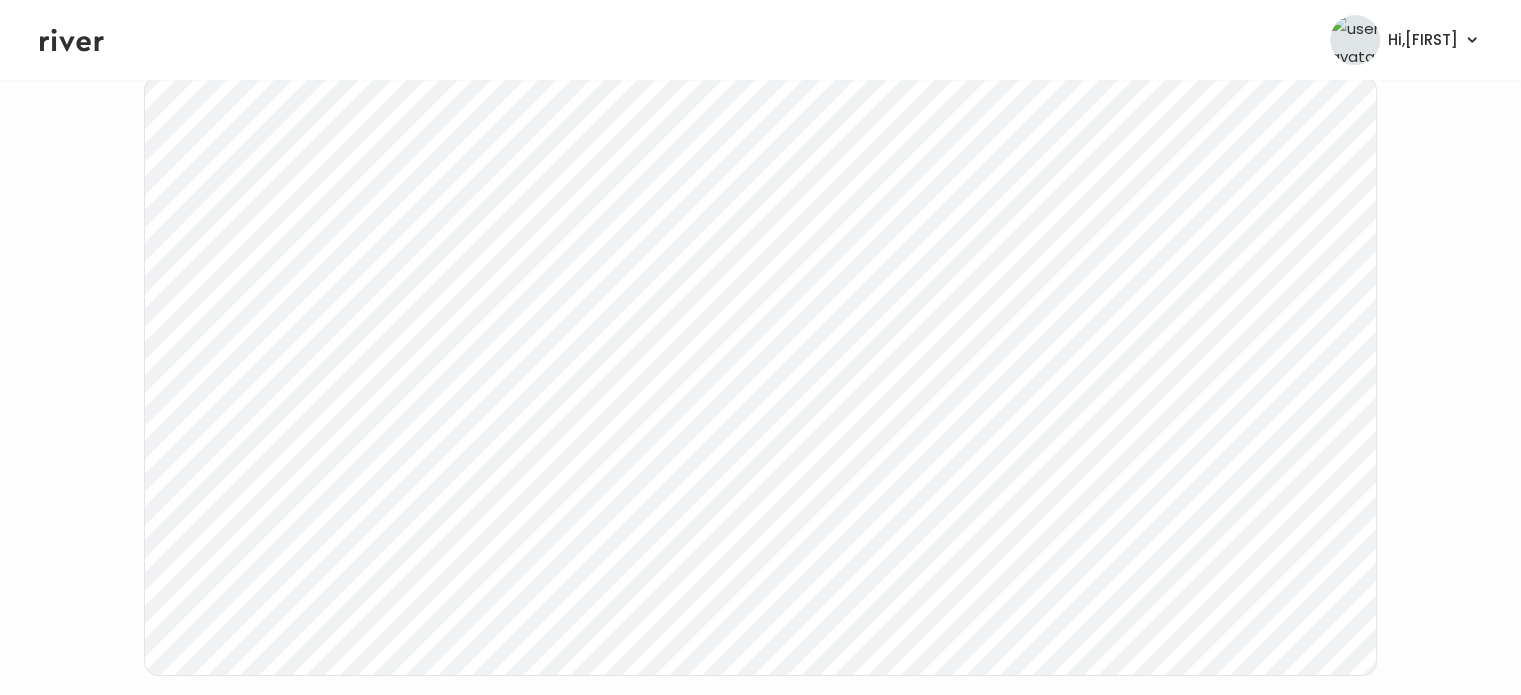 scroll, scrollTop: 415, scrollLeft: 0, axis: vertical 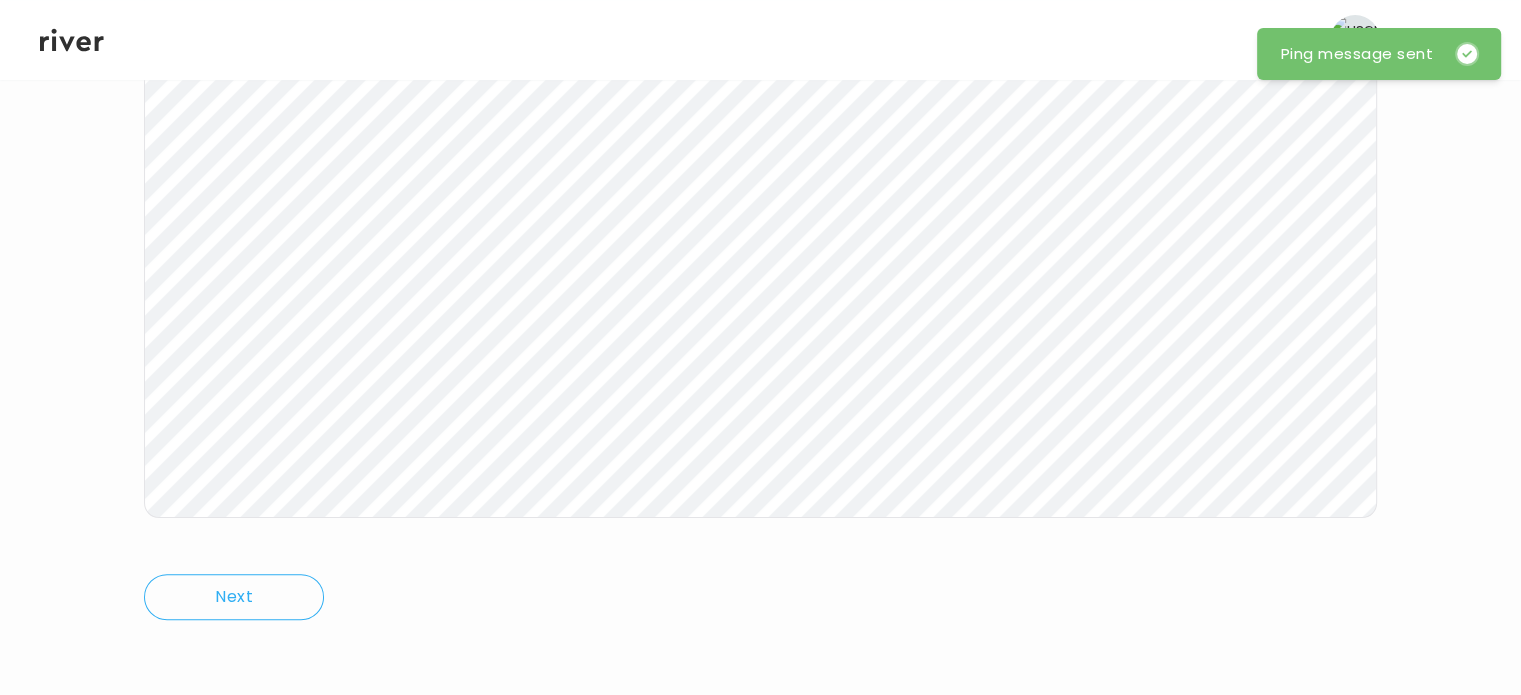 click 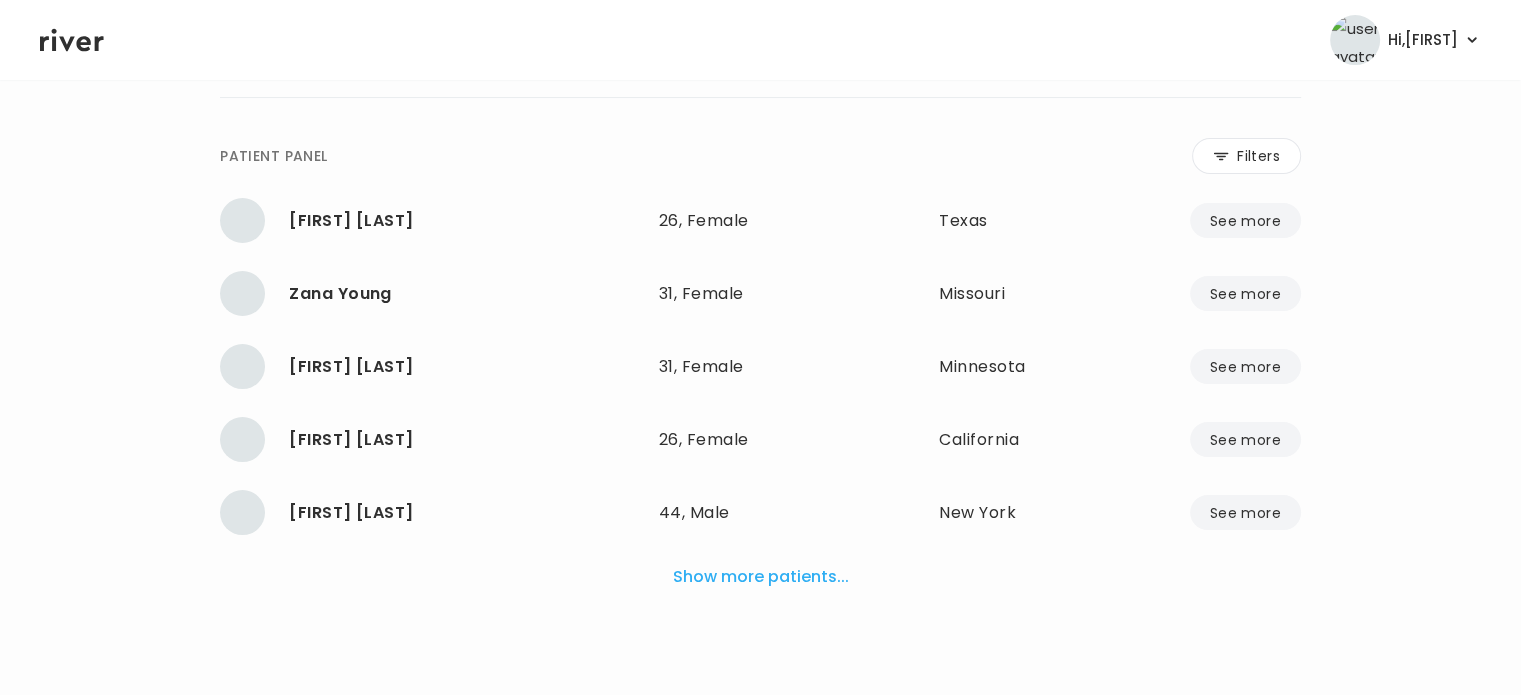 scroll, scrollTop: 316, scrollLeft: 0, axis: vertical 